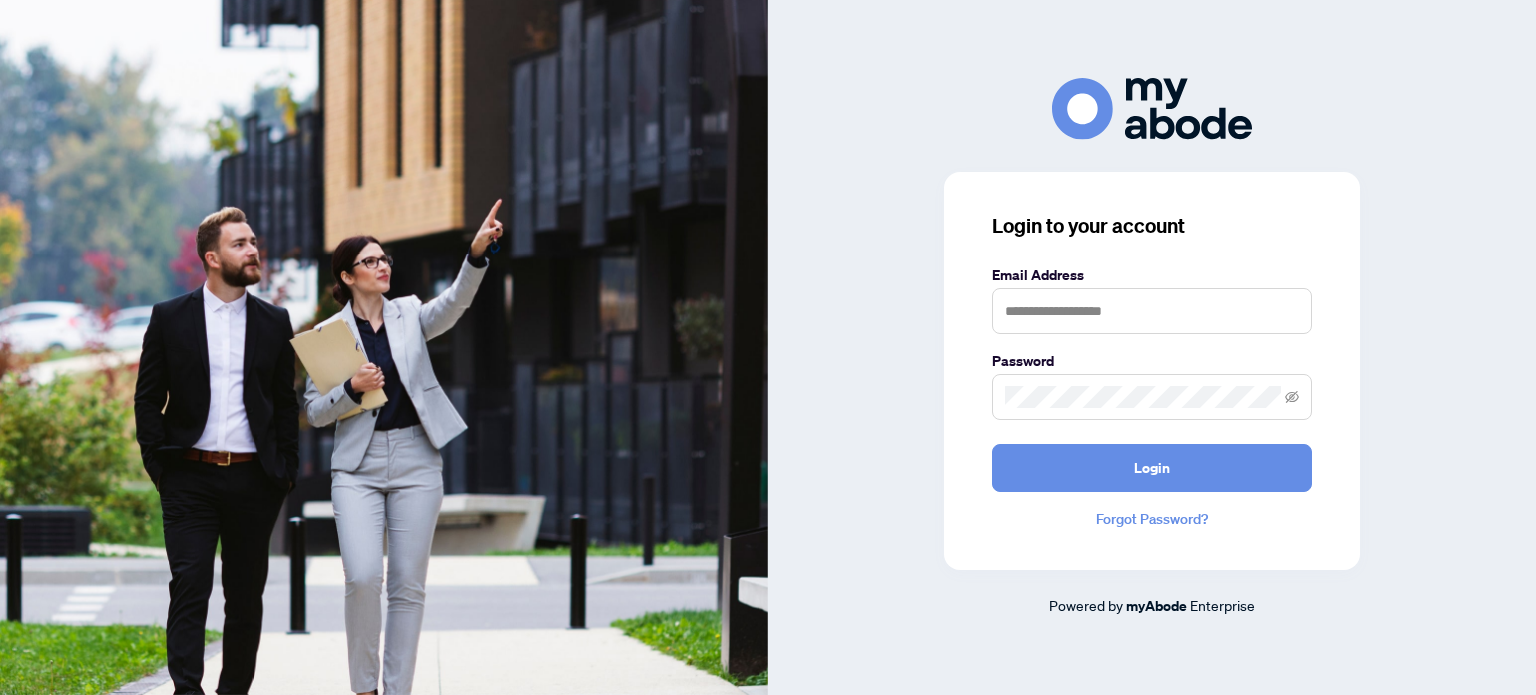 scroll, scrollTop: 0, scrollLeft: 0, axis: both 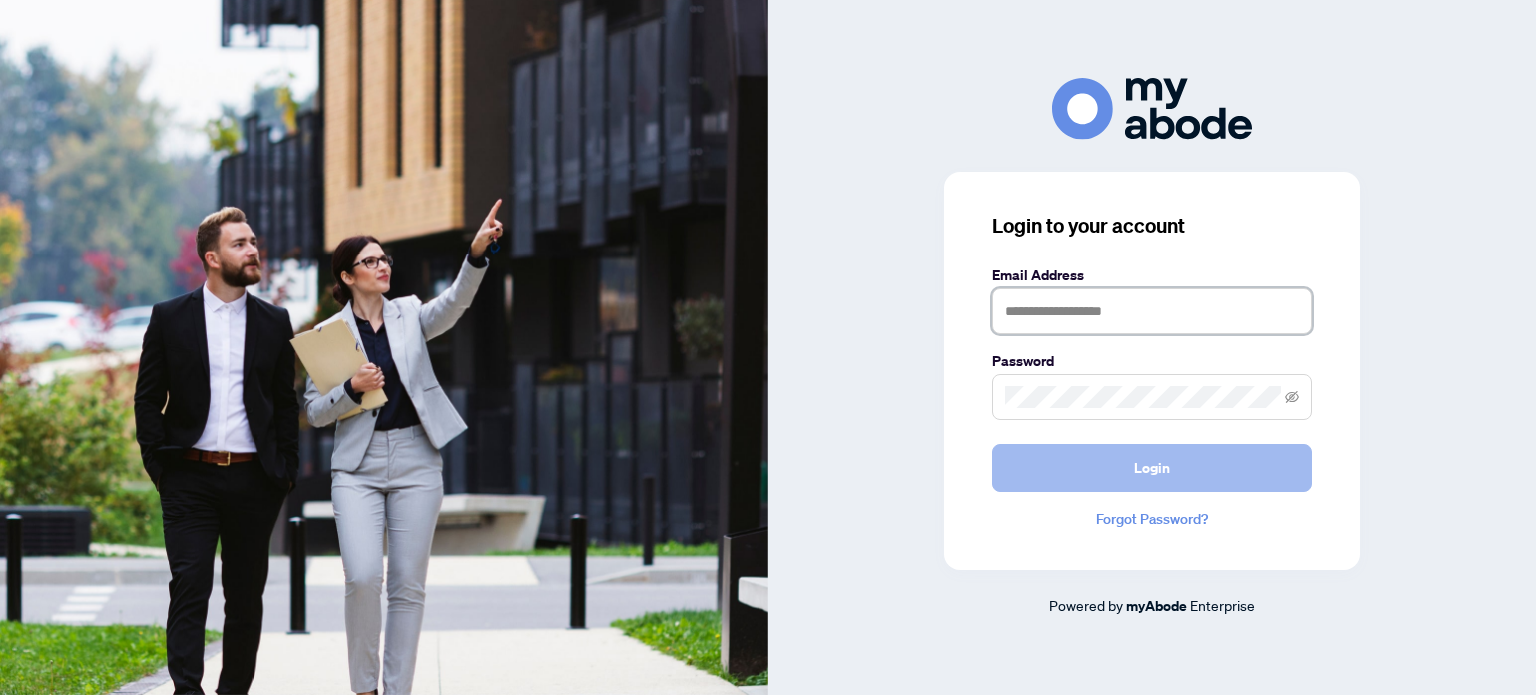 type on "**********" 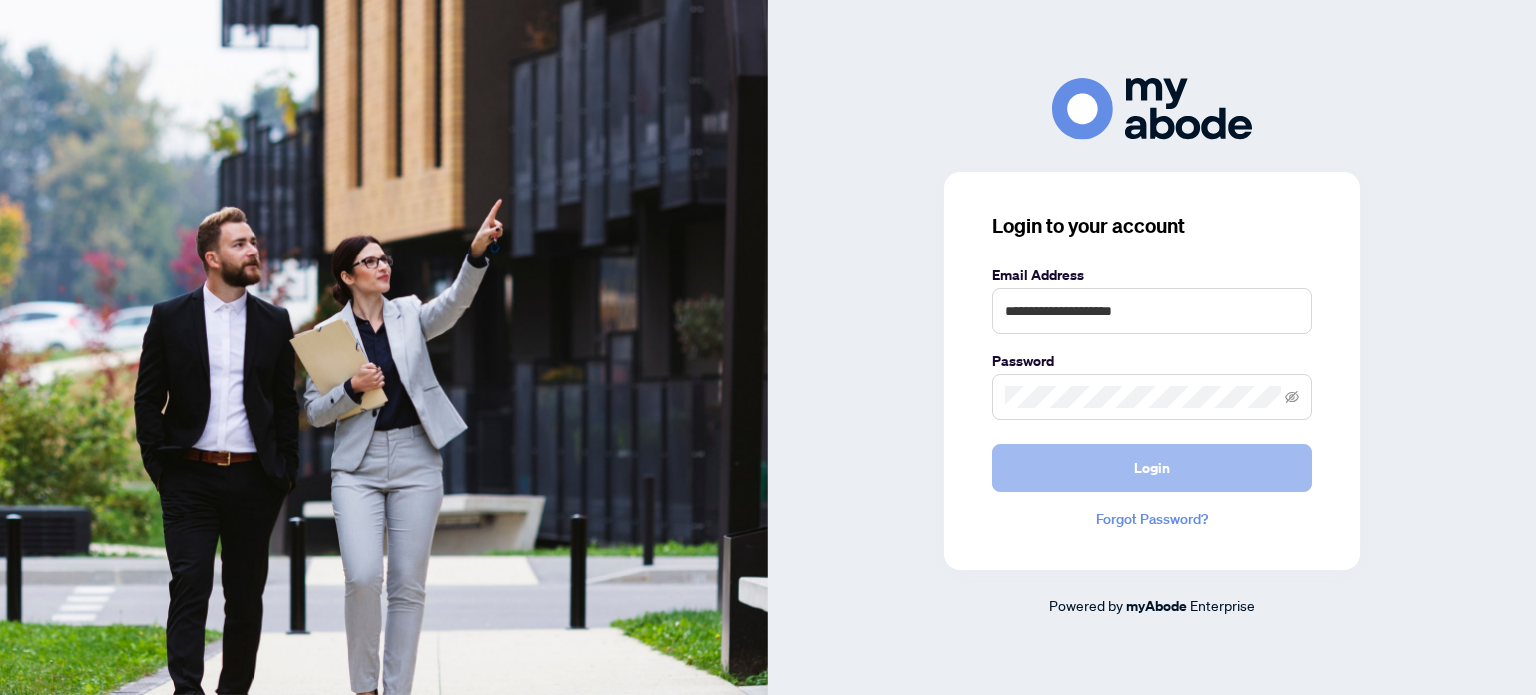click on "Login" at bounding box center (1152, 468) 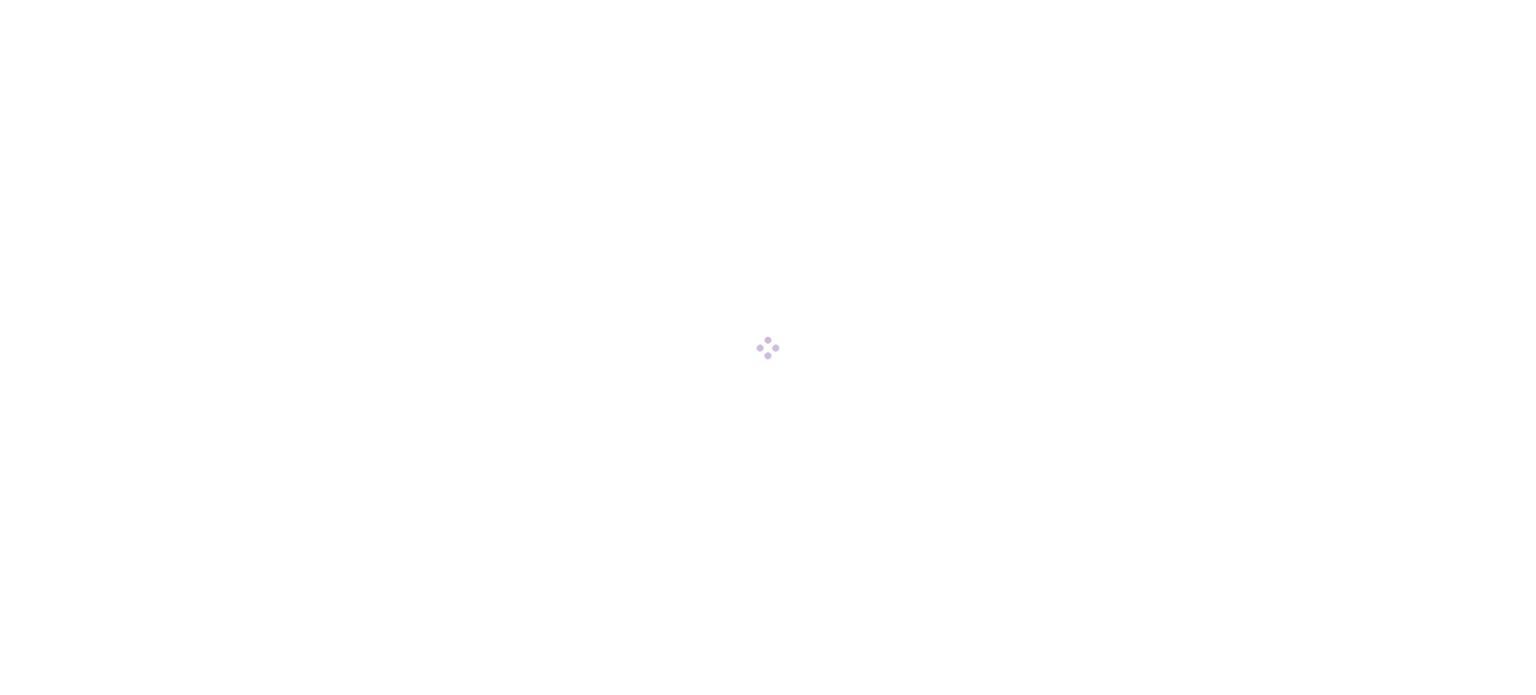 scroll, scrollTop: 0, scrollLeft: 0, axis: both 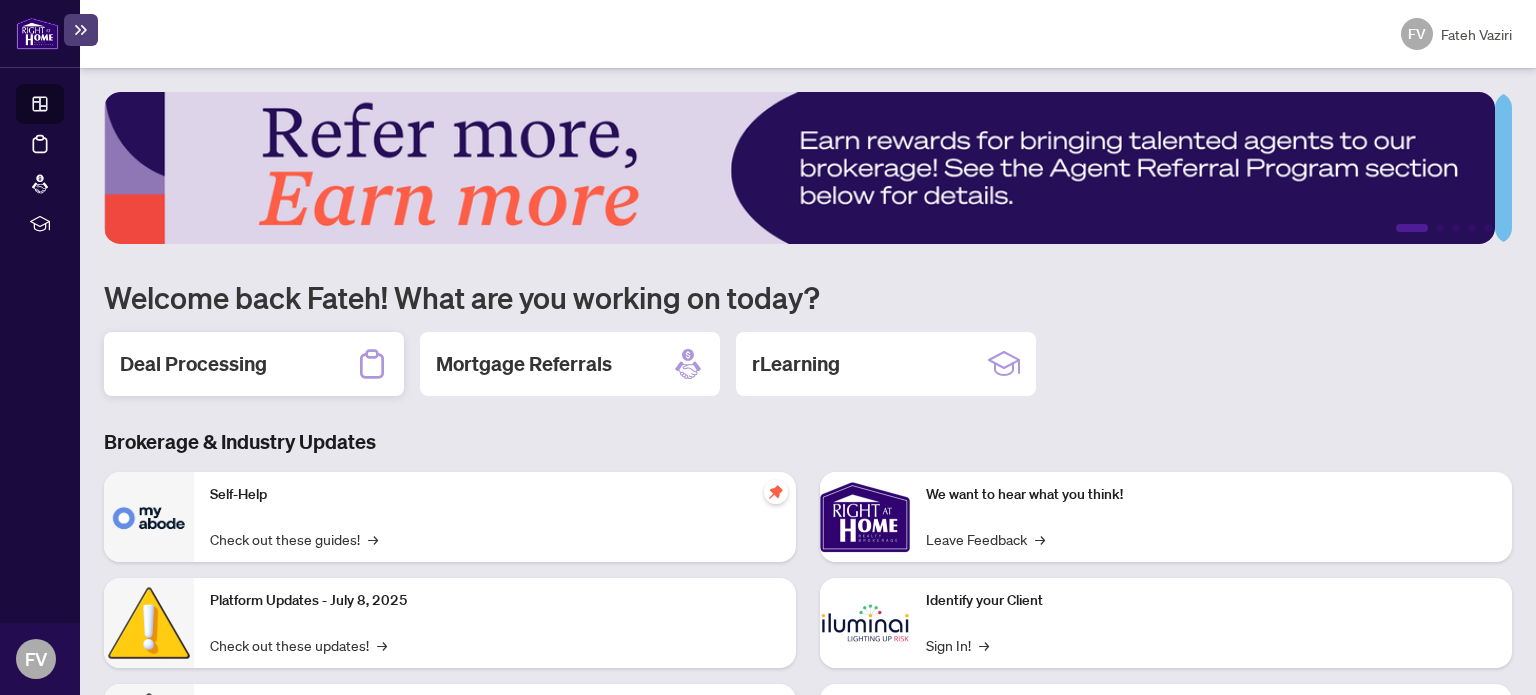 click on "Deal Processing" at bounding box center [193, 364] 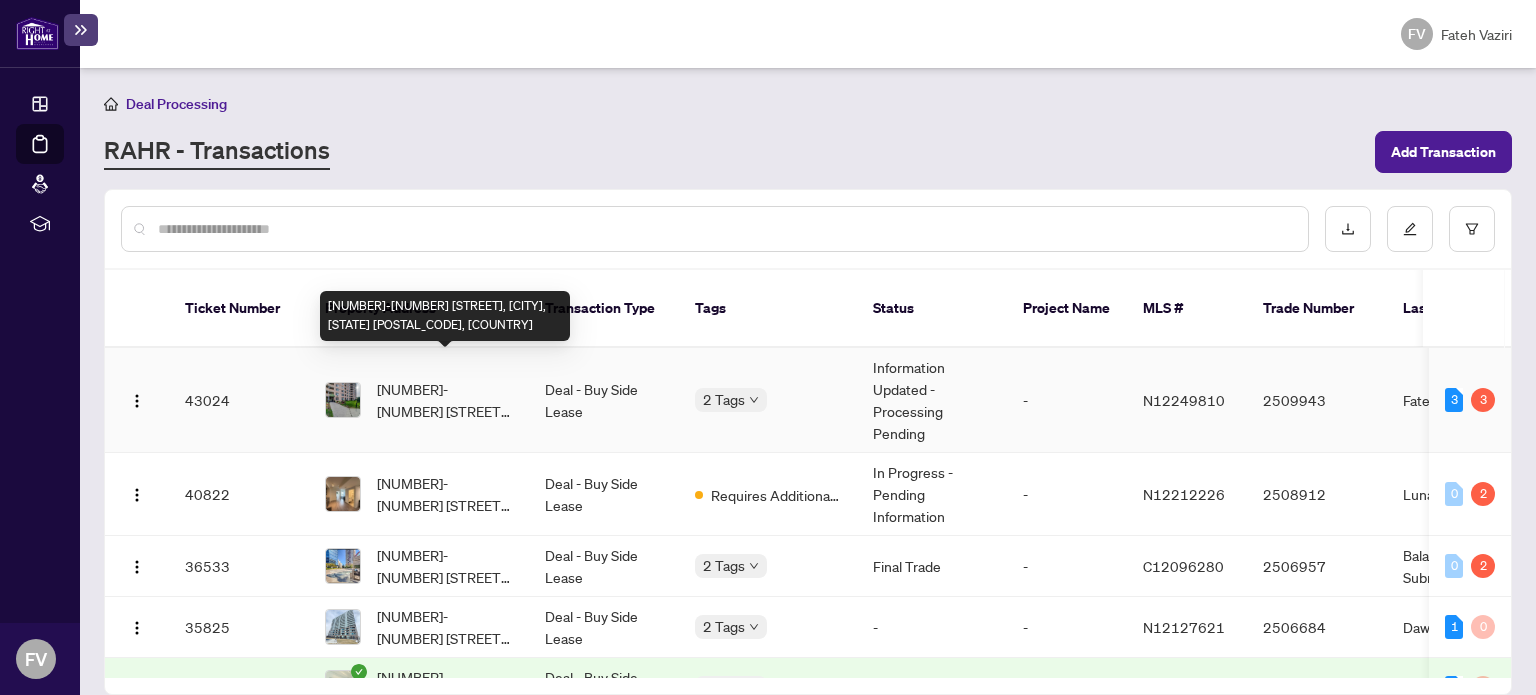 click on "[NUMBER]-[NUMBER] [STREET], [CITY], [STATE] [POSTAL_CODE], [COUNTRY]" at bounding box center [445, 400] 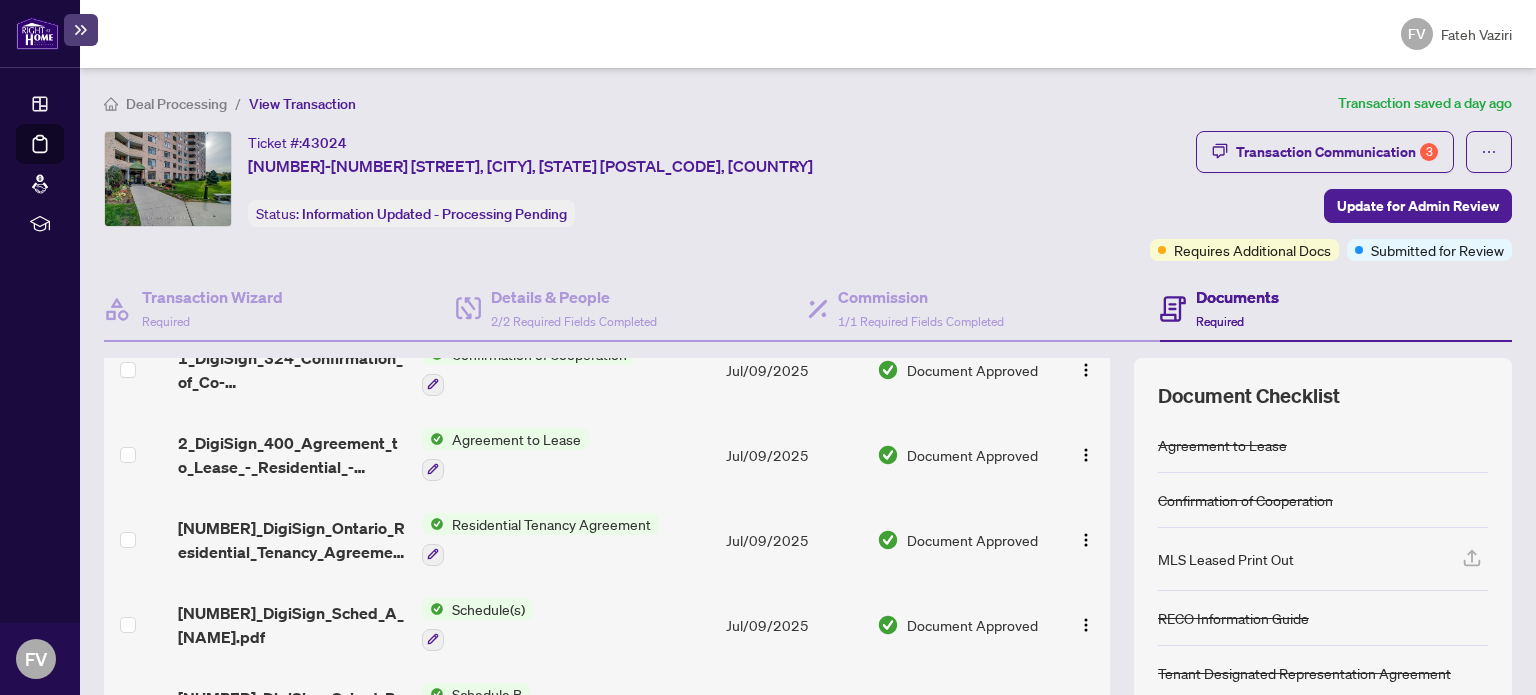 scroll, scrollTop: 632, scrollLeft: 0, axis: vertical 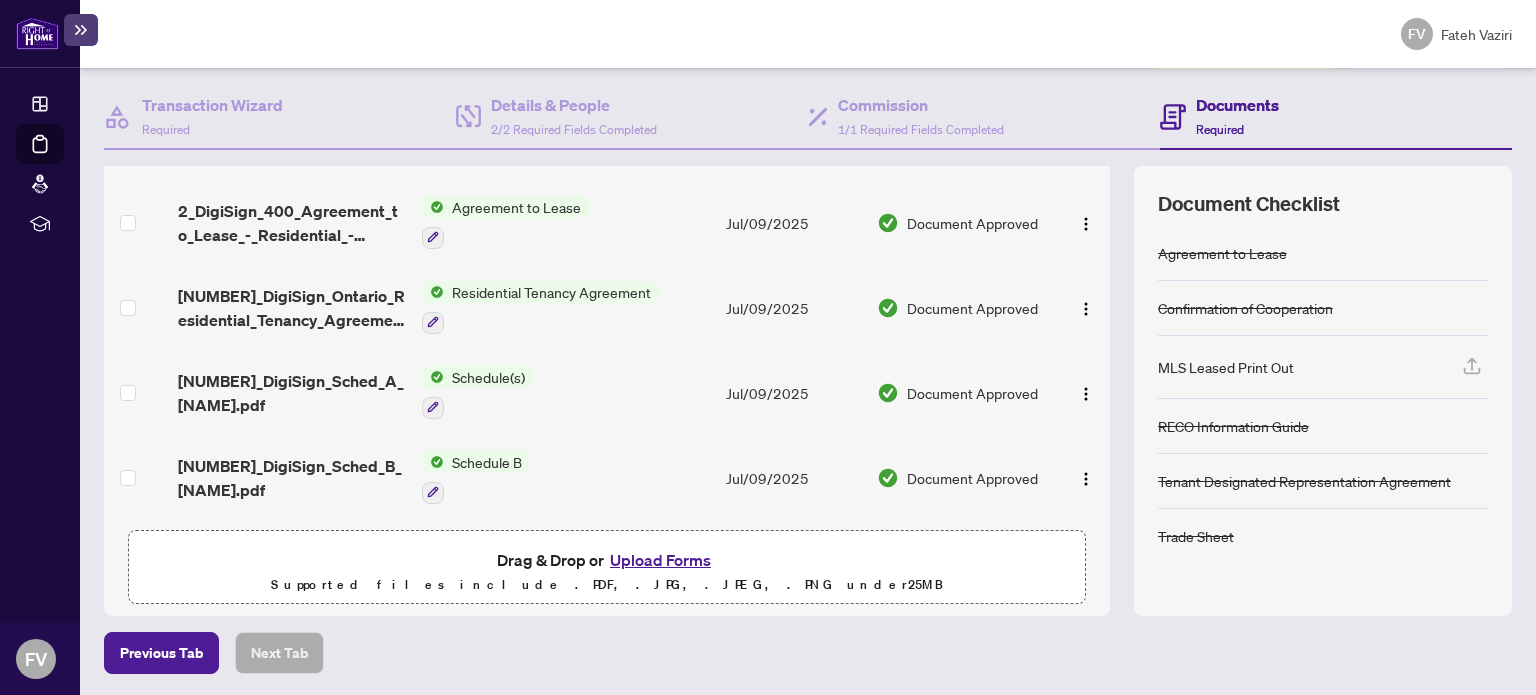 click on "Upload Forms" at bounding box center [660, 560] 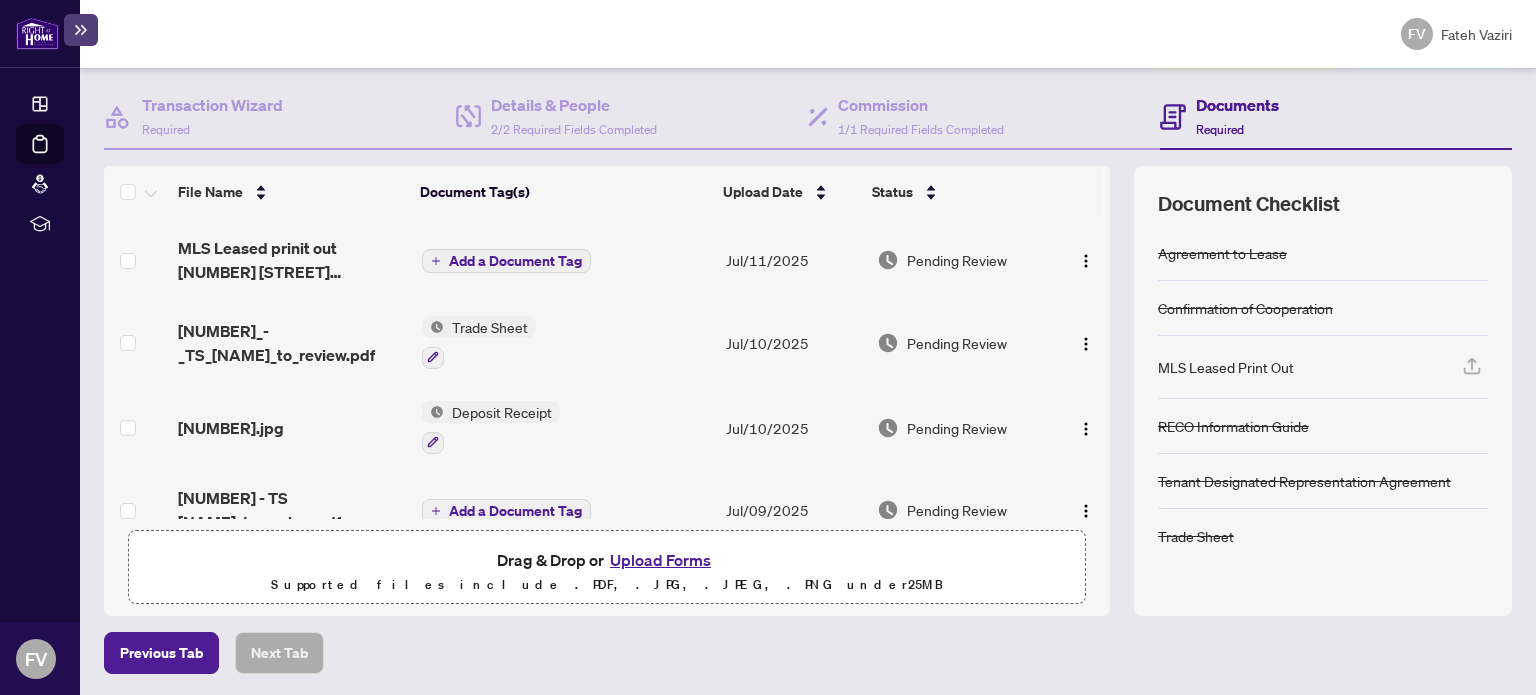 scroll, scrollTop: 0, scrollLeft: 0, axis: both 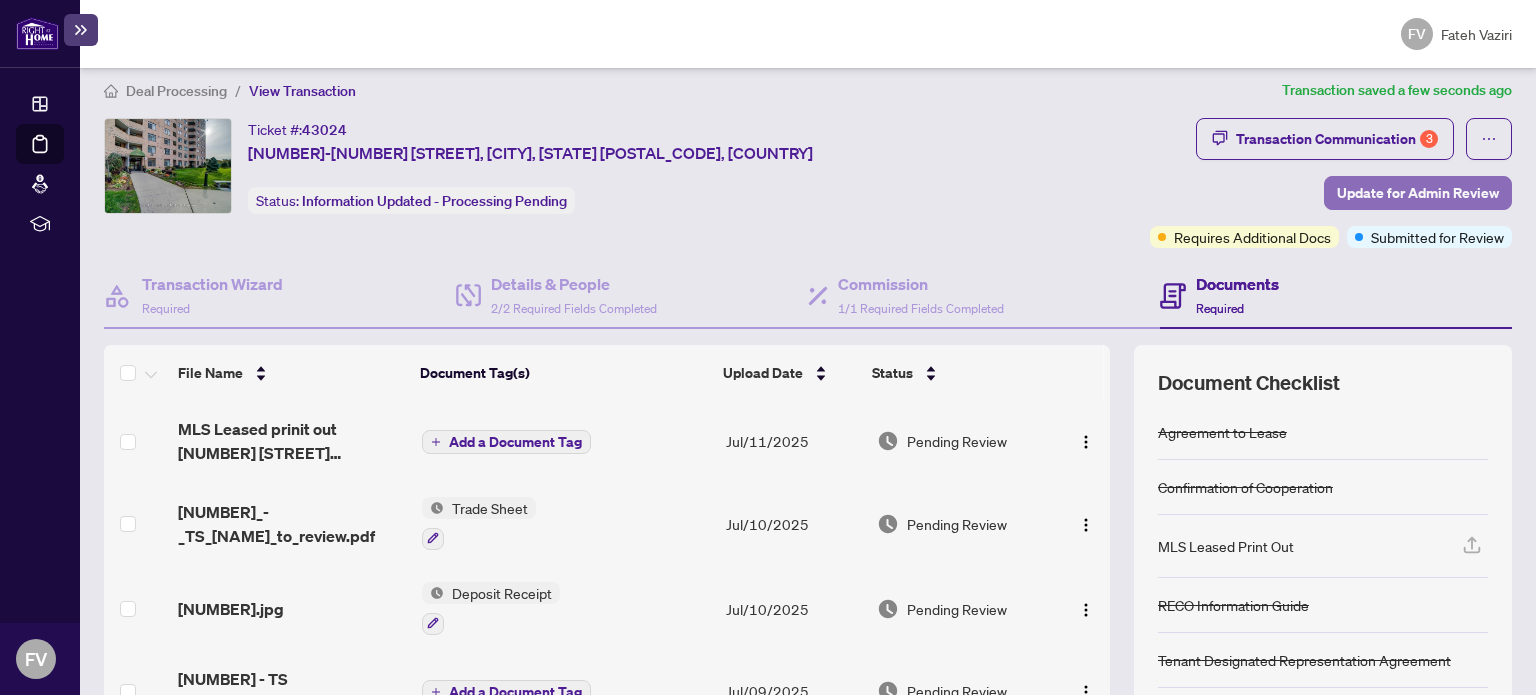 click on "Update for Admin Review" at bounding box center [1418, 193] 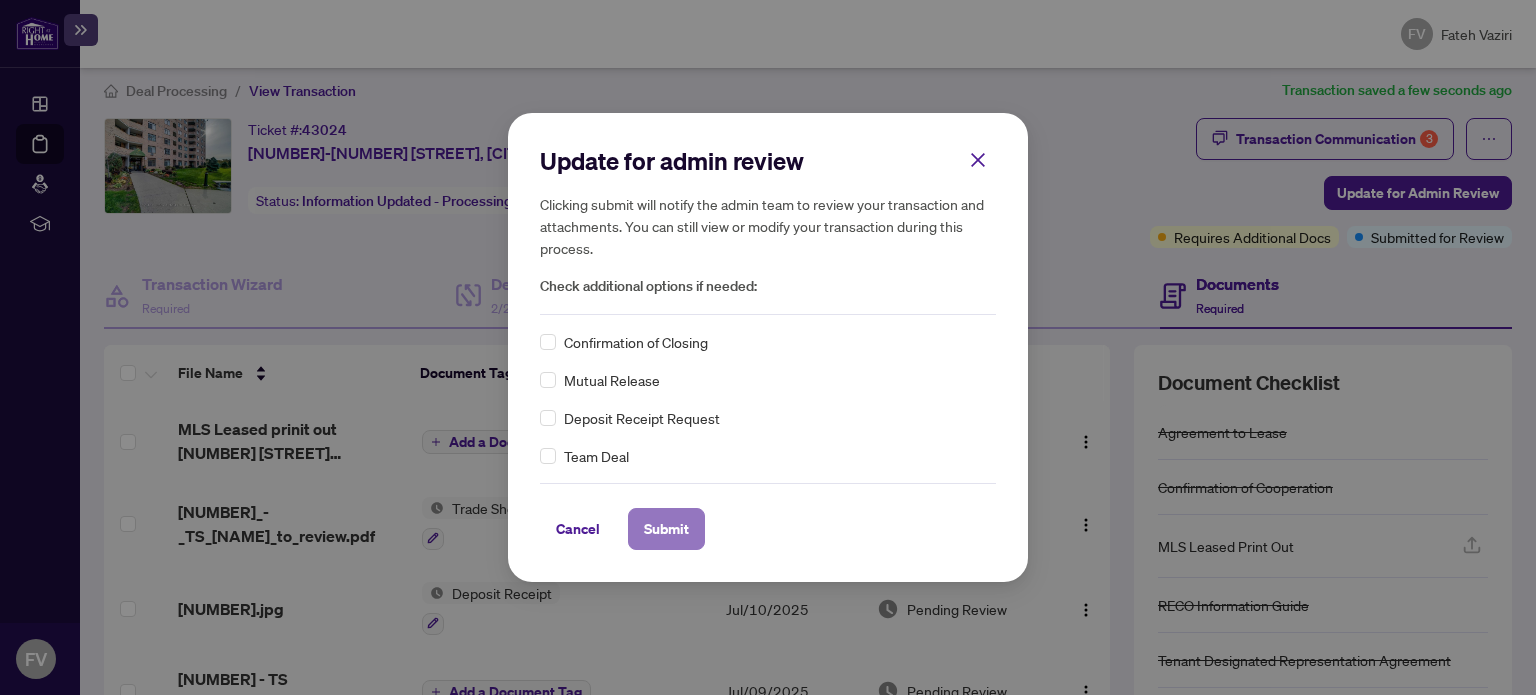 click on "Submit" at bounding box center (666, 529) 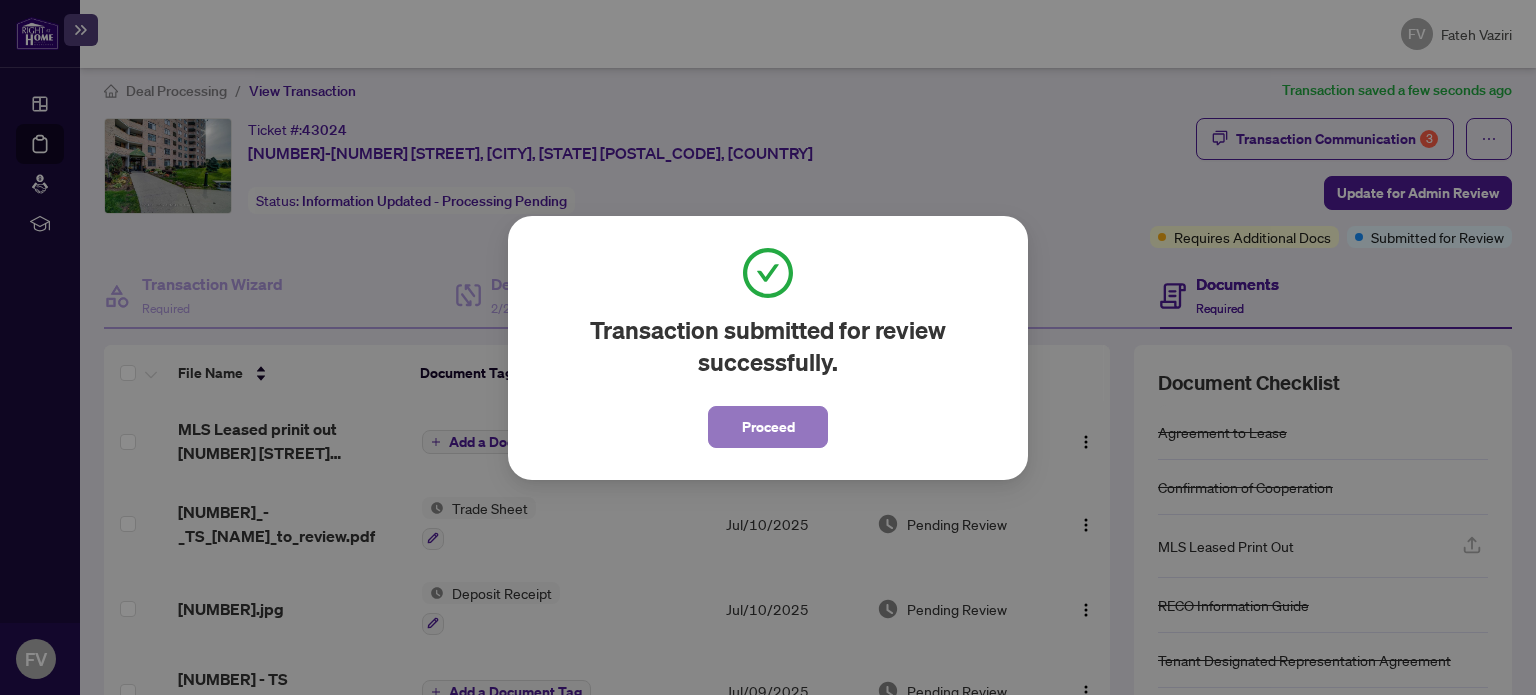 click on "Proceed" at bounding box center [768, 427] 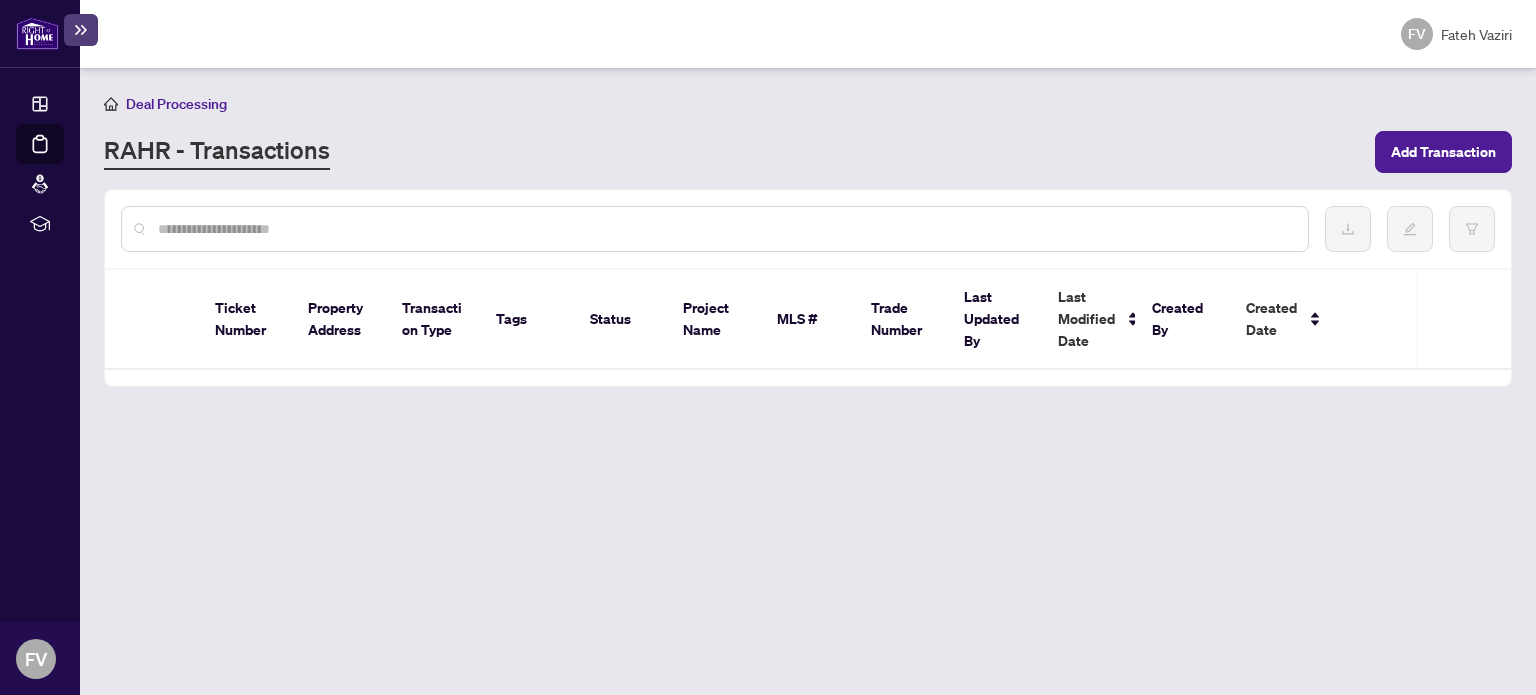 scroll, scrollTop: 0, scrollLeft: 0, axis: both 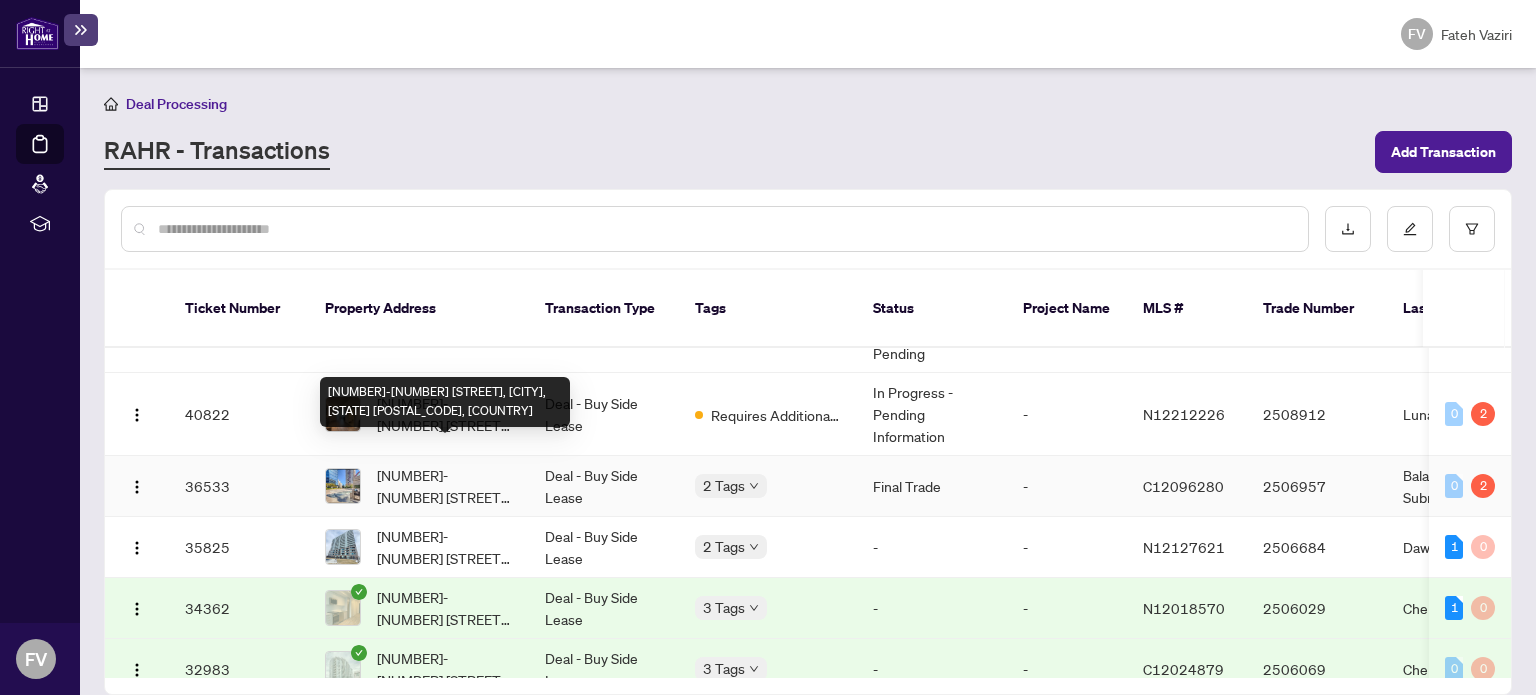 click on "[NUMBER]-[NUMBER] [STREET], [CITY], [STATE] [POSTAL_CODE], [COUNTRY]" at bounding box center [445, 486] 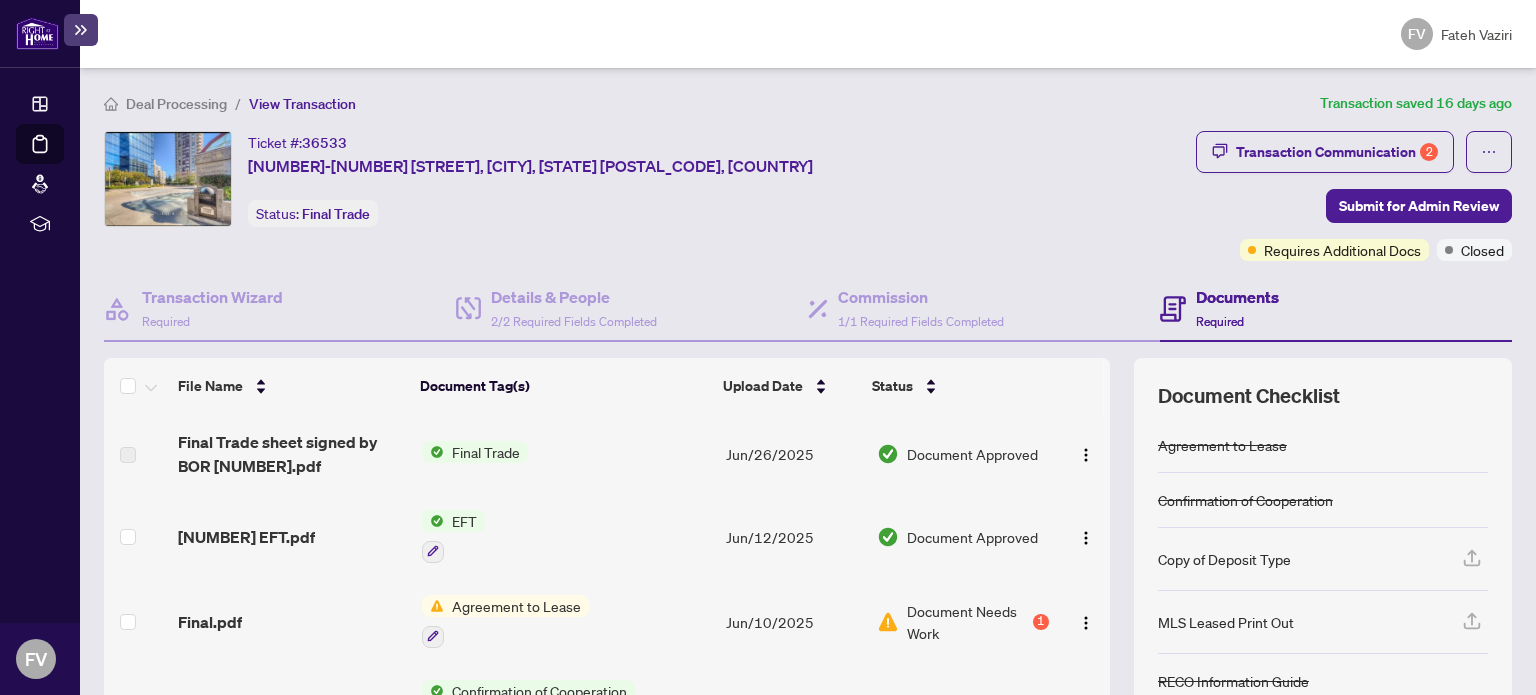 click on "Final Trade" at bounding box center (486, 452) 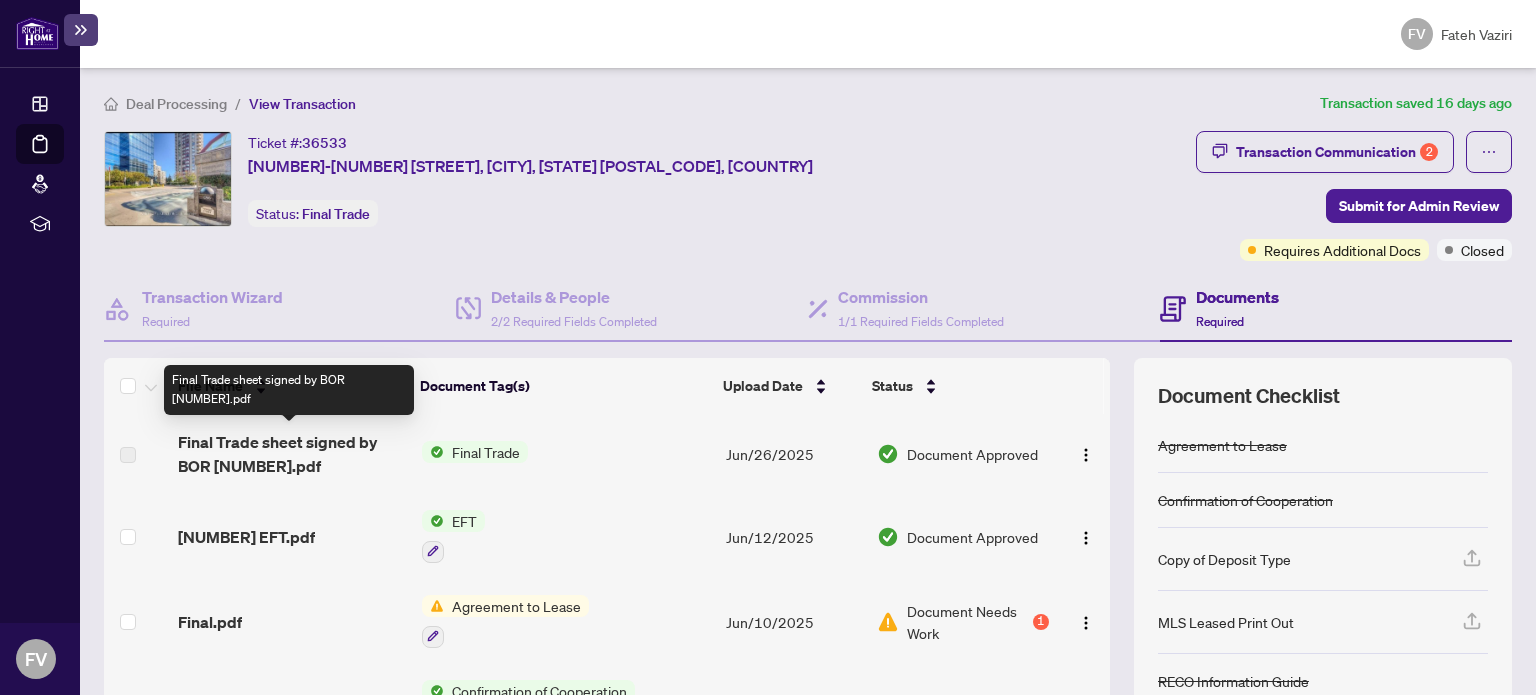 click on "Final Trade sheet signed by BOR [NUMBER].pdf" at bounding box center [291, 454] 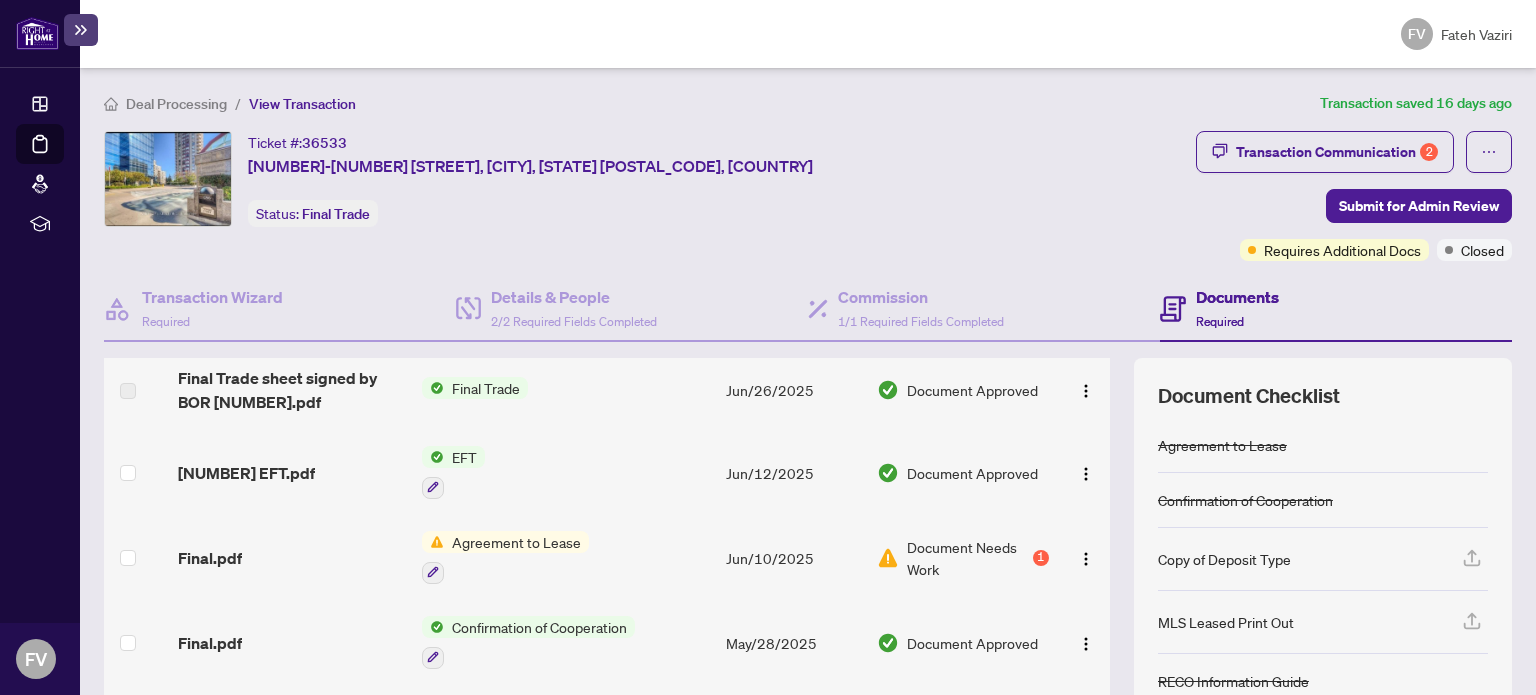 scroll, scrollTop: 67, scrollLeft: 0, axis: vertical 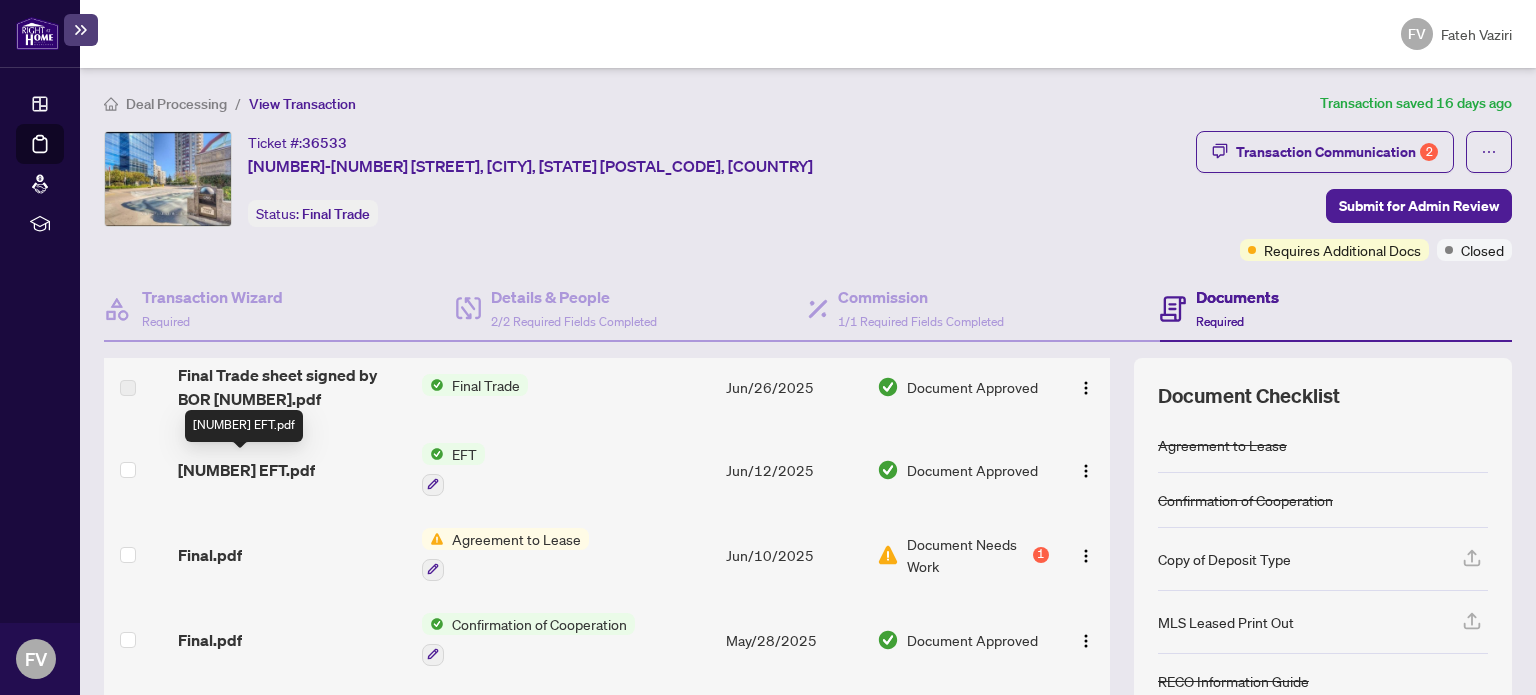 click on "[NUMBER] EFT.pdf" at bounding box center (246, 470) 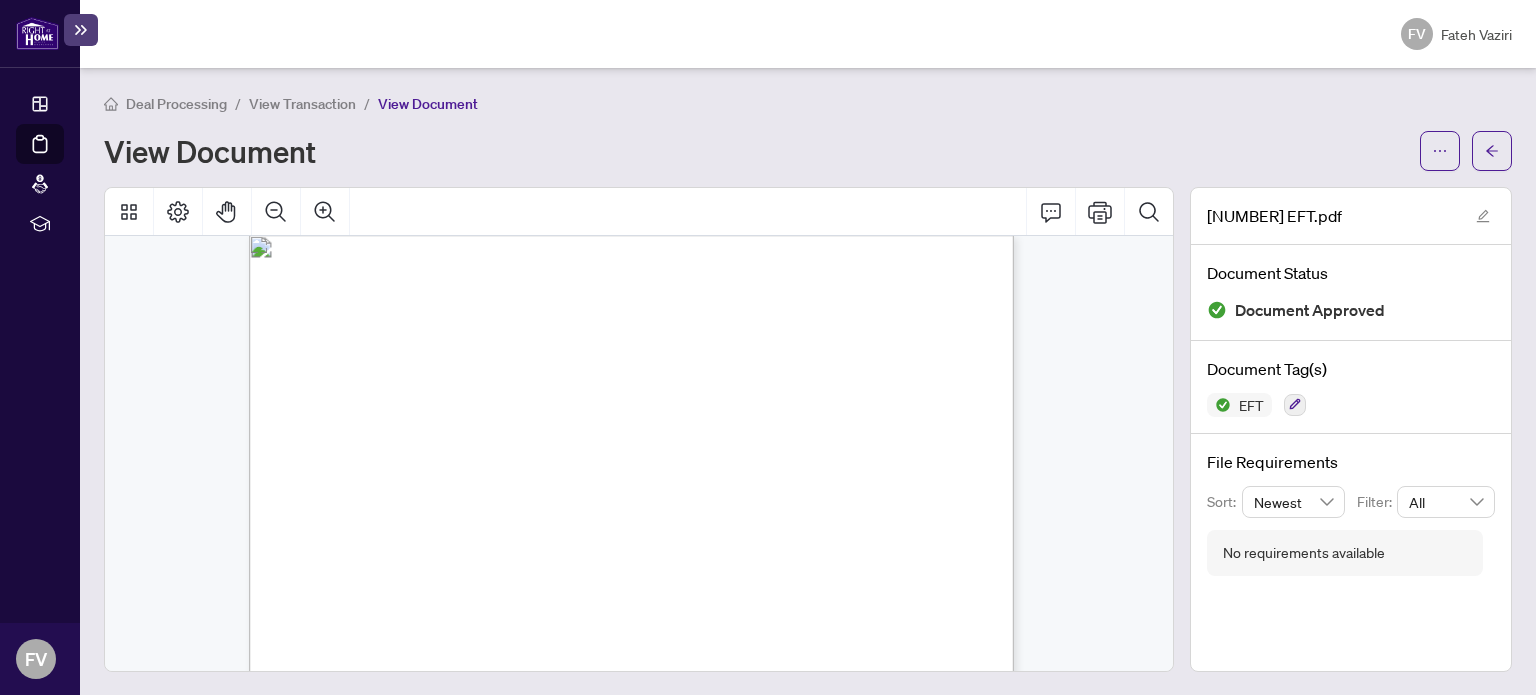 scroll, scrollTop: 0, scrollLeft: 0, axis: both 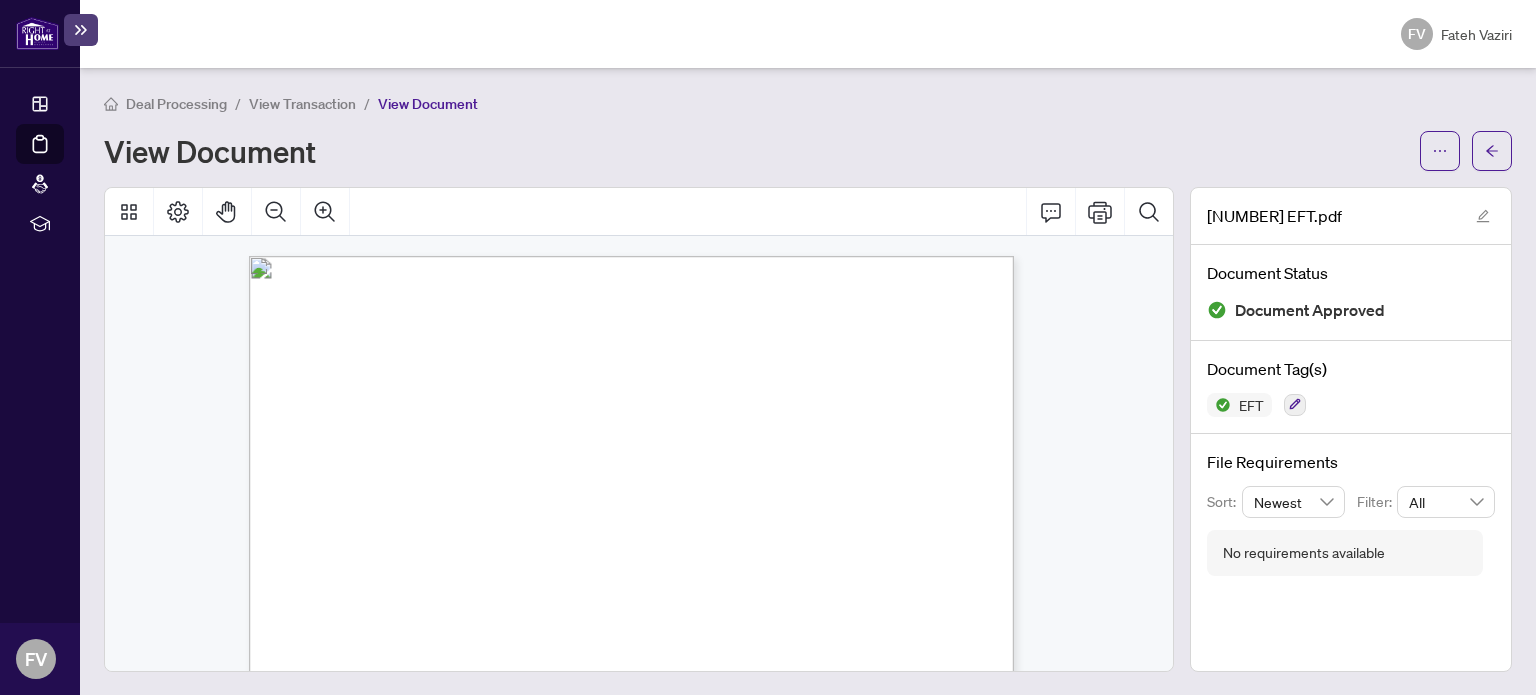 drag, startPoint x: 336, startPoint y: 539, endPoint x: 385, endPoint y: 446, distance: 105.11898 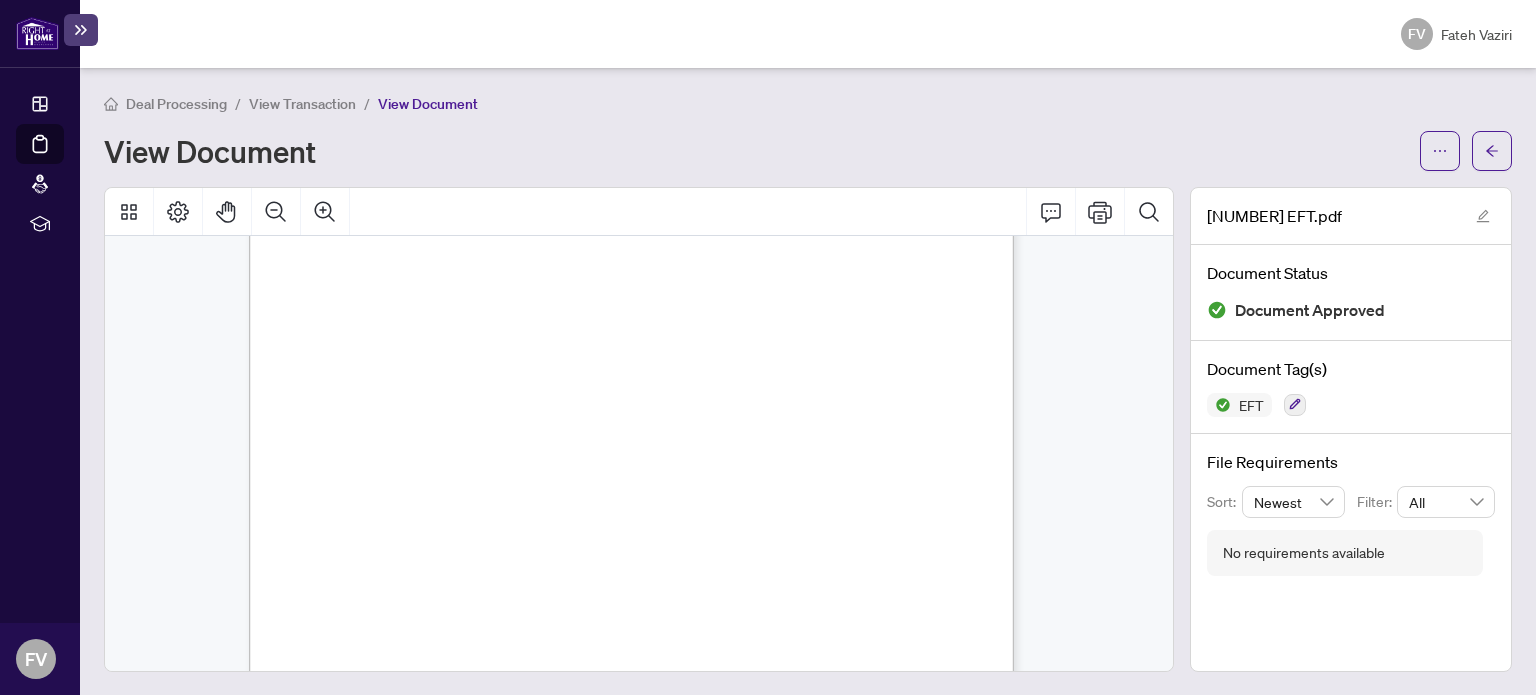 scroll, scrollTop: 0, scrollLeft: 0, axis: both 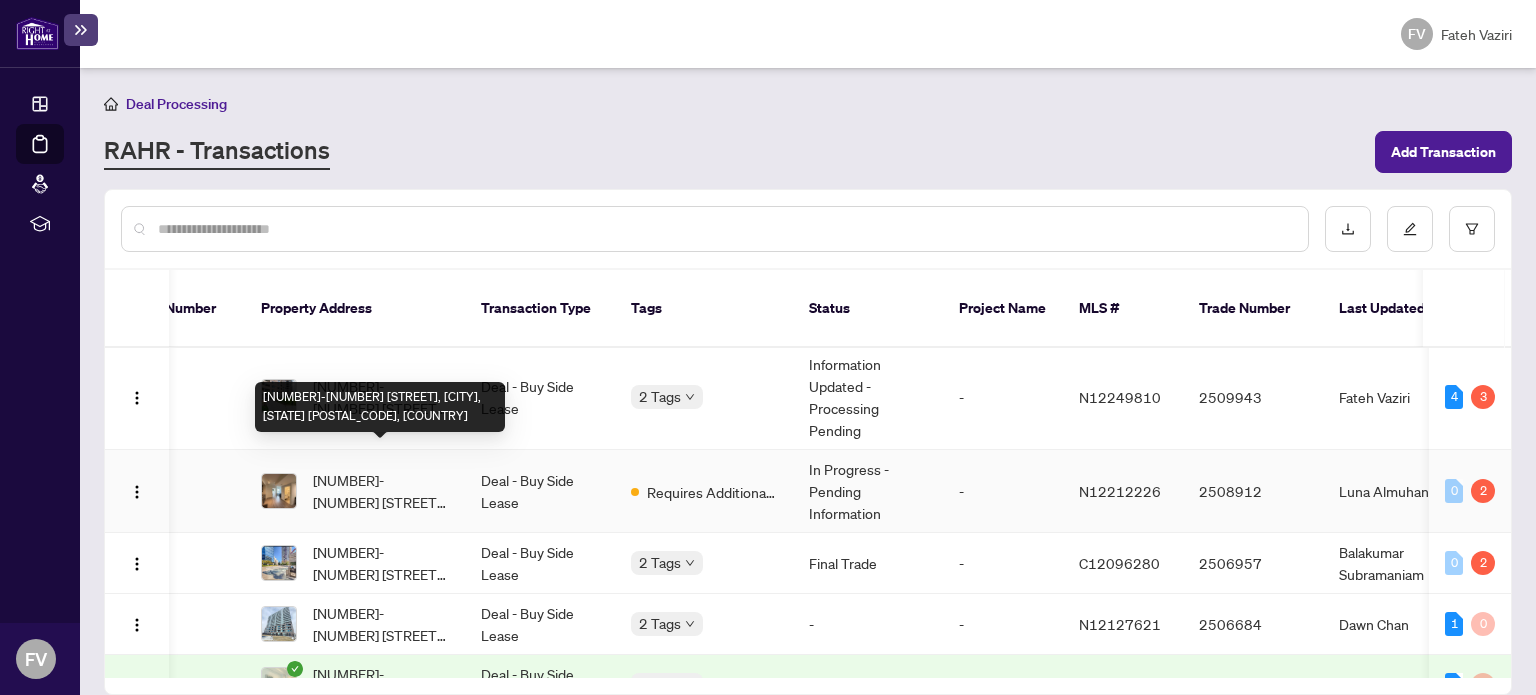 click on "[NUMBER]-[NUMBER] [STREET], [CITY], [STATE] [POSTAL_CODE], [COUNTRY]" at bounding box center [381, 491] 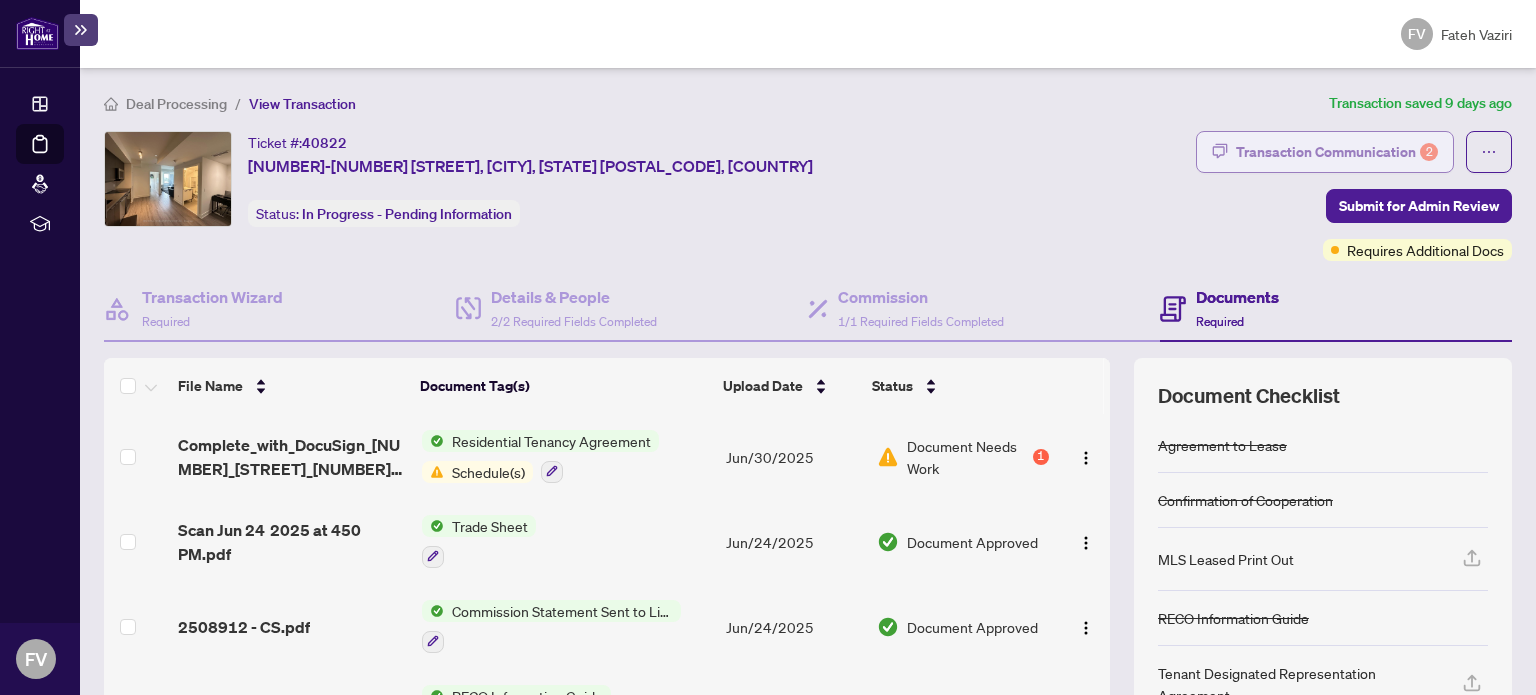 click on "Transaction Communication 2" at bounding box center (1337, 152) 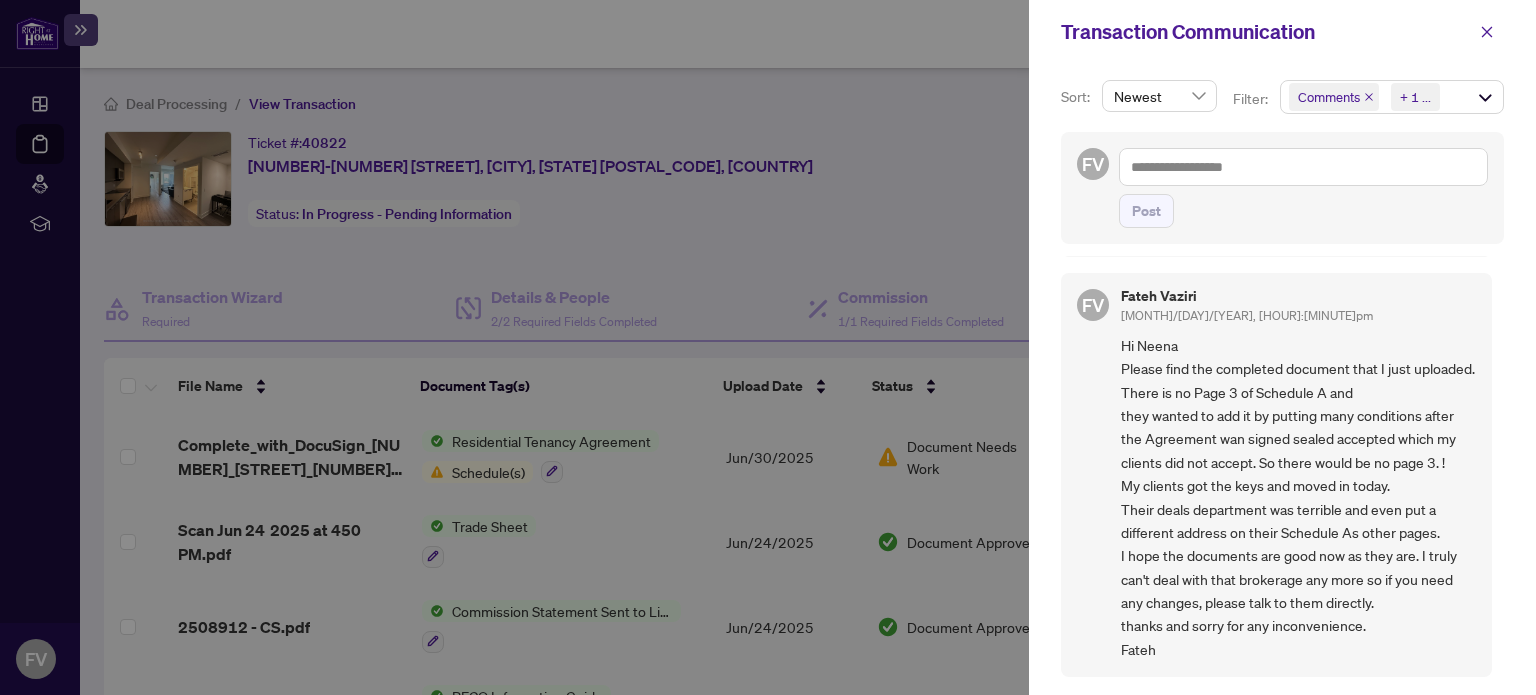 scroll, scrollTop: 748, scrollLeft: 0, axis: vertical 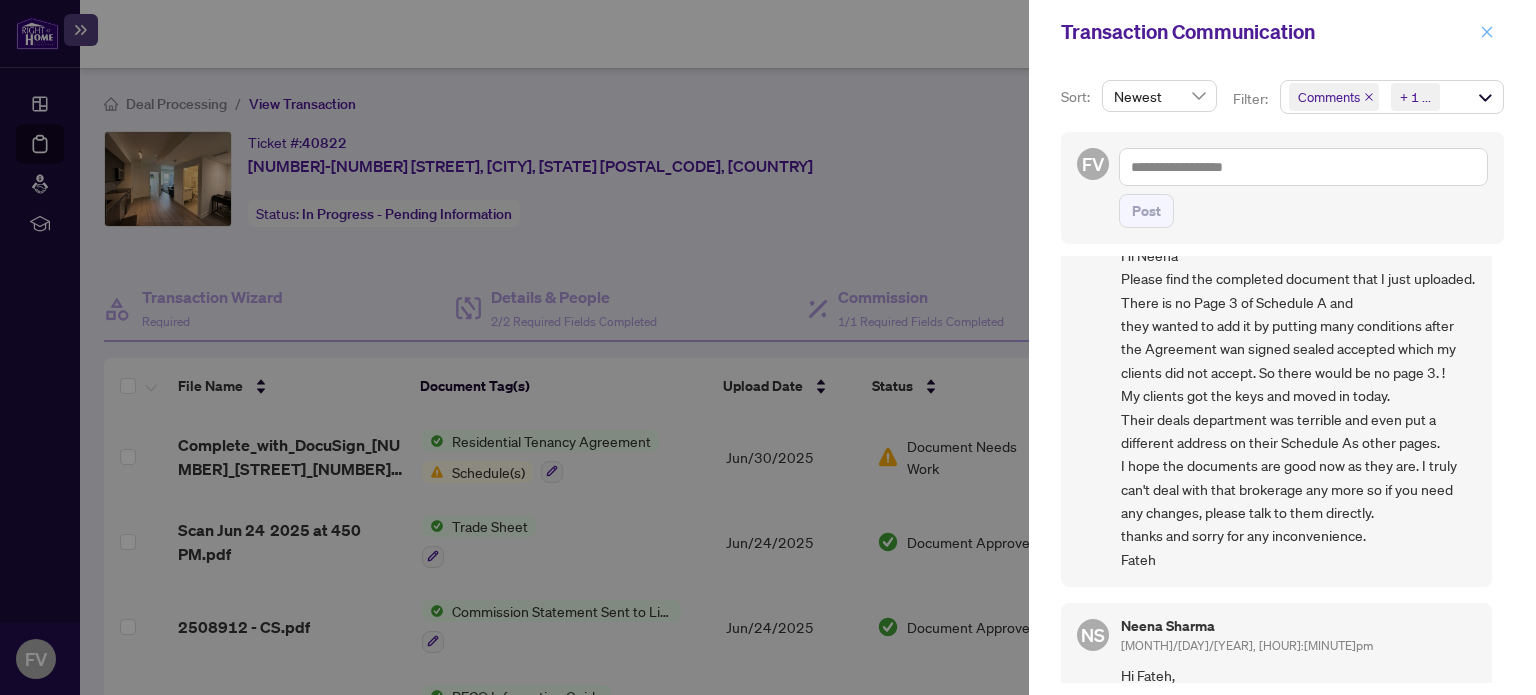 click 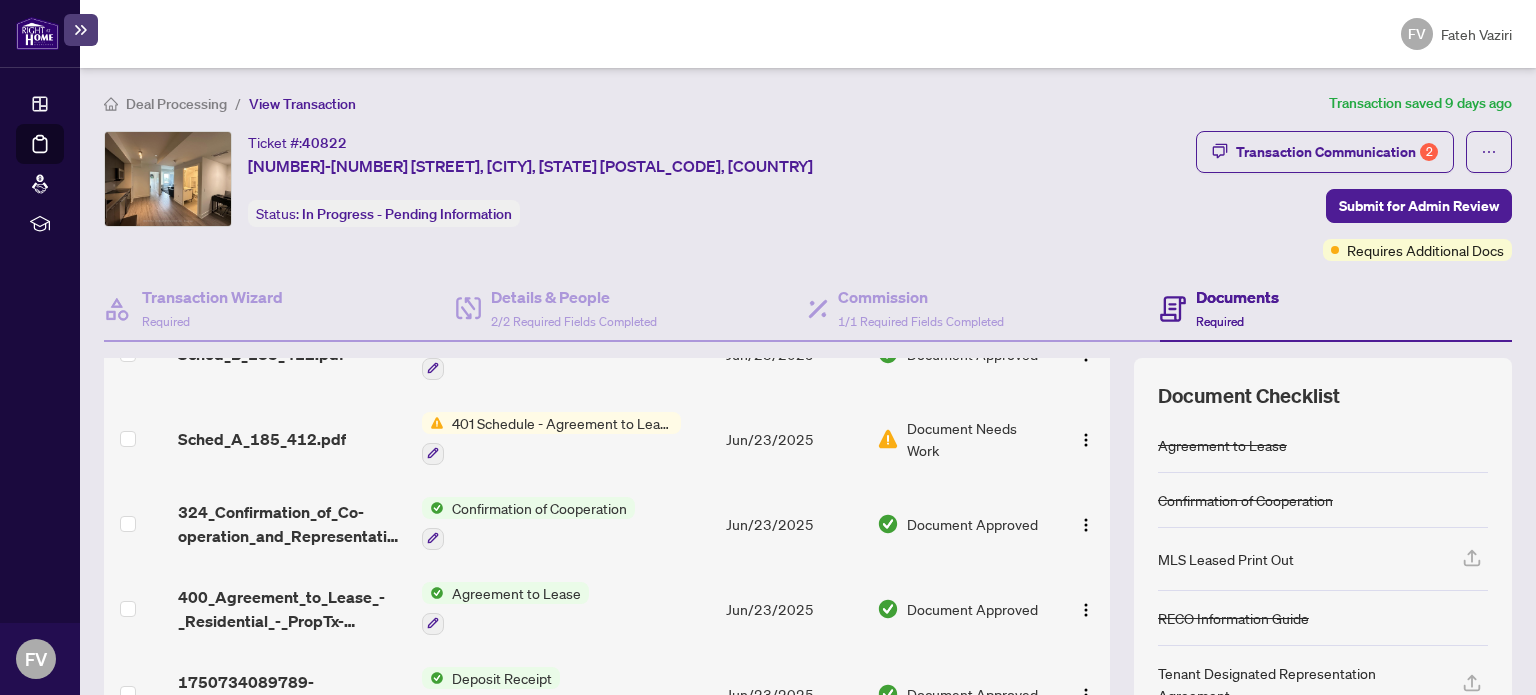 scroll, scrollTop: 721, scrollLeft: 0, axis: vertical 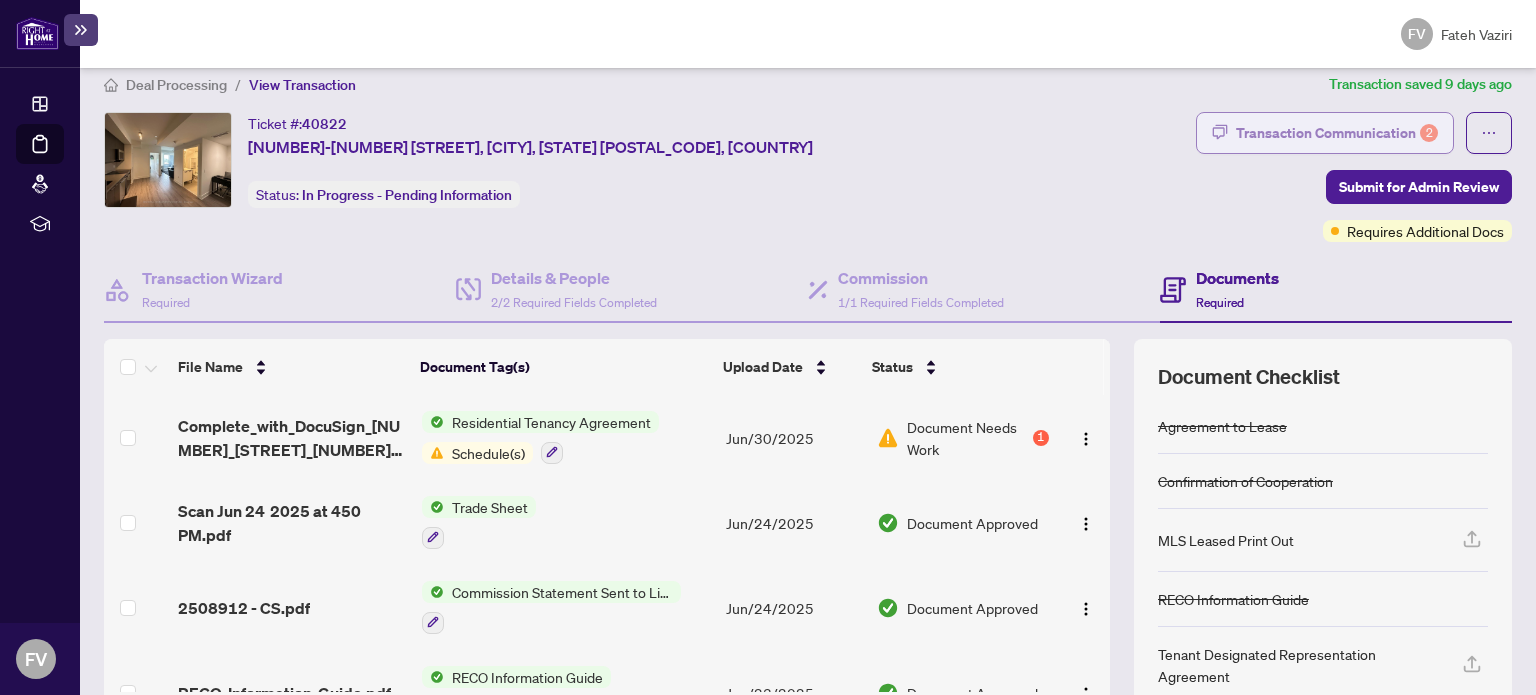 click on "Transaction Communication 2" at bounding box center [1337, 133] 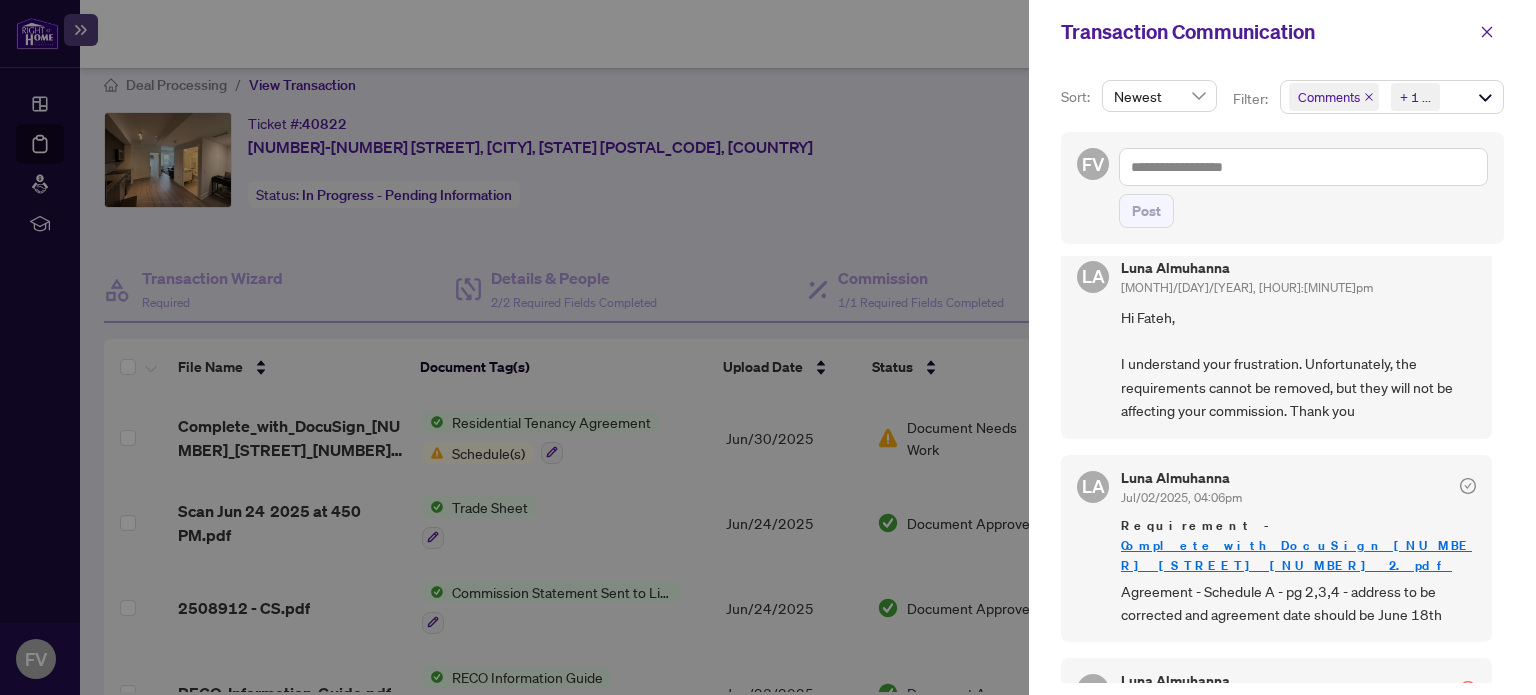 scroll, scrollTop: 0, scrollLeft: 0, axis: both 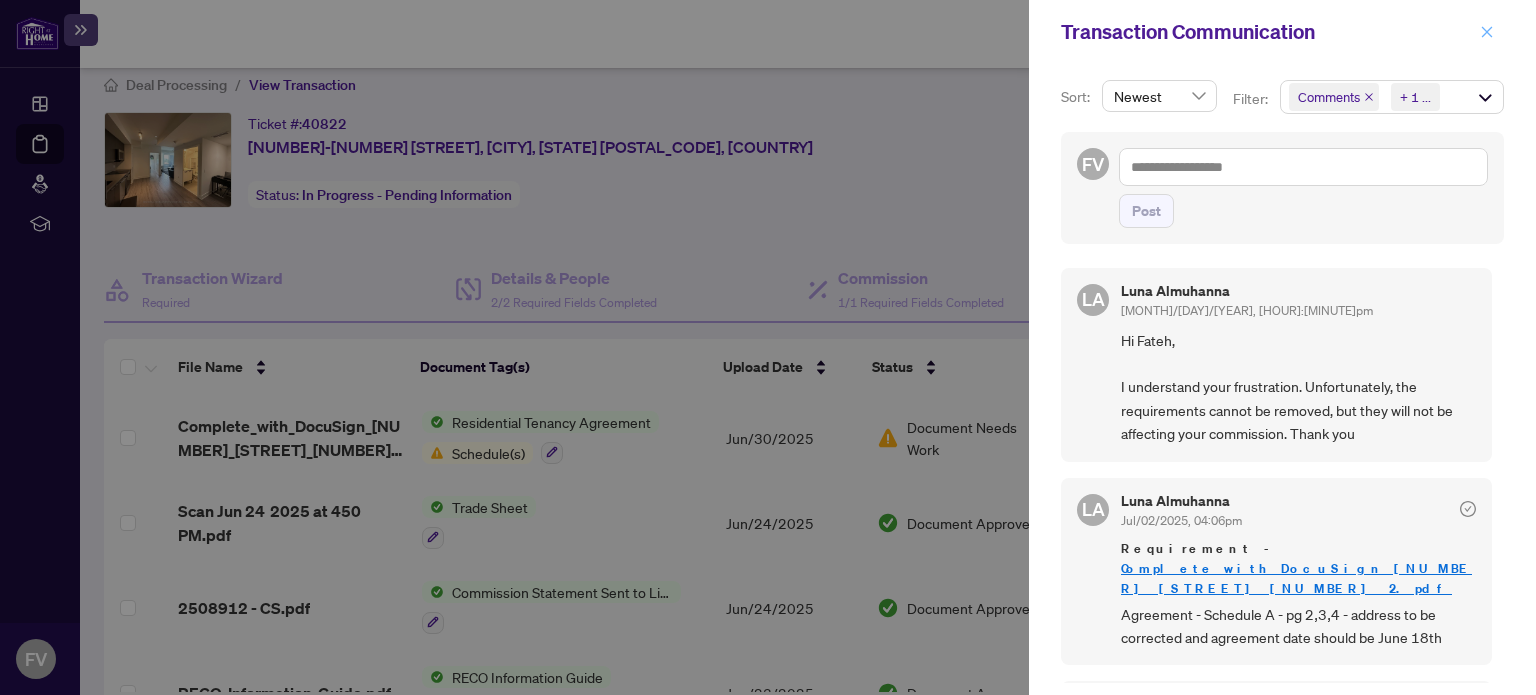 click 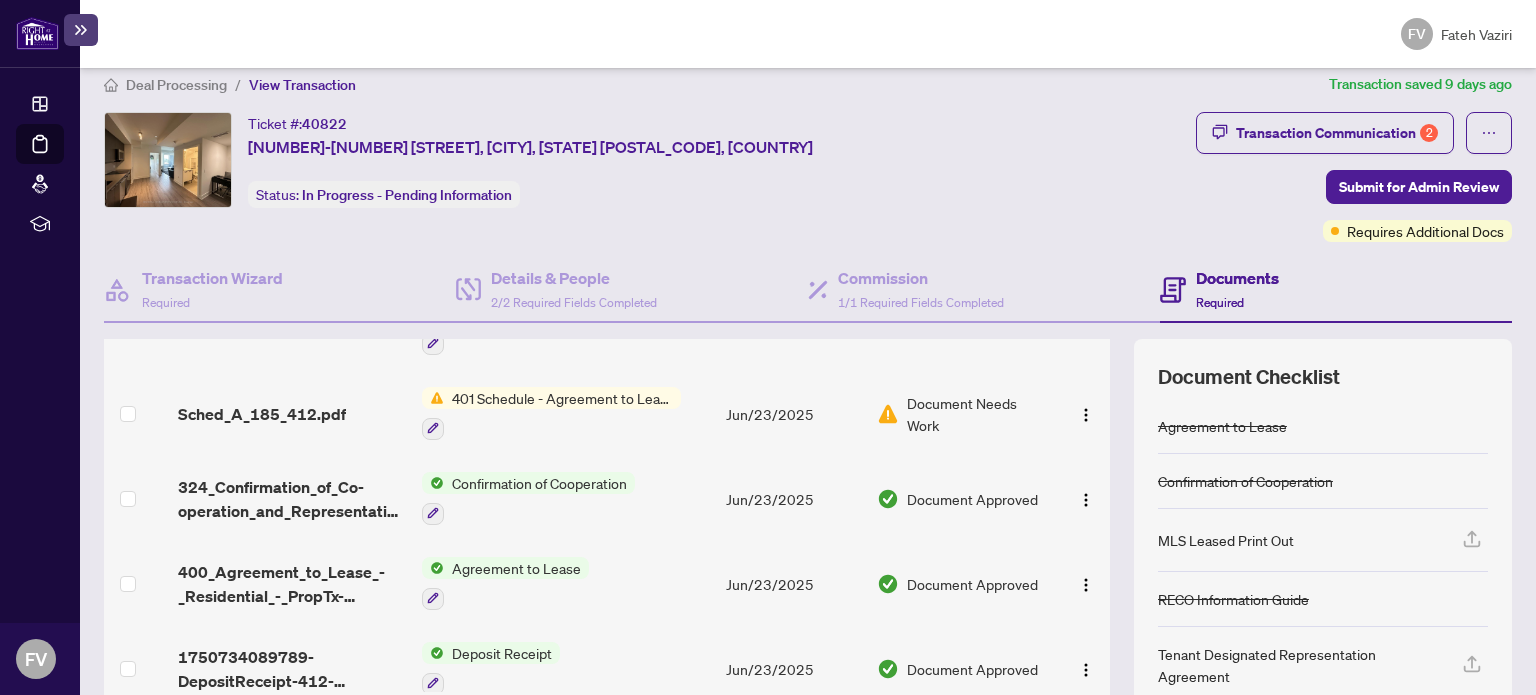 scroll, scrollTop: 721, scrollLeft: 0, axis: vertical 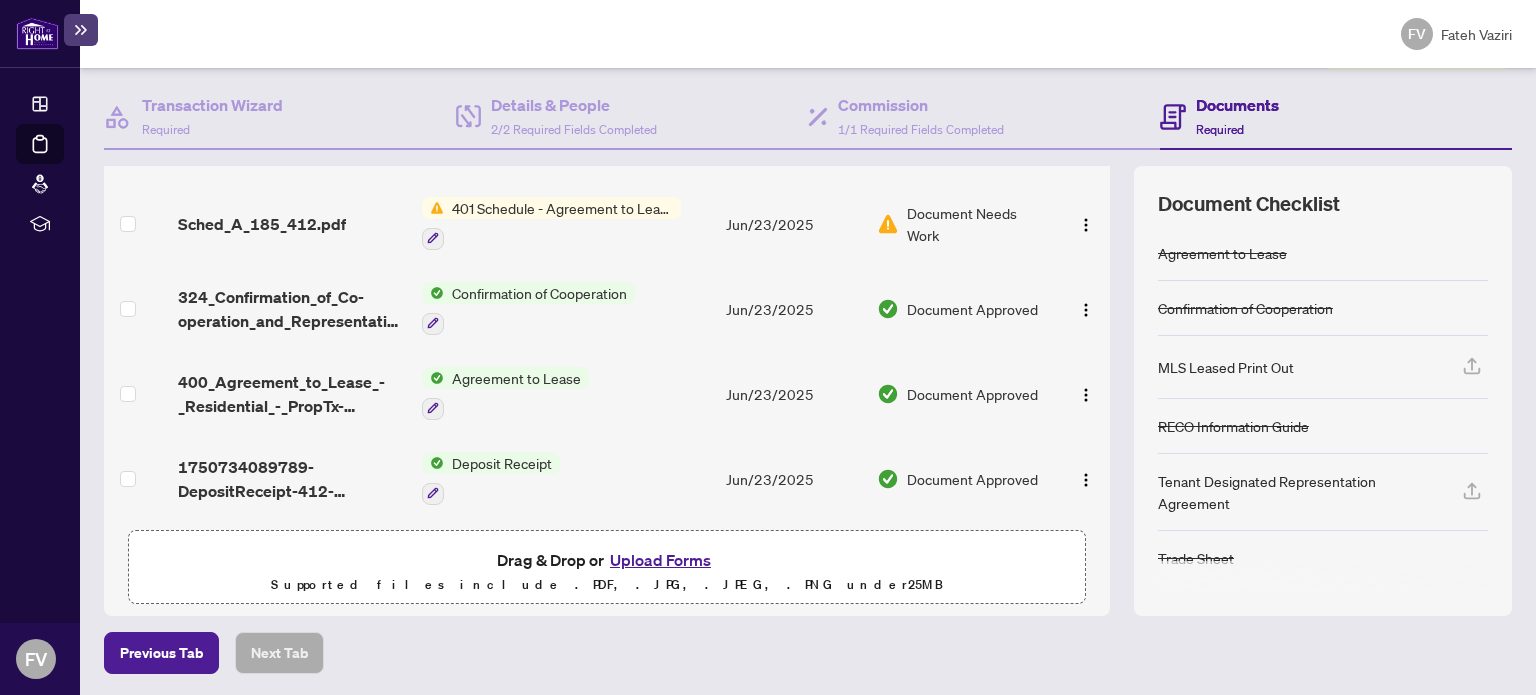 click on "Upload Forms" at bounding box center [660, 560] 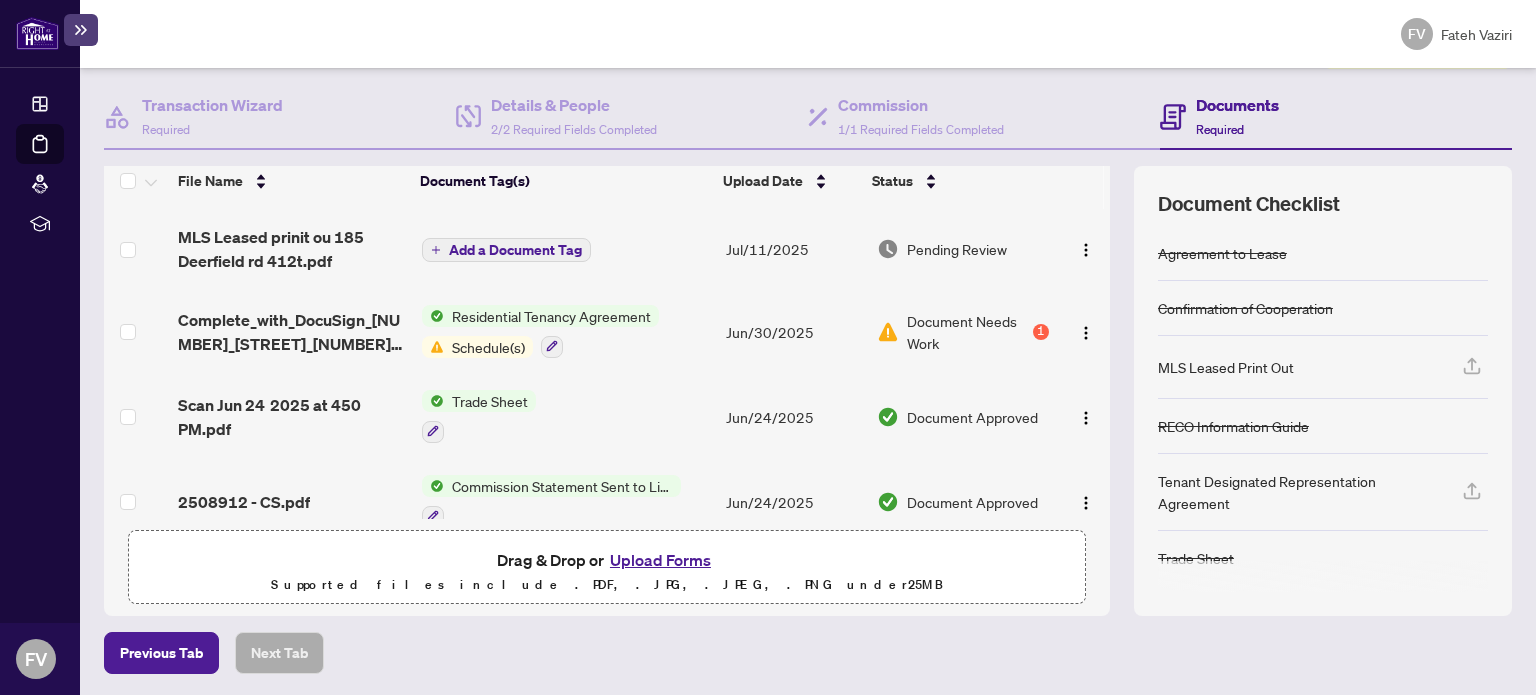 scroll, scrollTop: 0, scrollLeft: 0, axis: both 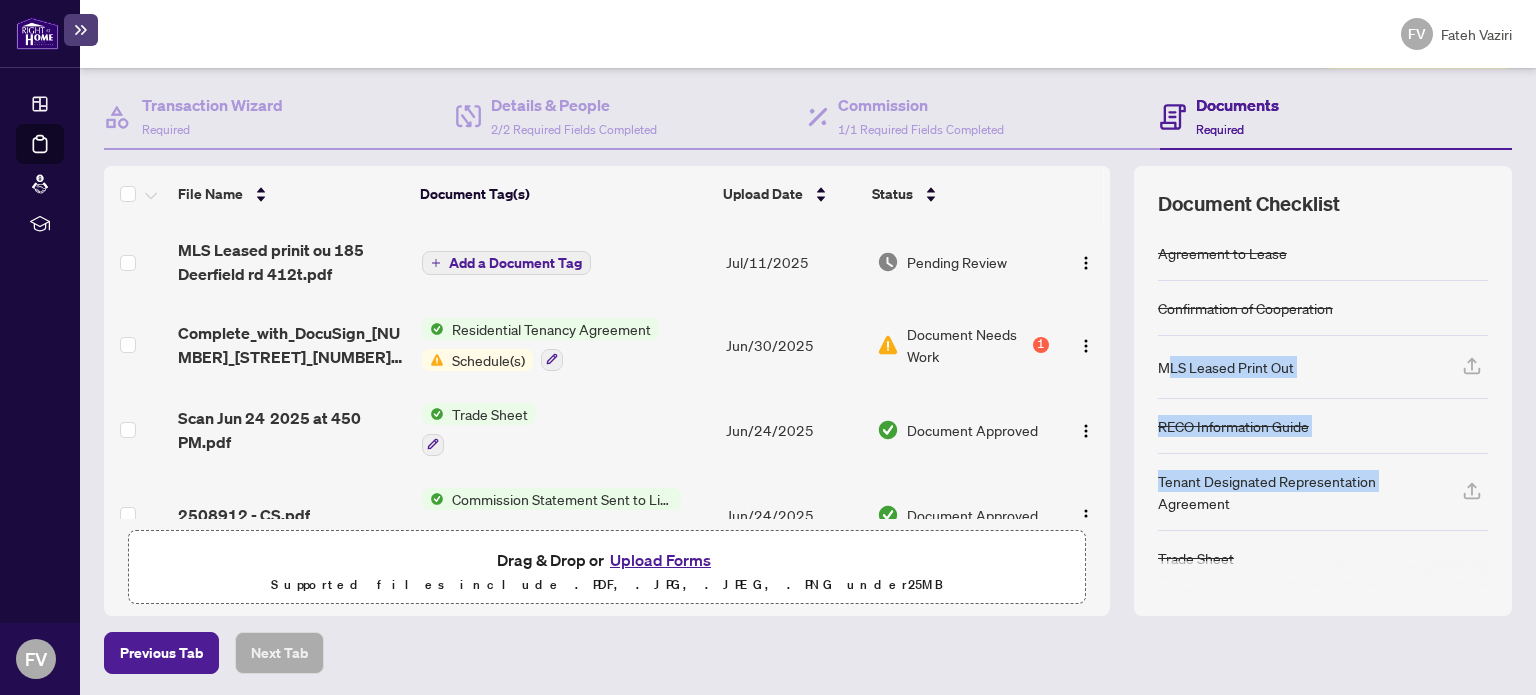 drag, startPoint x: 1121, startPoint y: 506, endPoint x: 1155, endPoint y: 359, distance: 150.88075 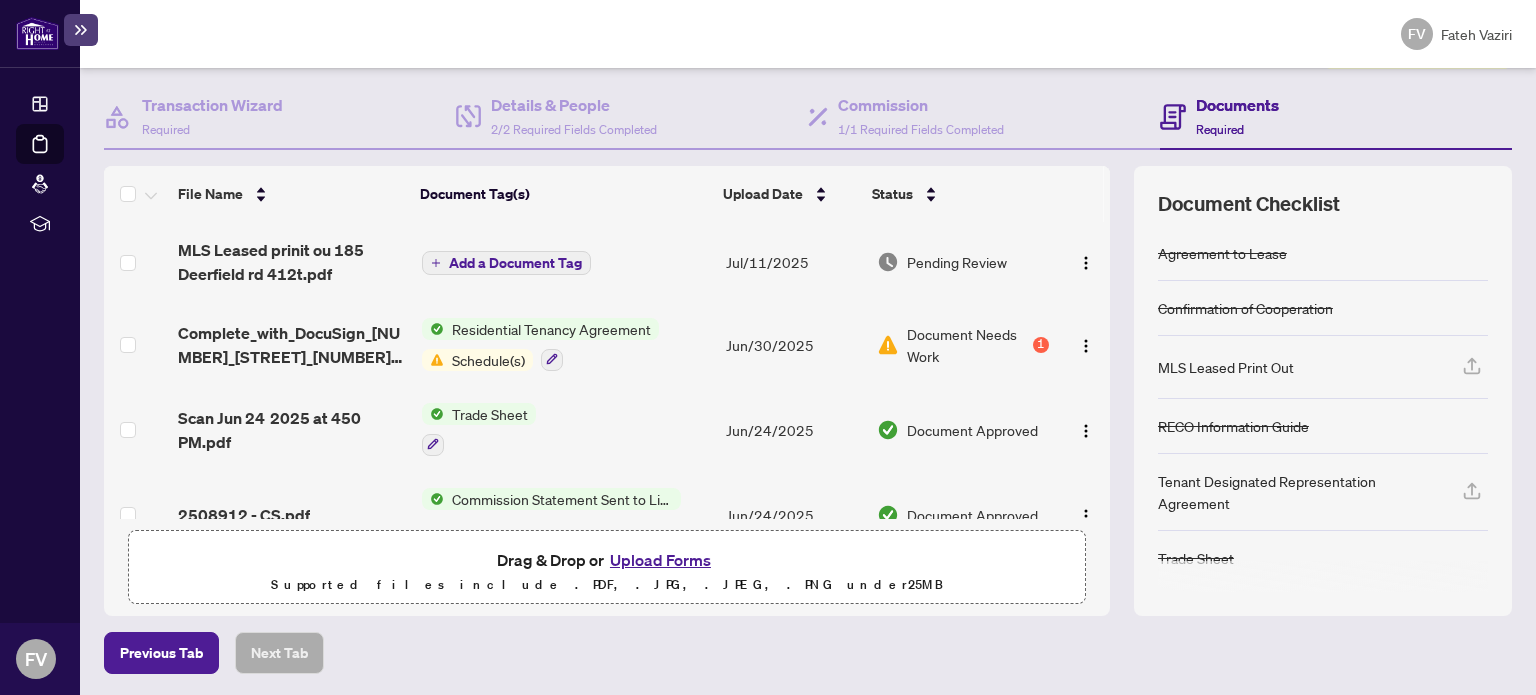 click on "File Name Document Tag(s) Upload Date Status             MLS Leased prinit ou [NUMBER] [STREET] [NUMBER]t.pdf Add a Document Tag [MONTH]/[DAY]/[YEAR] Pending Review Complete_with_DocuSign_[NUMBER]_[STREET]_[NUMBER] 2.pdf Residential Tenancy Agreement Schedule(s) [MONTH]/[DAY]/[YEAR] Document Needs Work 1 Scan [MONTH] [DAY] [YEAR] at [HOUR][MINUTE]pm.pdf Trade Sheet [MONTH]/[DAY]/[YEAR] Document Approved [NUMBER] - CS.pdf Commission Statement Sent to Listing Brokerage [MONTH]/[DAY]/[YEAR] Document Approved RECO-Information-Guide.pdf RECO Information Guide [MONTH]/[DAY]/[YEAR] Document Approved [NUMBER]_Tenant_Designated_Representation_Agreement_-_PropTx-OREA.pdf [NUMBER] Tenant Designated Representation Agreement - Authority for Lease or Purchase [MONTH]/[DAY]/[YEAR] Document Approved Tenancy_Agreement_-_[NUMBER]_[STREET]__412.pdf Residential Tenancy Agreement [MONTH]/[DAY]/[YEAR] Document Approved Summary.pdf Other [MONTH]/[DAY]/[YEAR] Document Approved Sched_B_[NUMBER]_[NUMBER].pdf Schedule B [MONTH]/[DAY]/[YEAR] Document Approved Sched_A_[NUMBER]_[NUMBER].pdf [NUMBER] Schedule - Agreement to Lease - Residential [MONTH]/[DAY]/[YEAR] Document Needs Work" at bounding box center [808, 391] 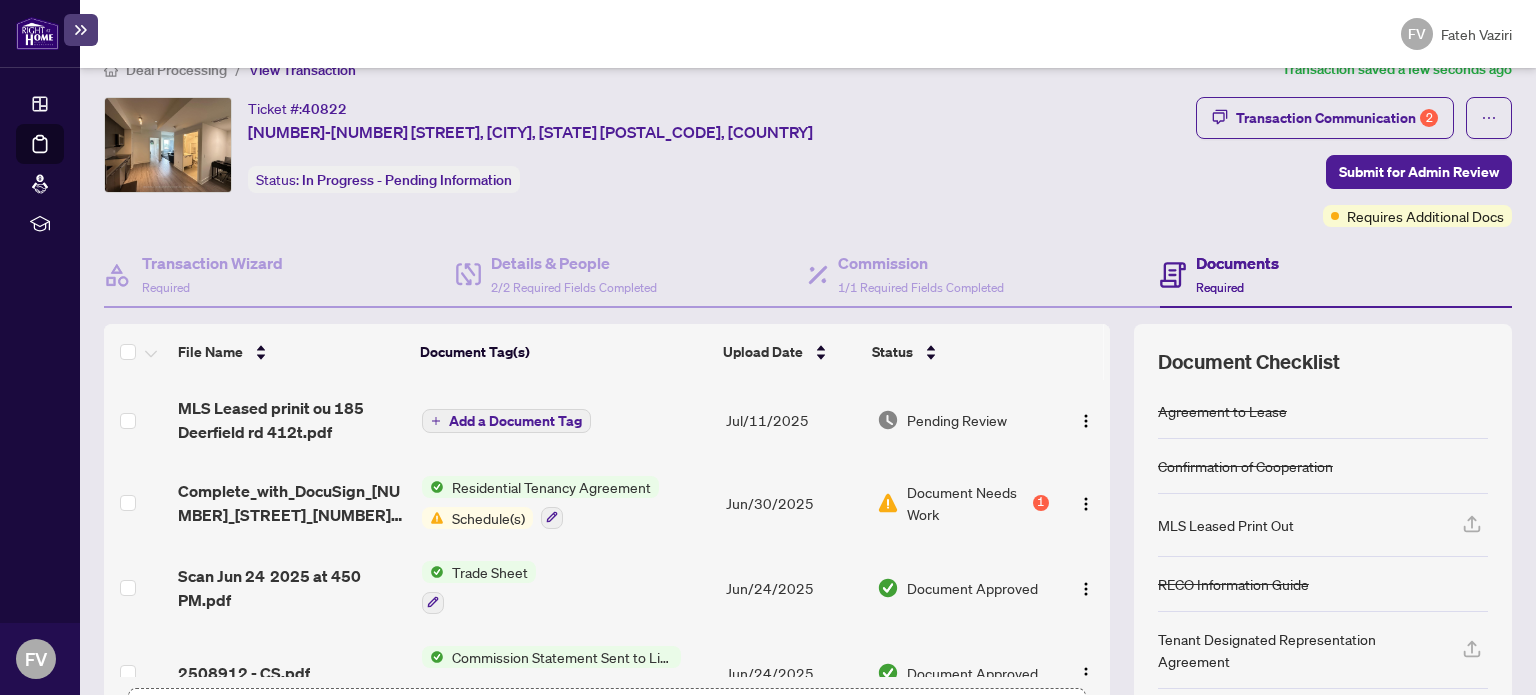 scroll, scrollTop: 0, scrollLeft: 0, axis: both 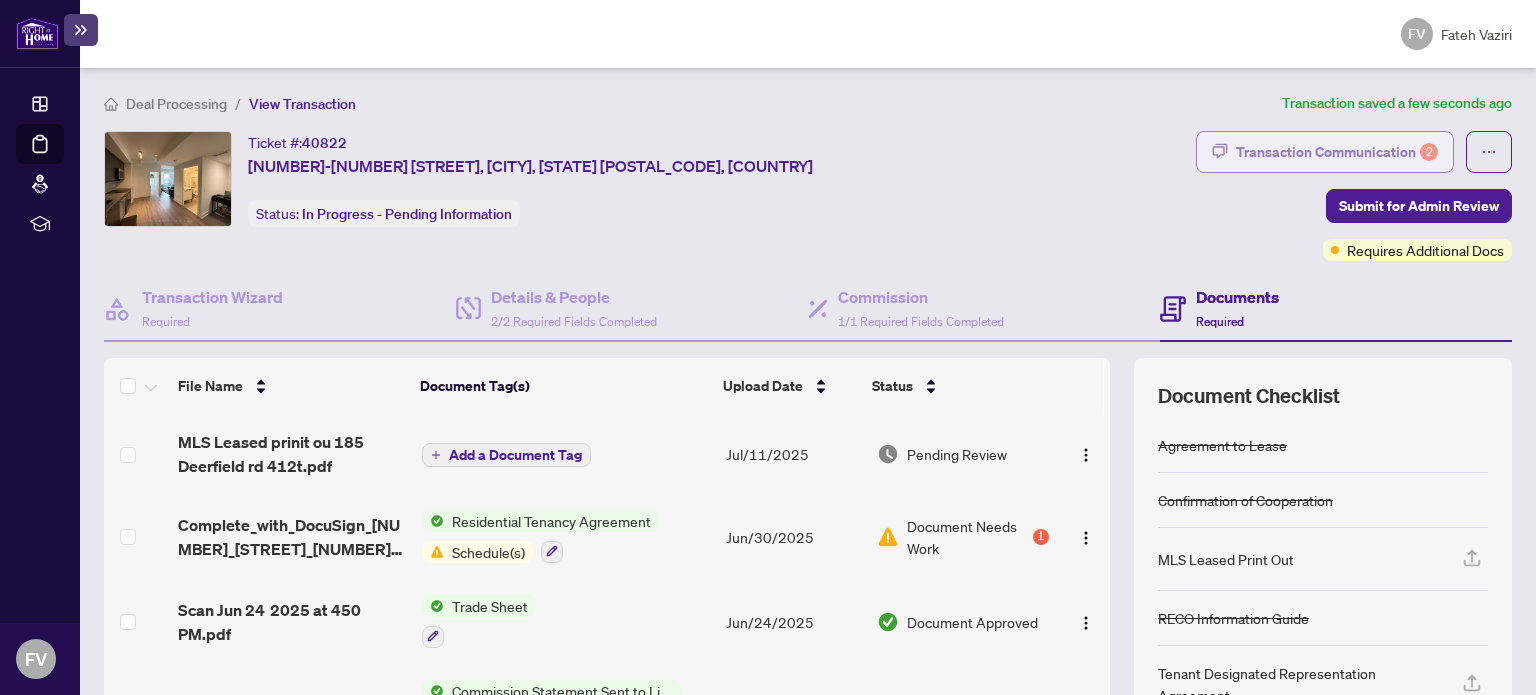 click on "Transaction Communication 2" at bounding box center [1337, 152] 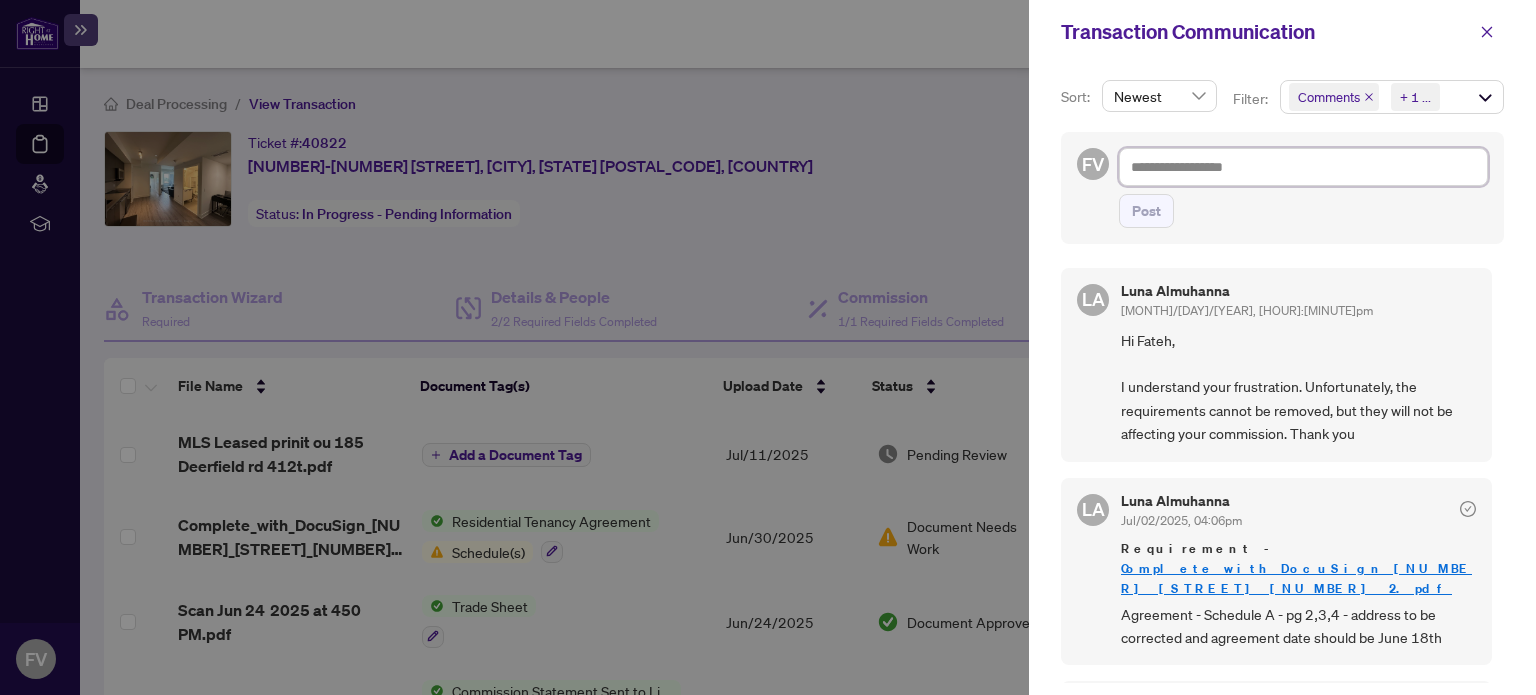 click at bounding box center (1303, 167) 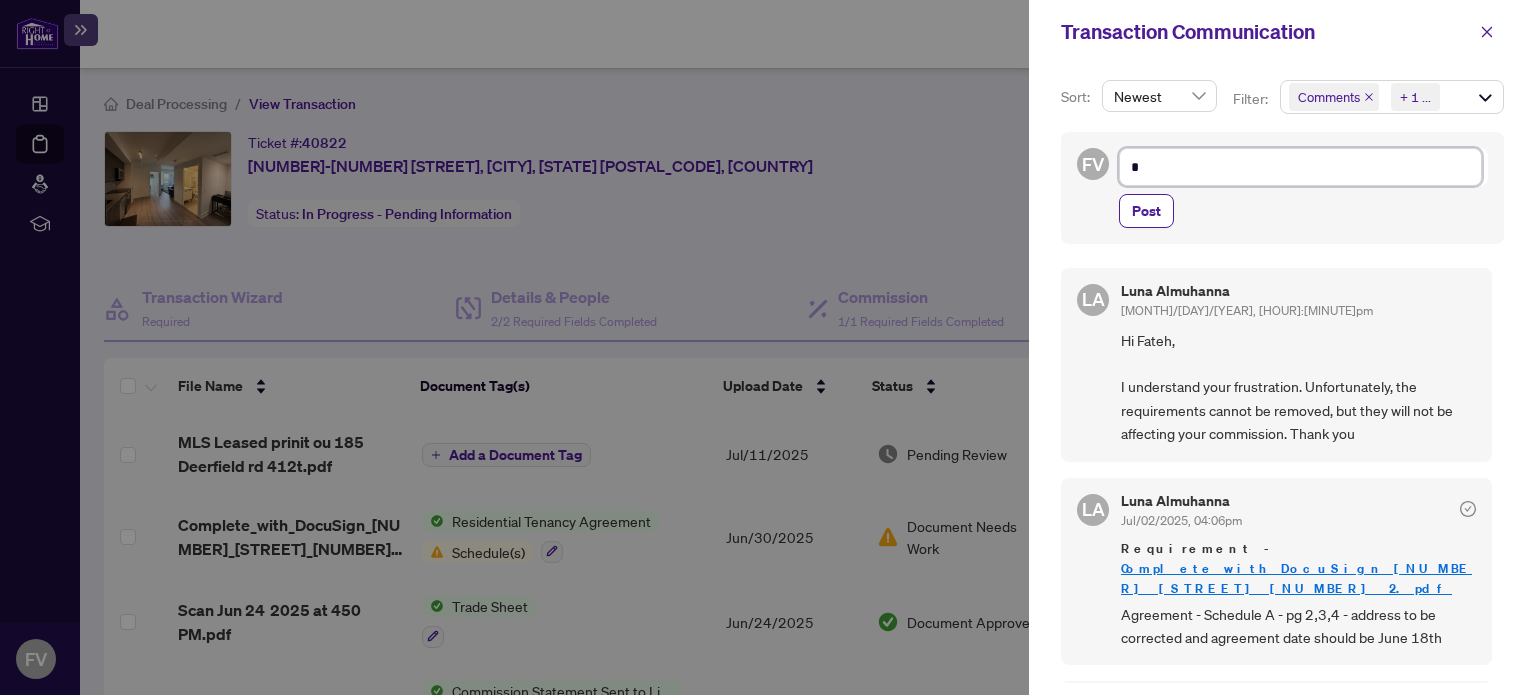 type on "**" 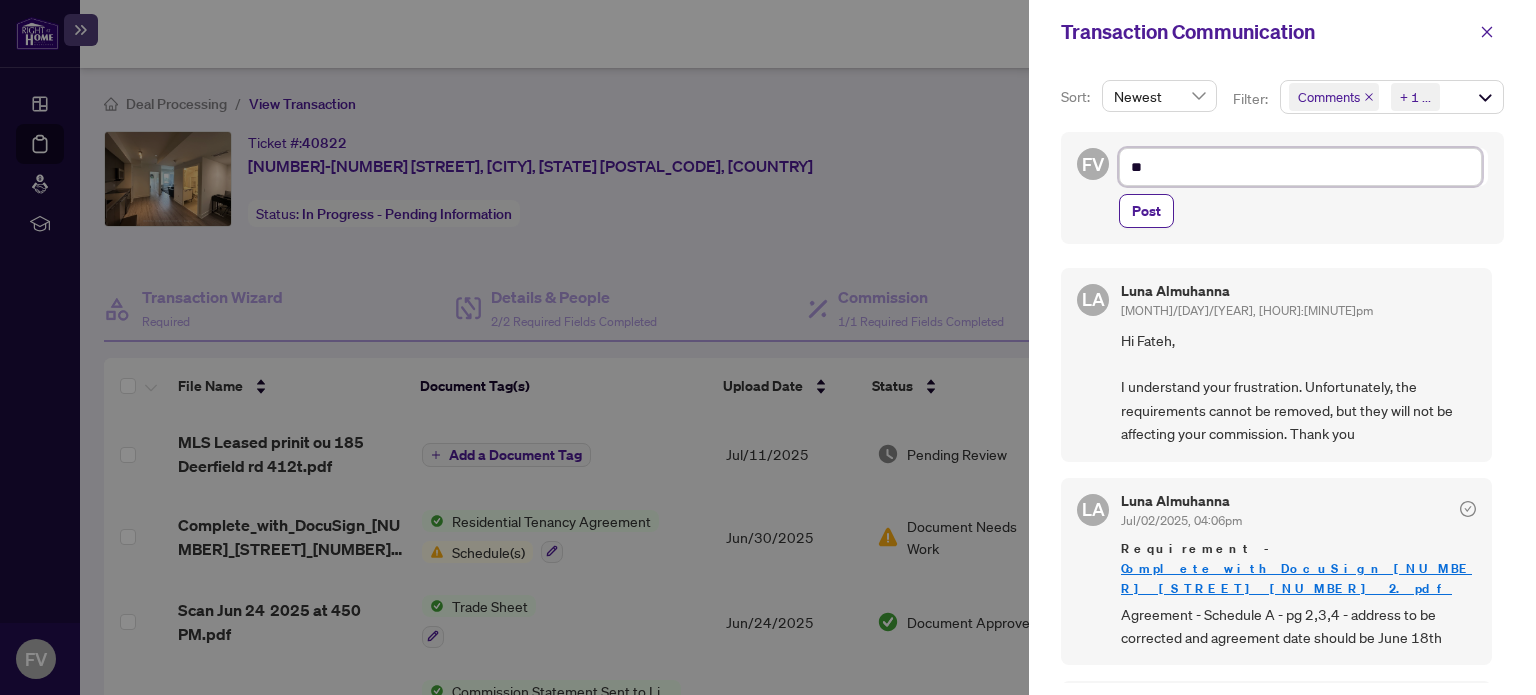 type on "**" 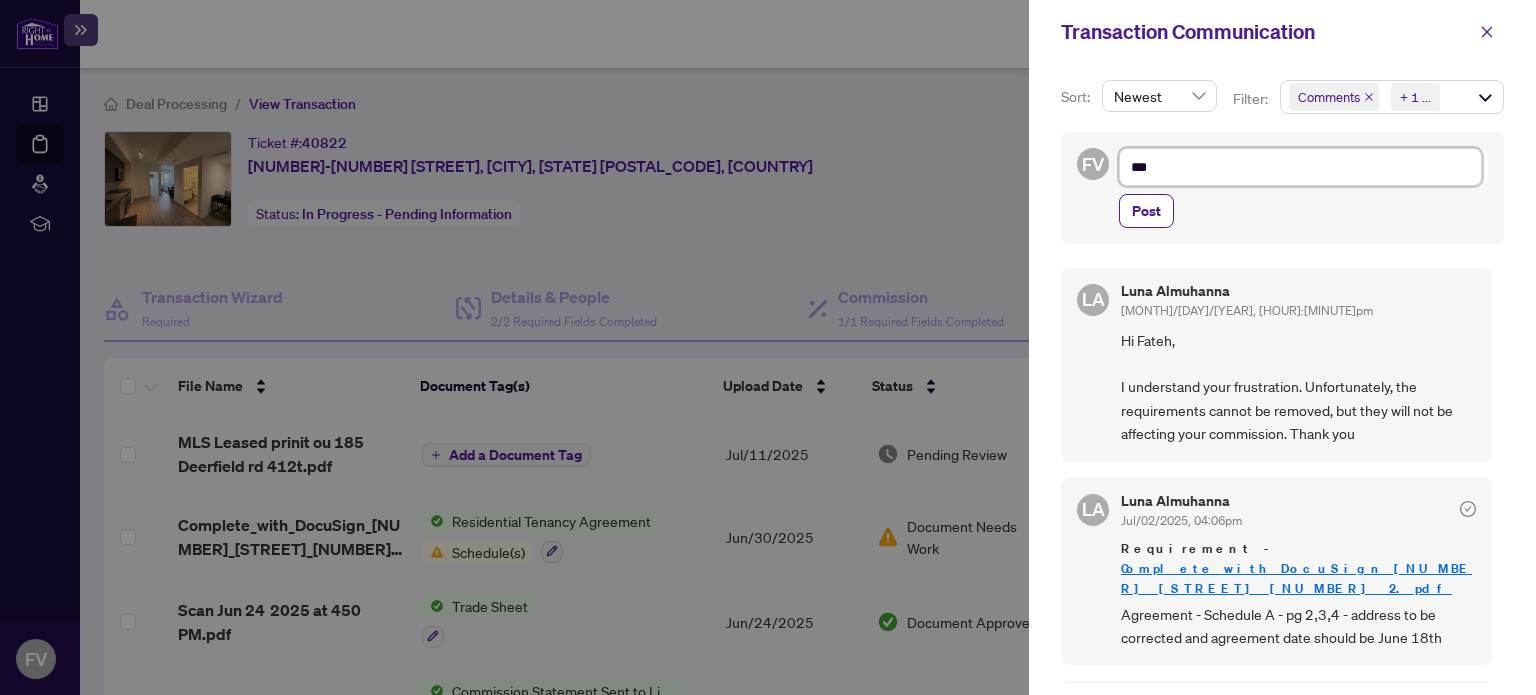 type on "****" 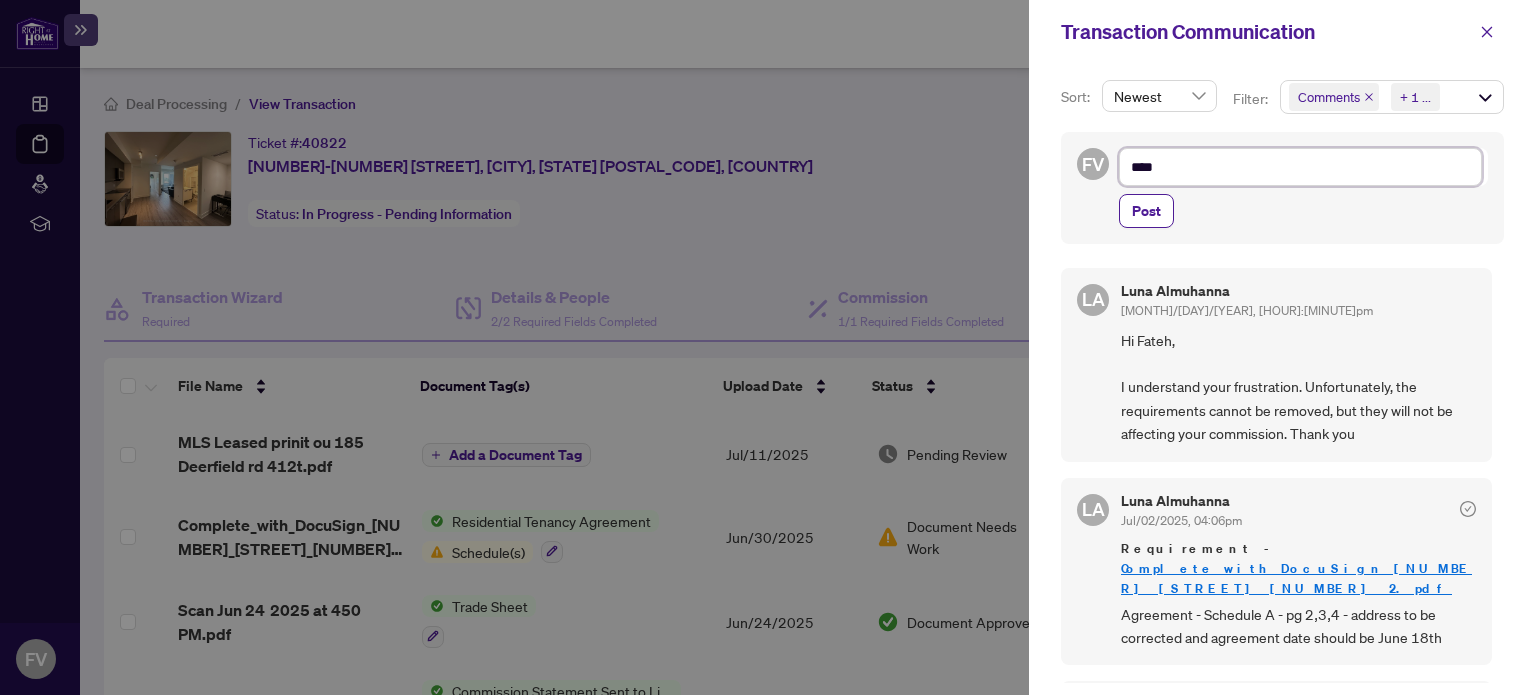 type on "*****" 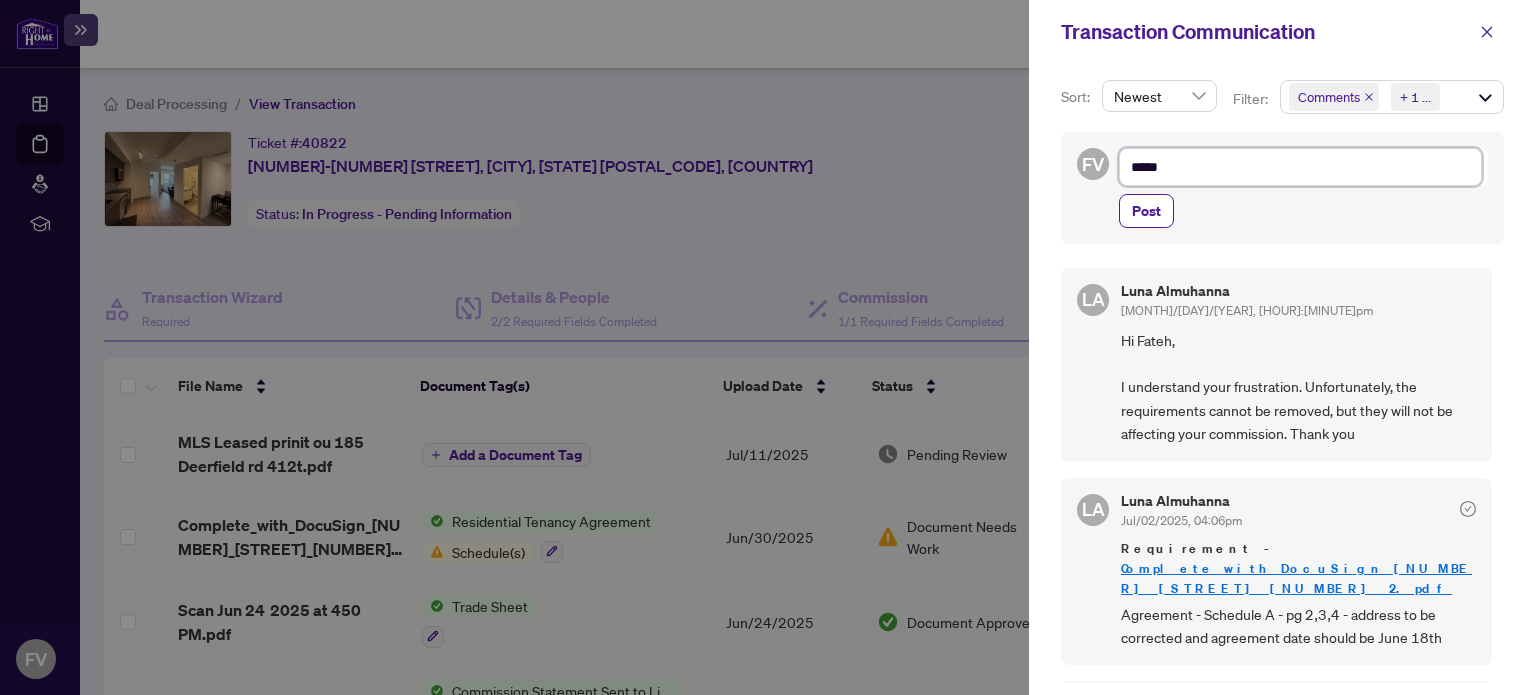 type on "*****" 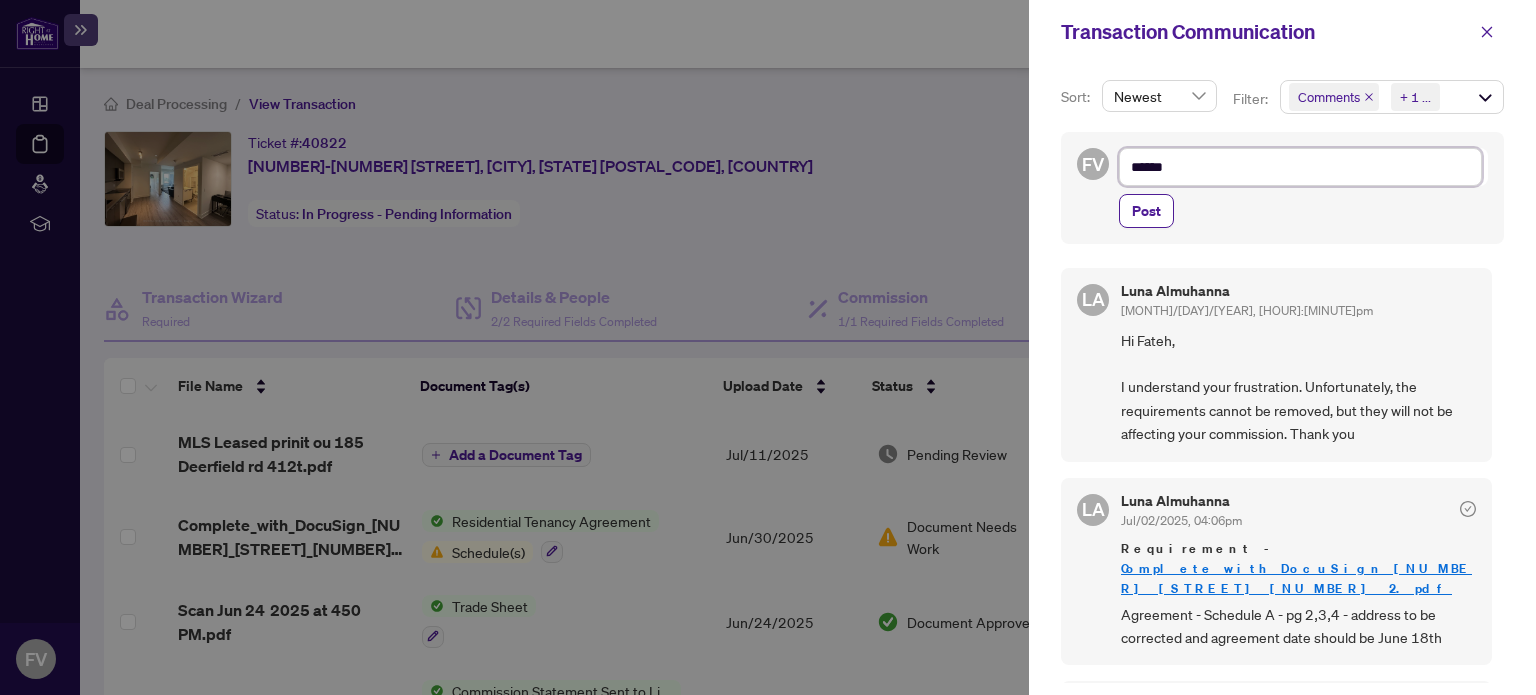 type on "*******" 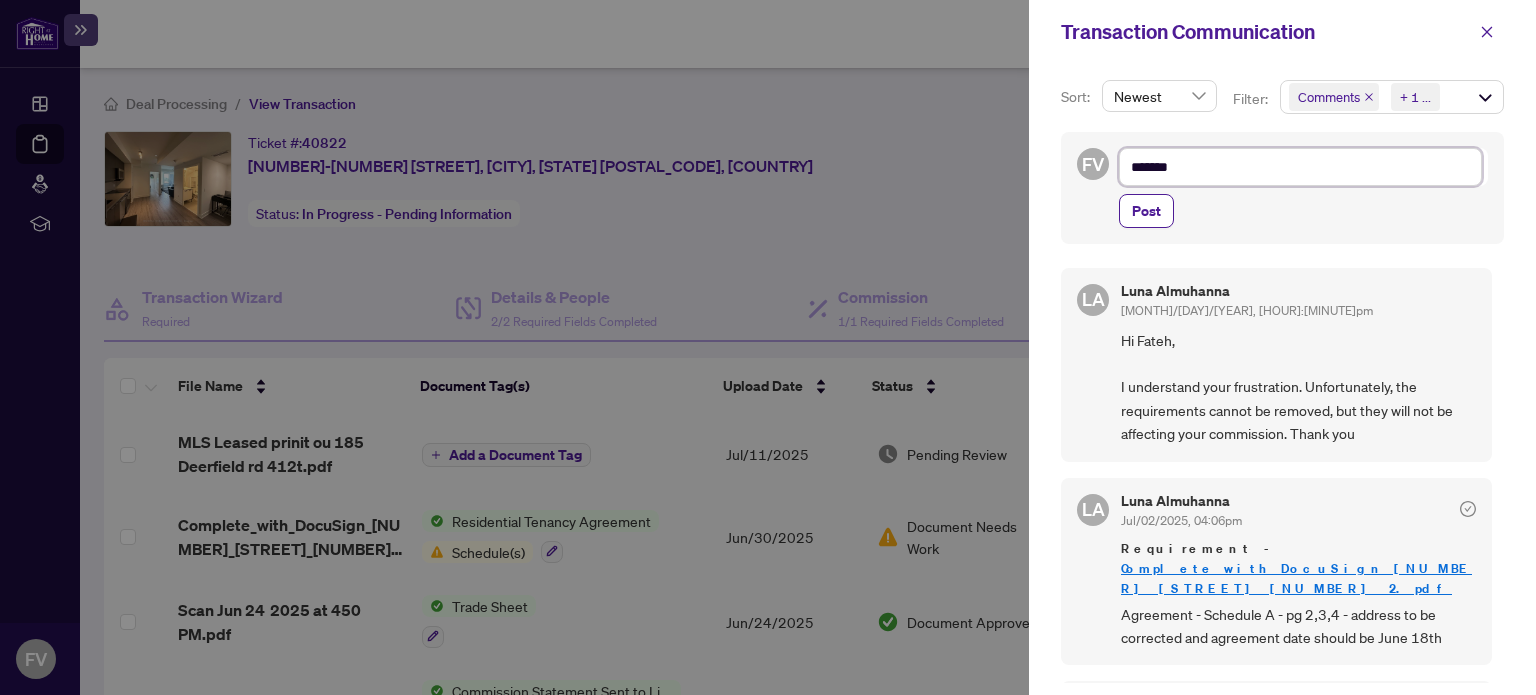 type on "********" 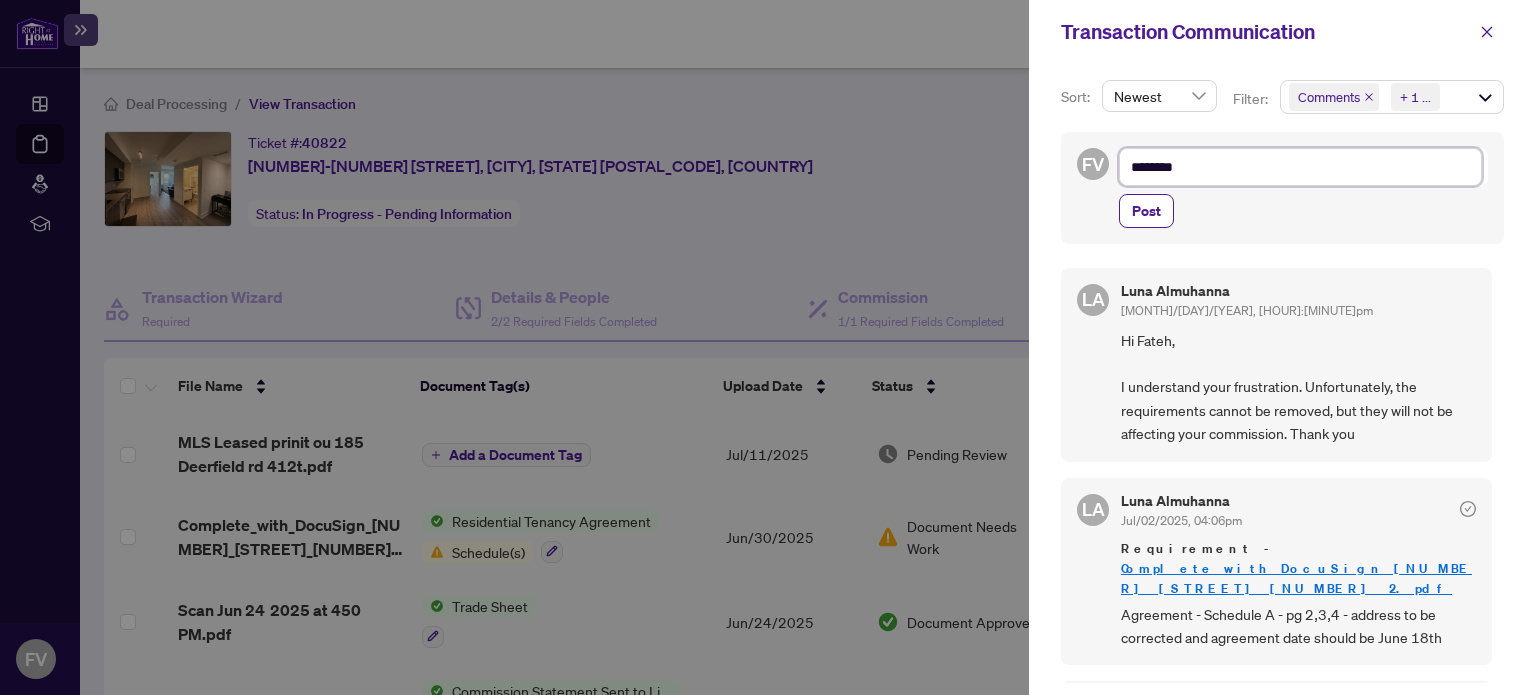 type on "*********" 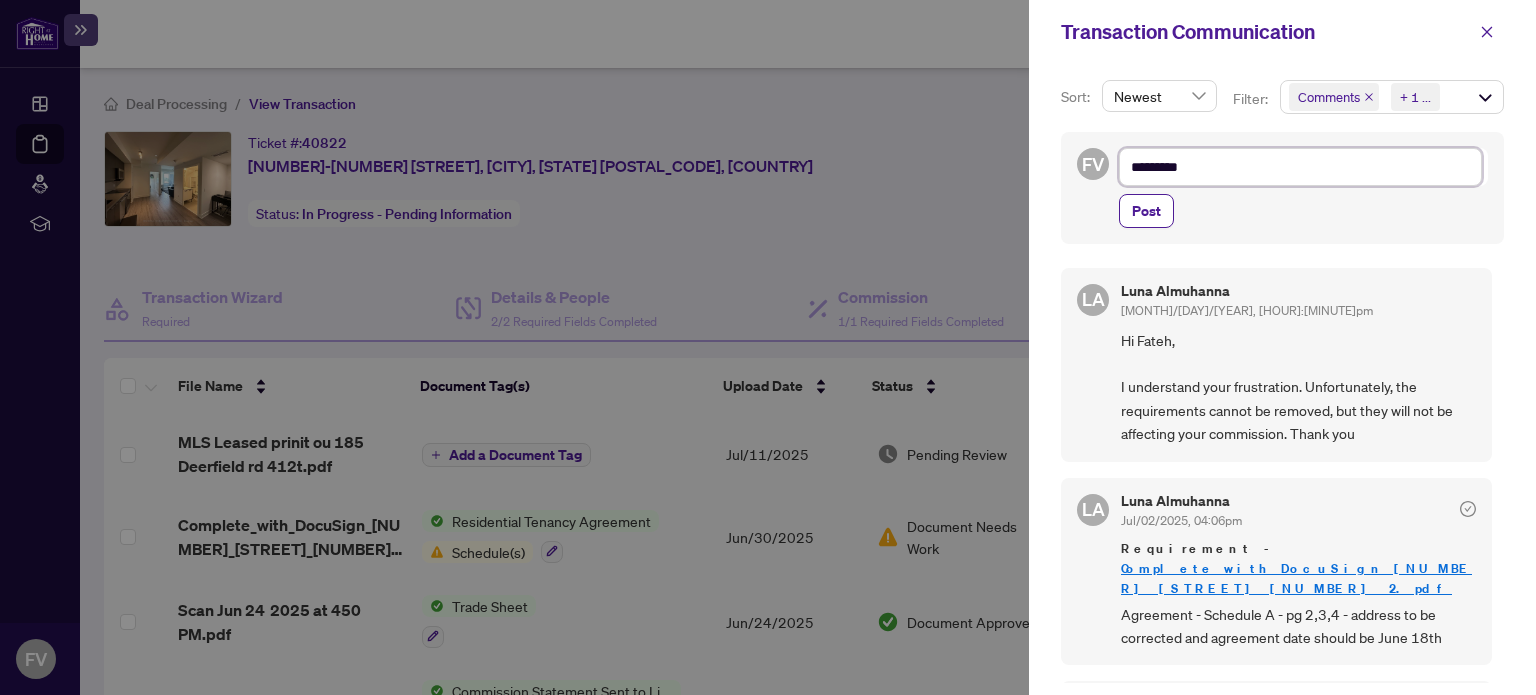type on "**********" 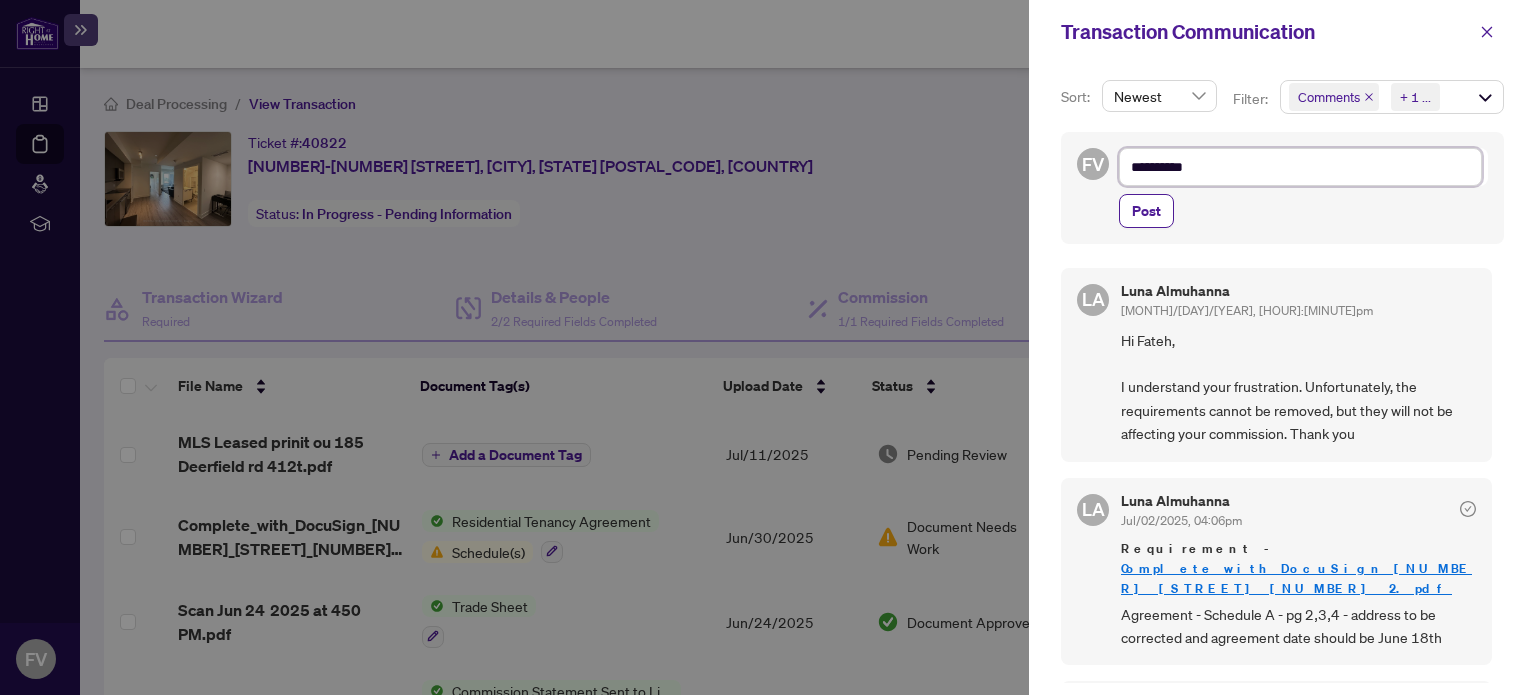 type on "**********" 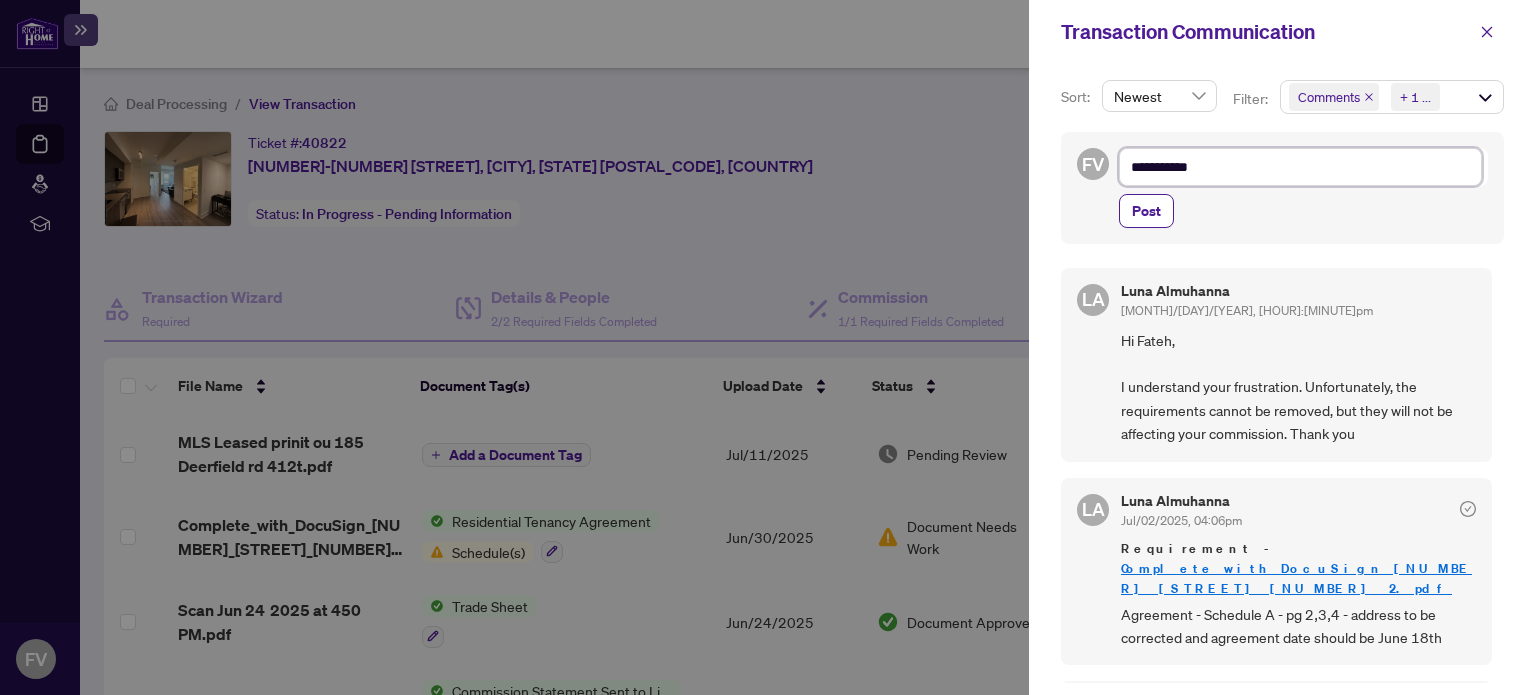 type on "**********" 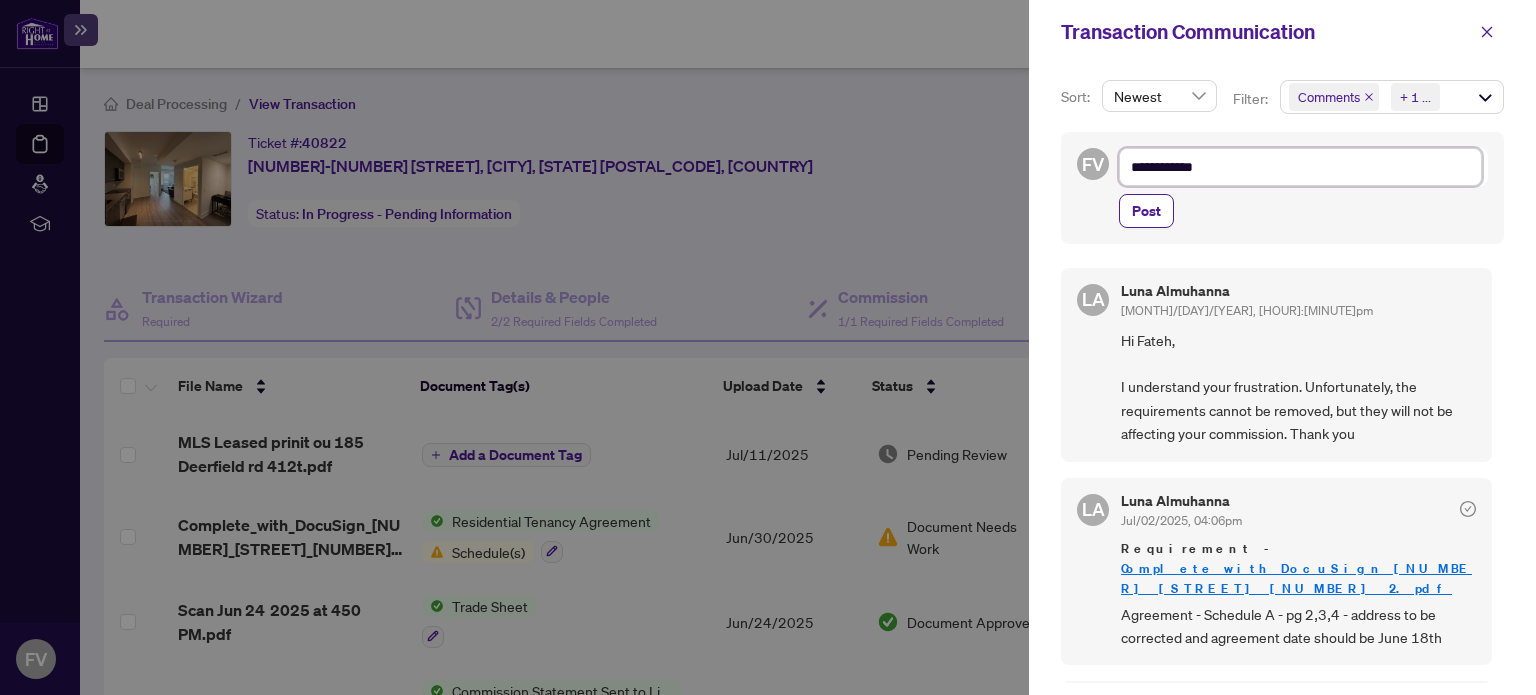 type on "**********" 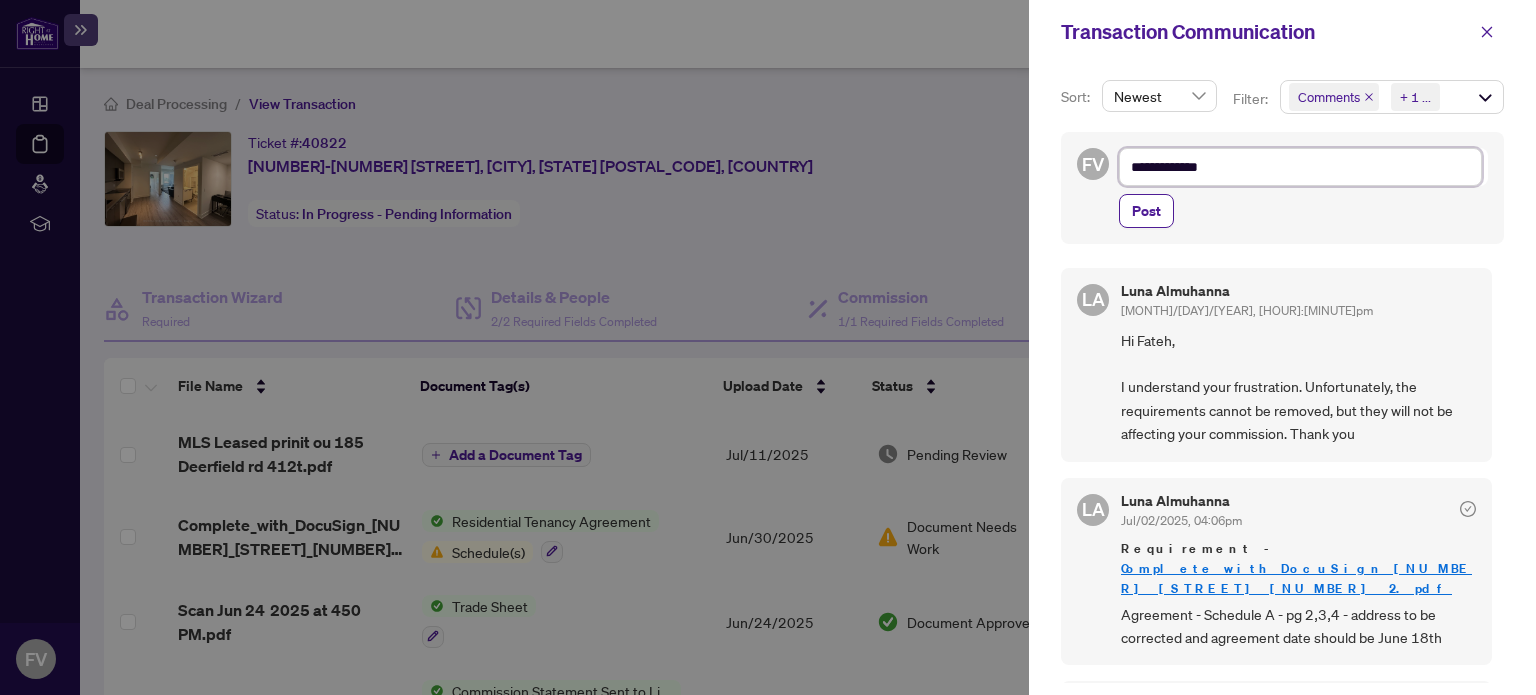 type on "**********" 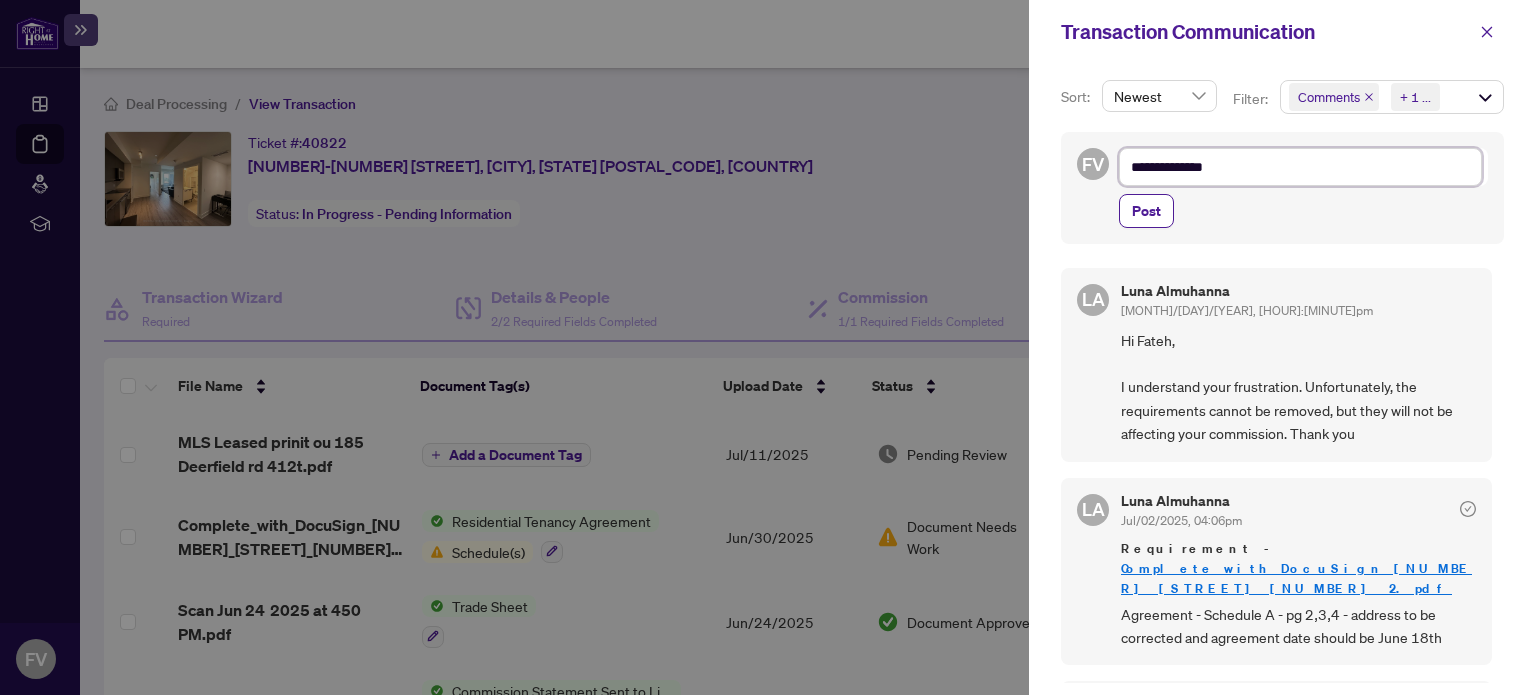 type on "**********" 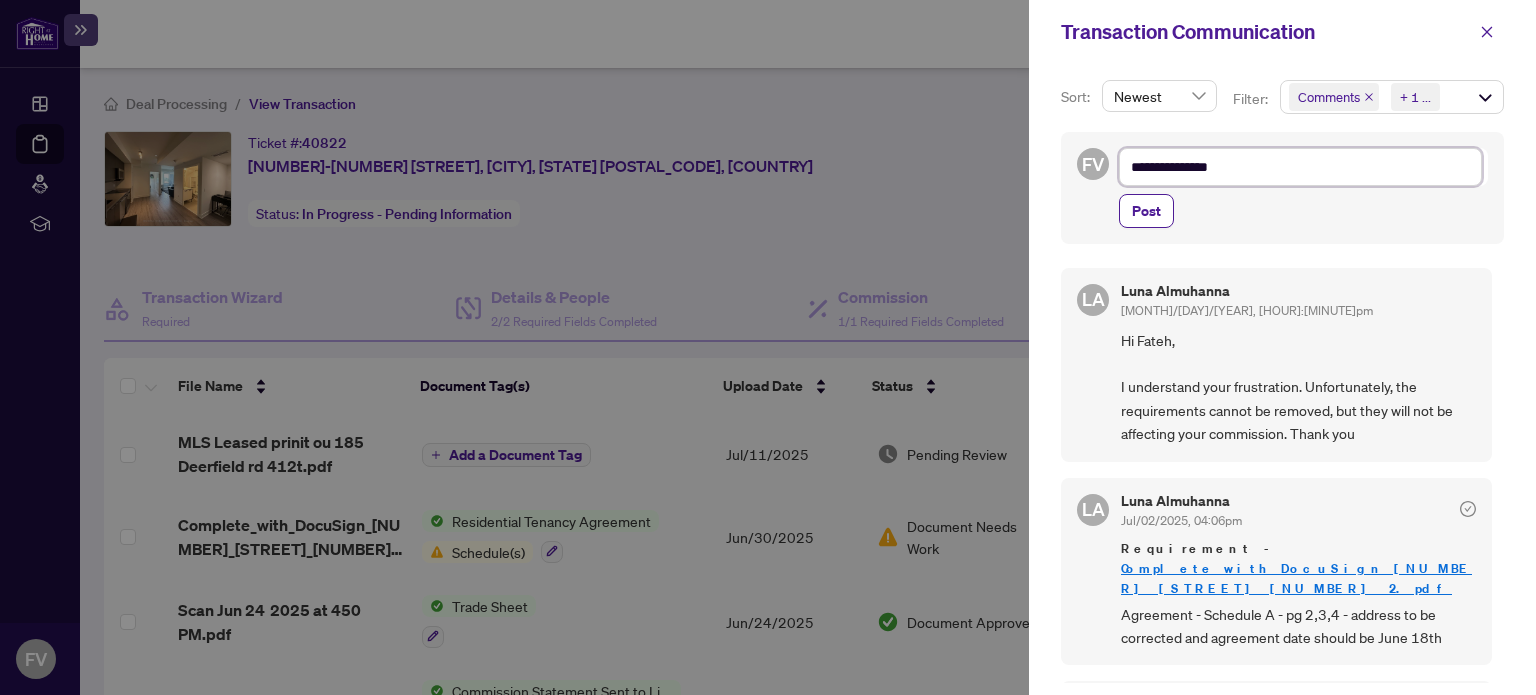 type on "**********" 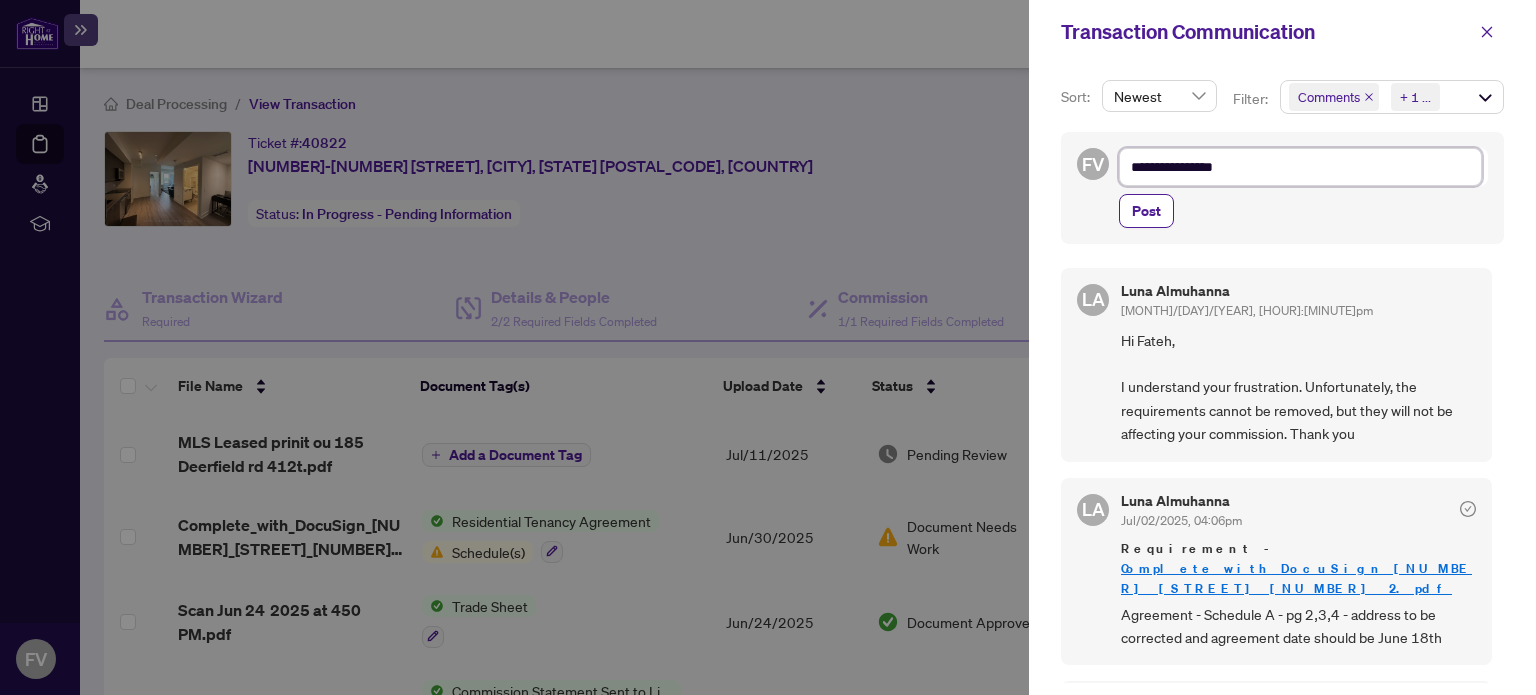 type on "**********" 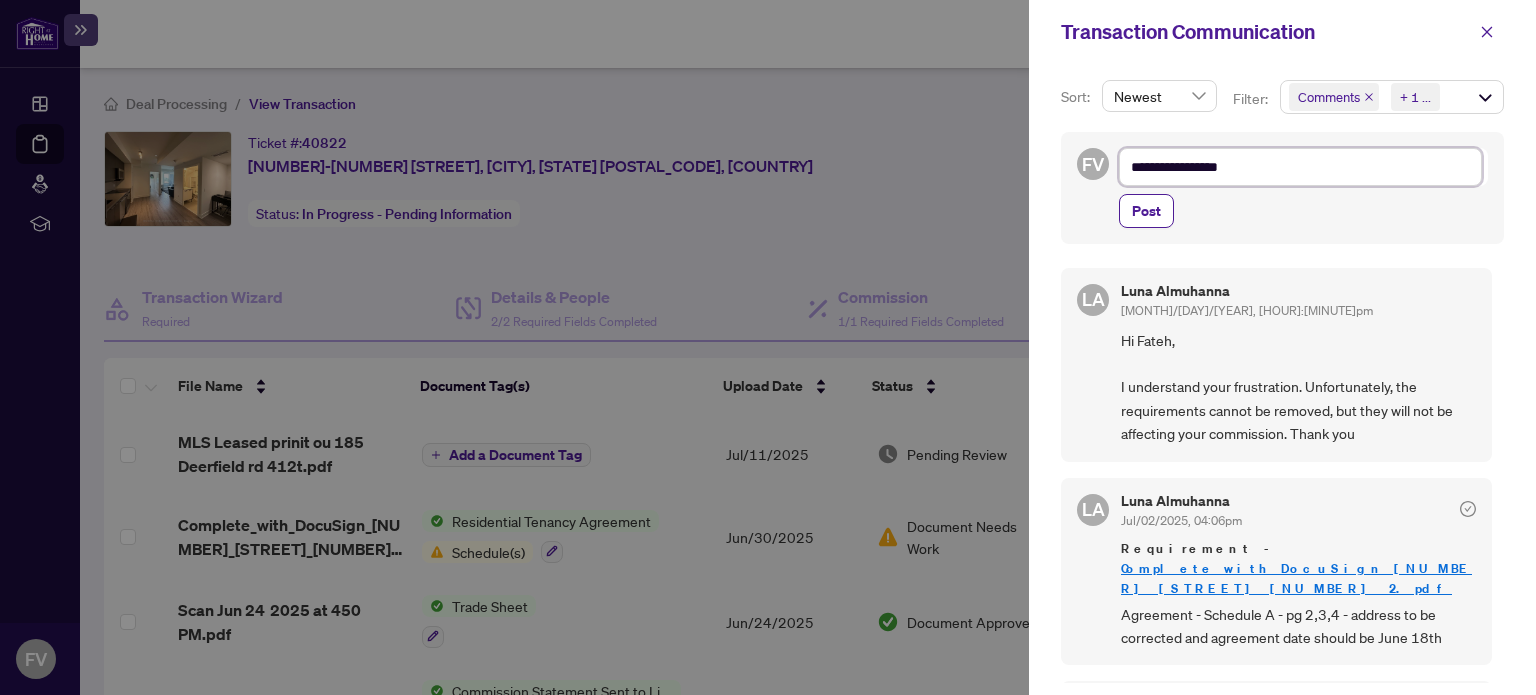 type on "**********" 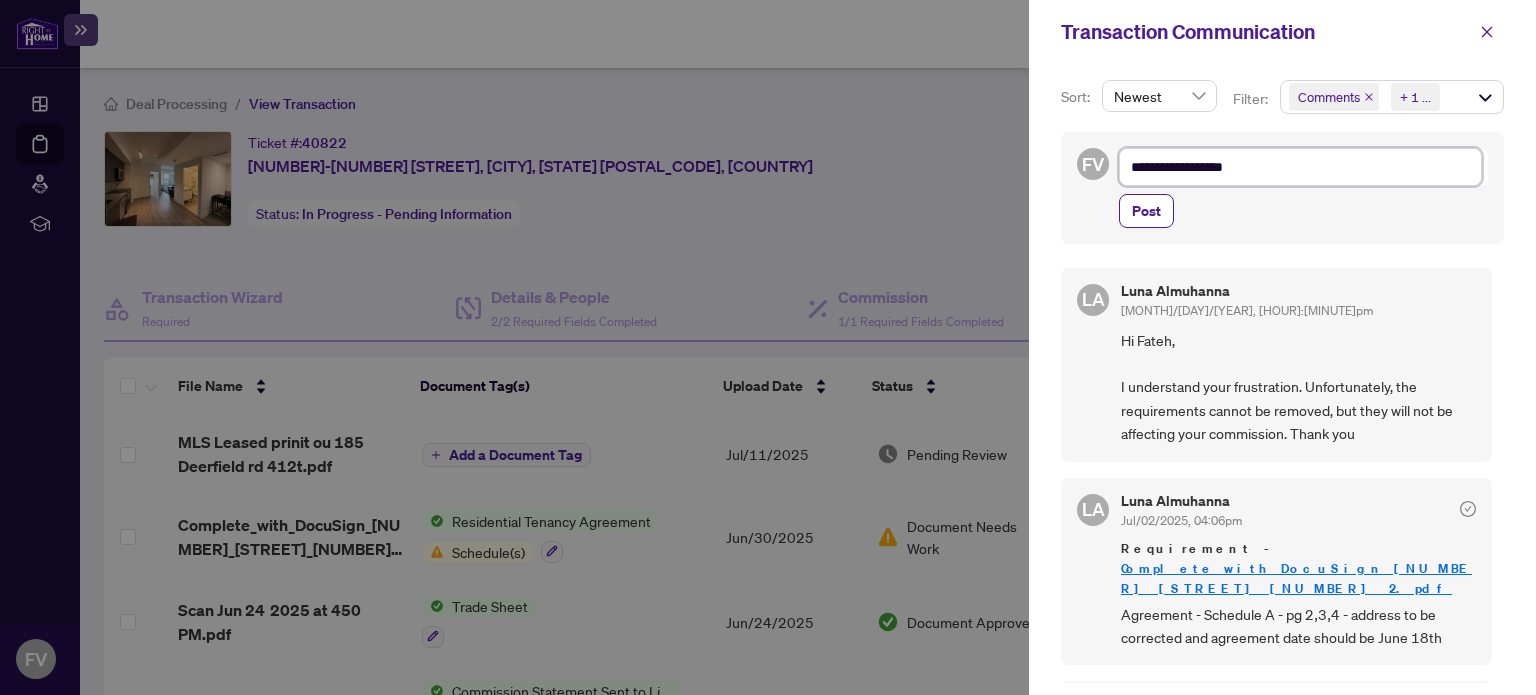 type on "**********" 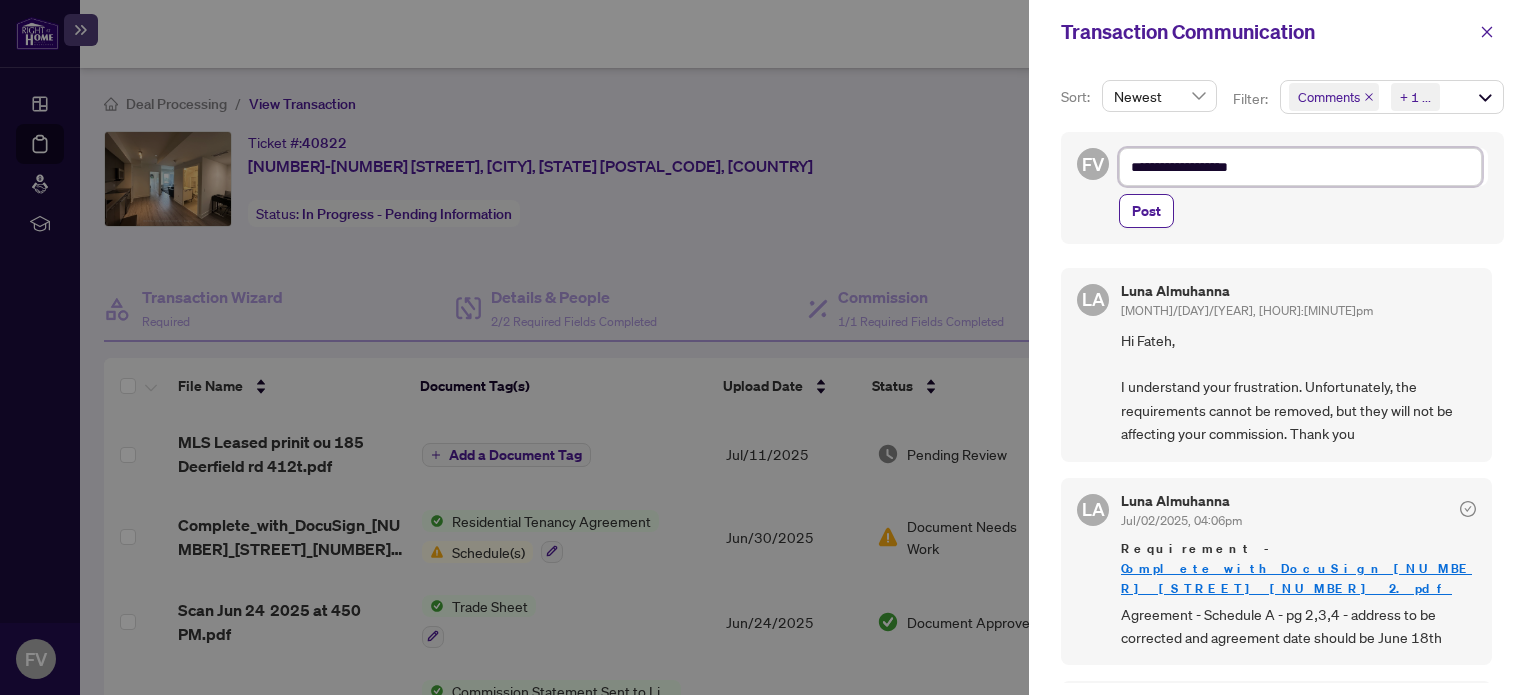 type on "**********" 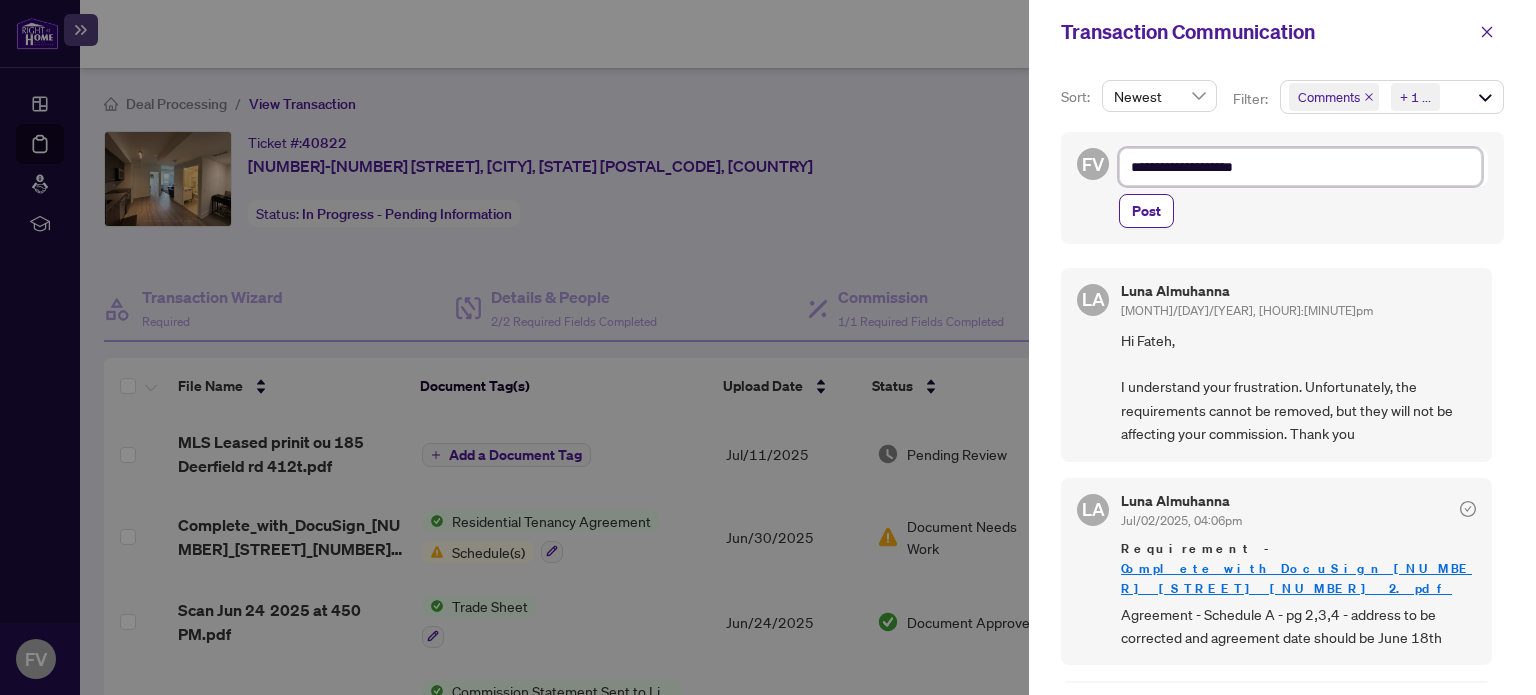 type on "**********" 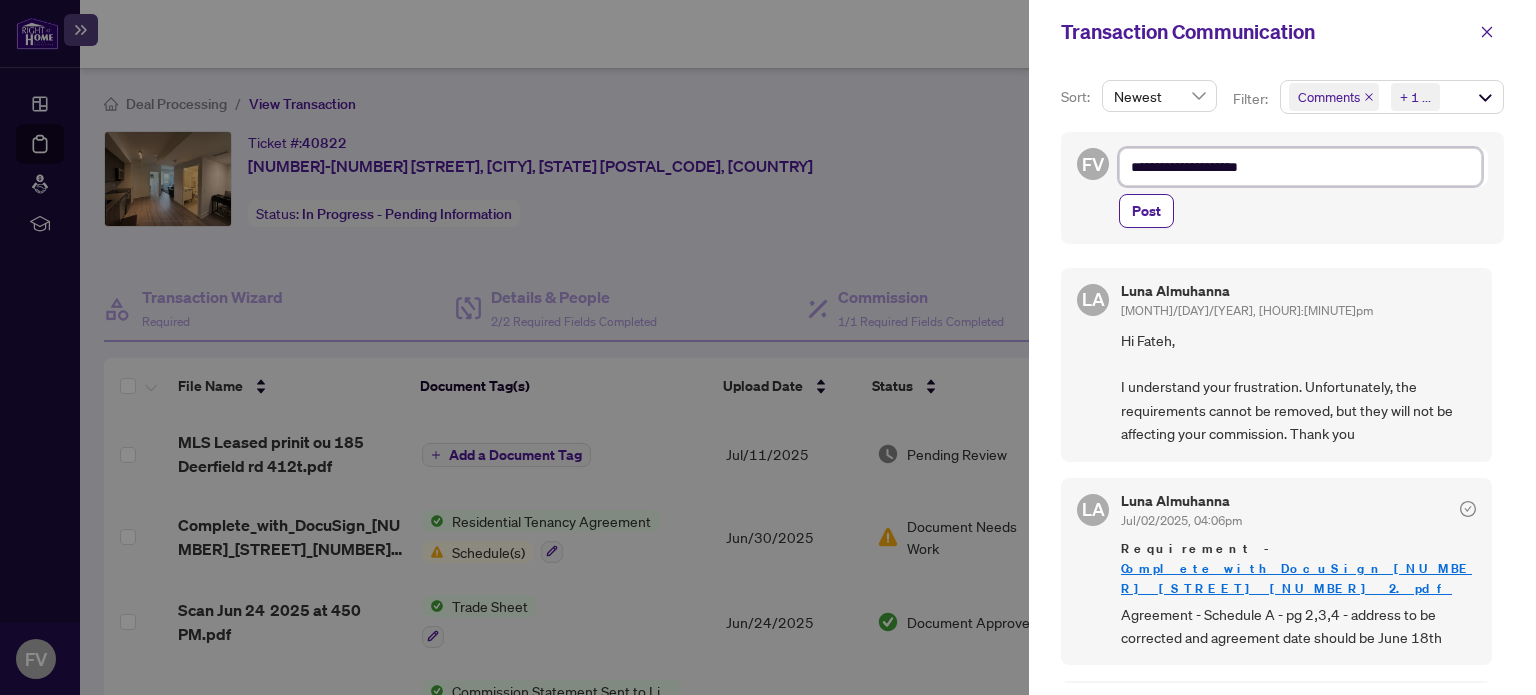 type on "**********" 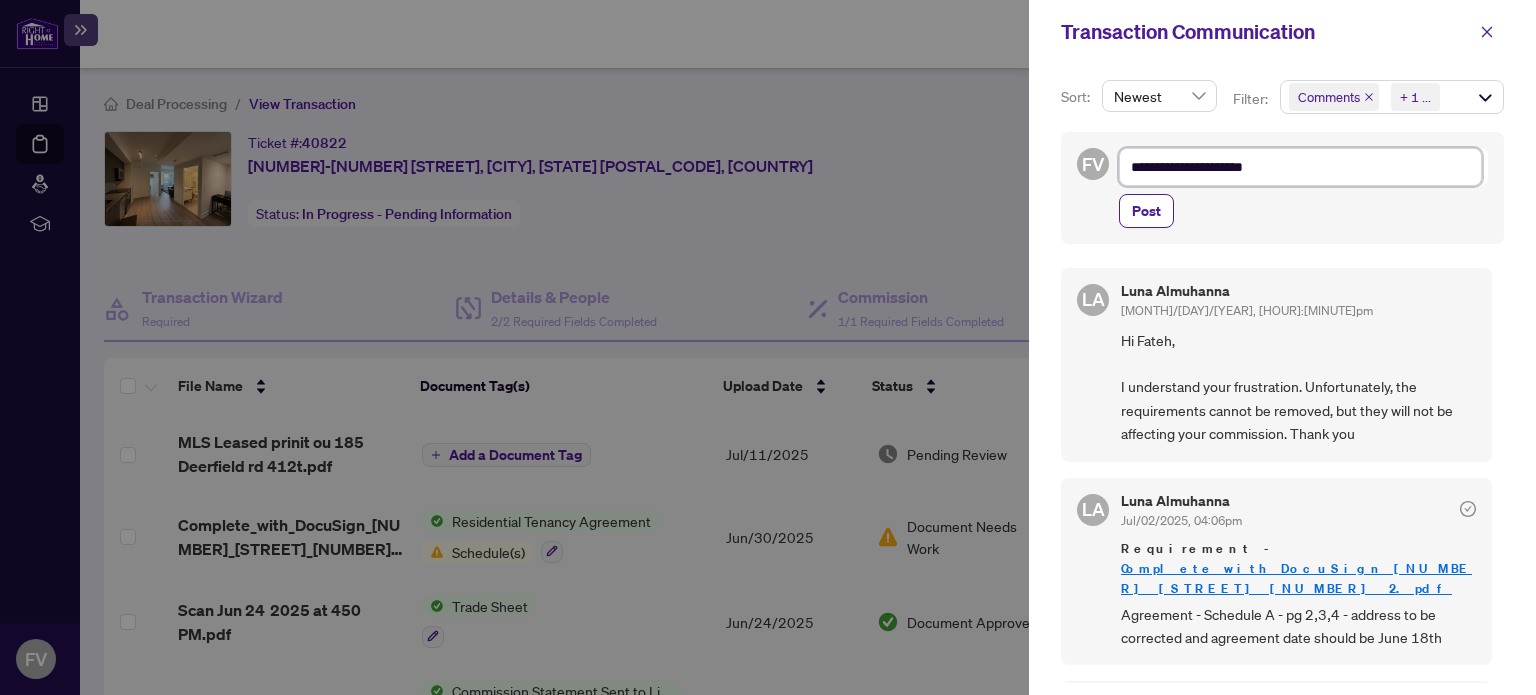 type on "**********" 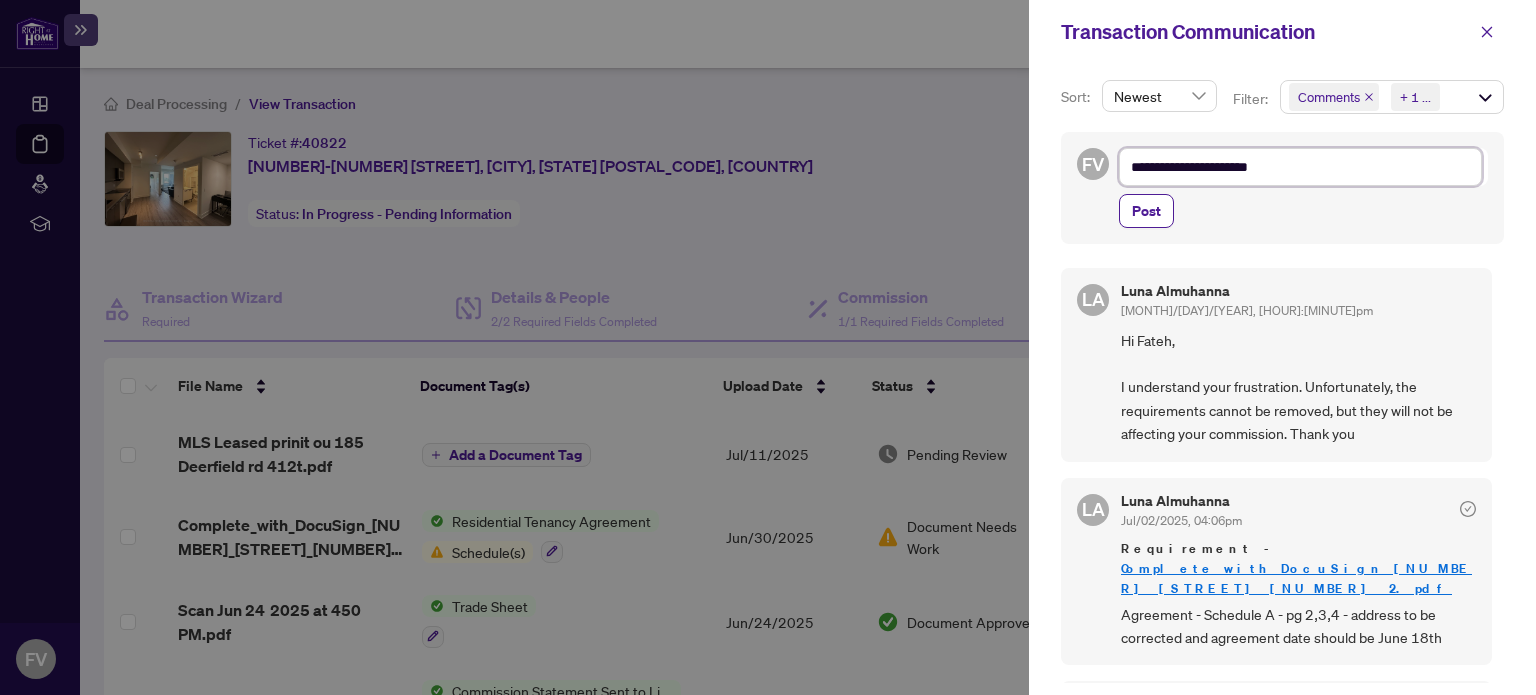 type on "**********" 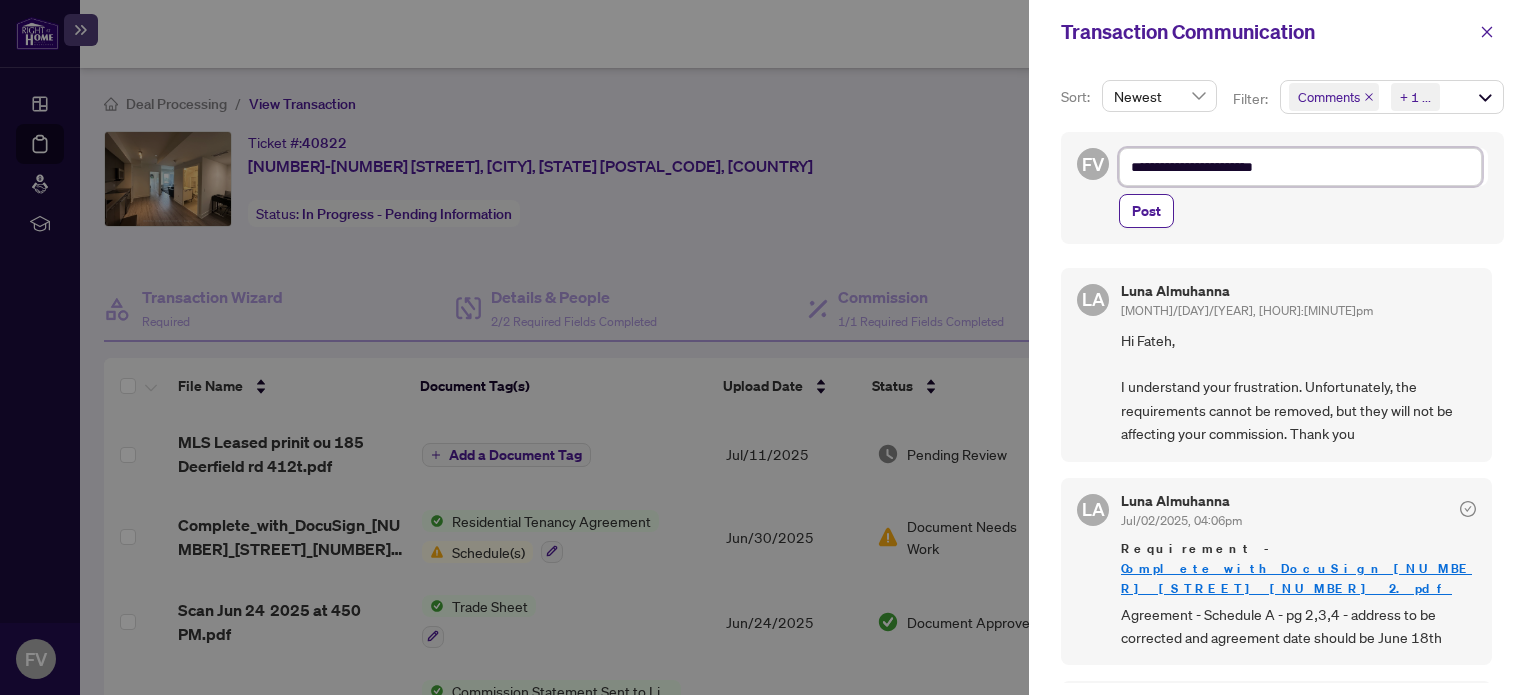 type on "**********" 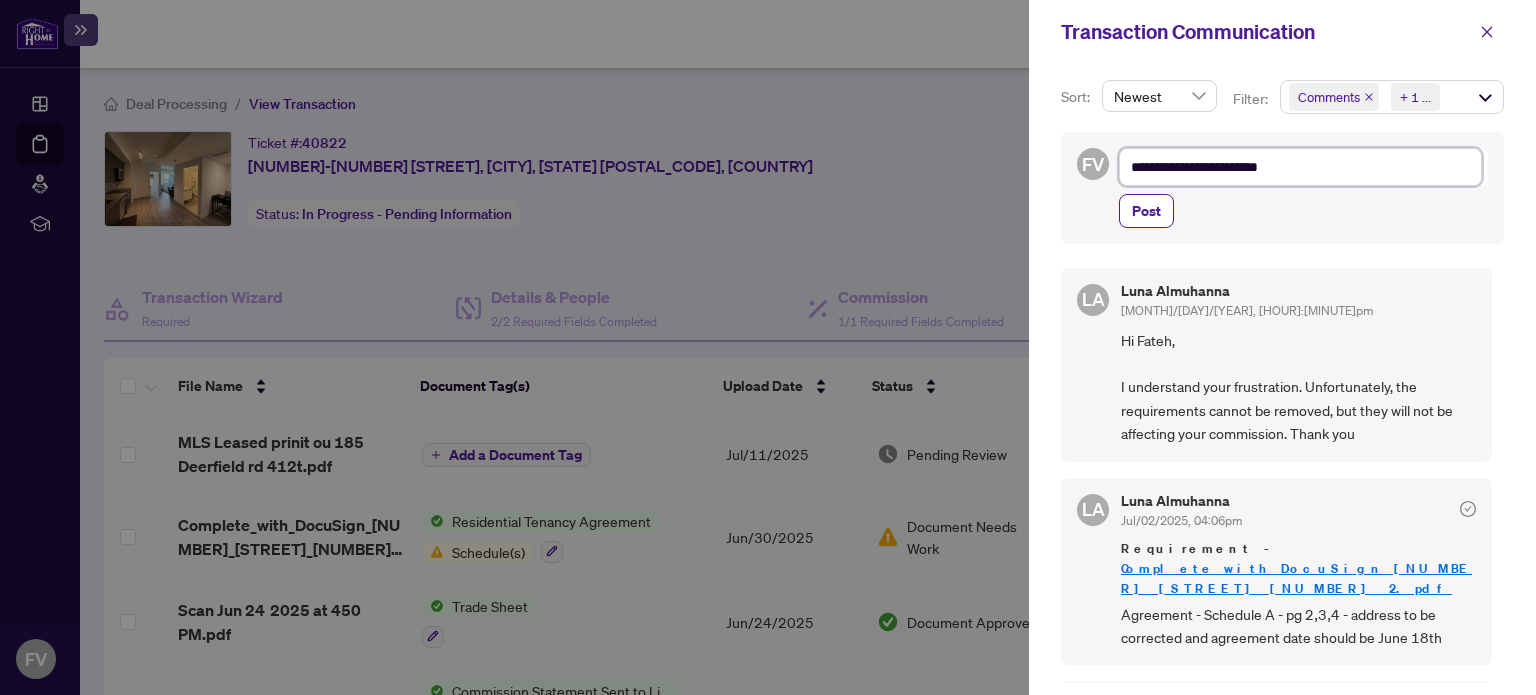 type on "**********" 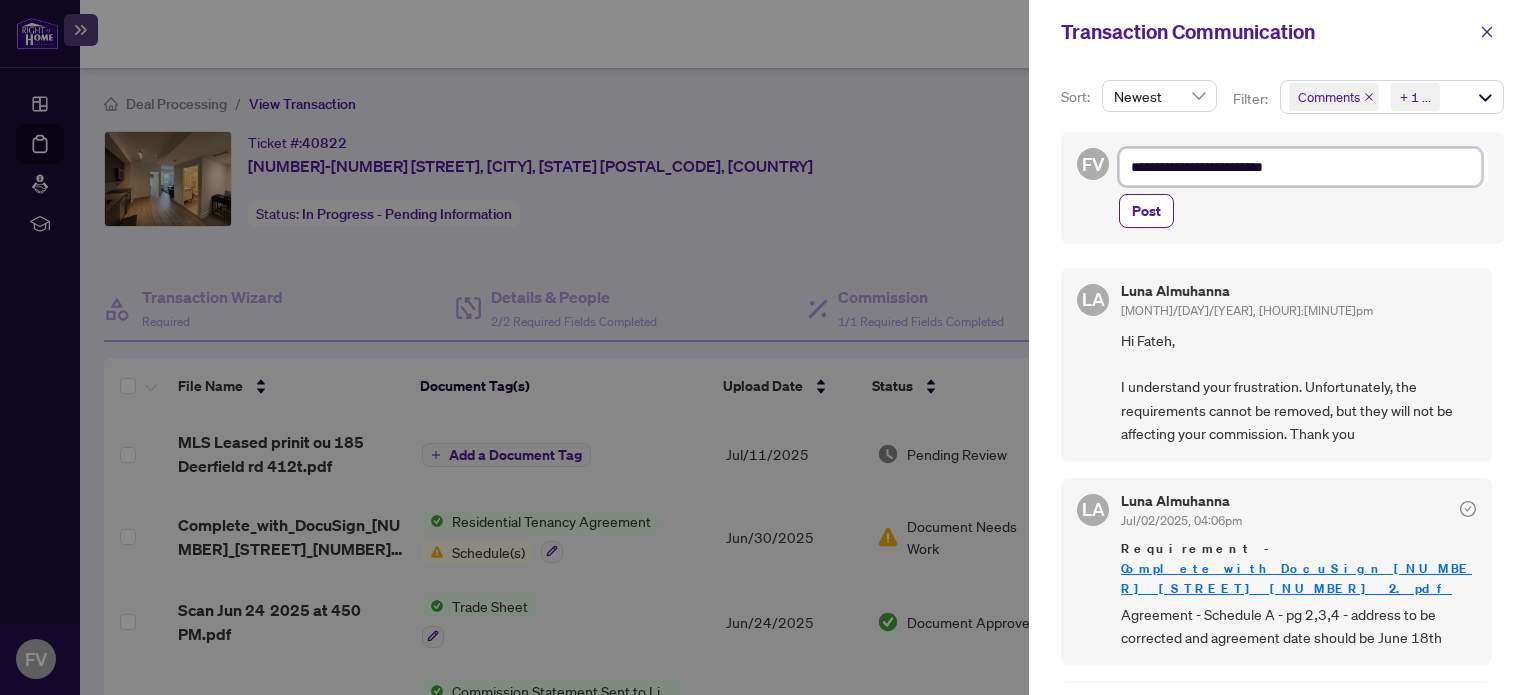 type on "**********" 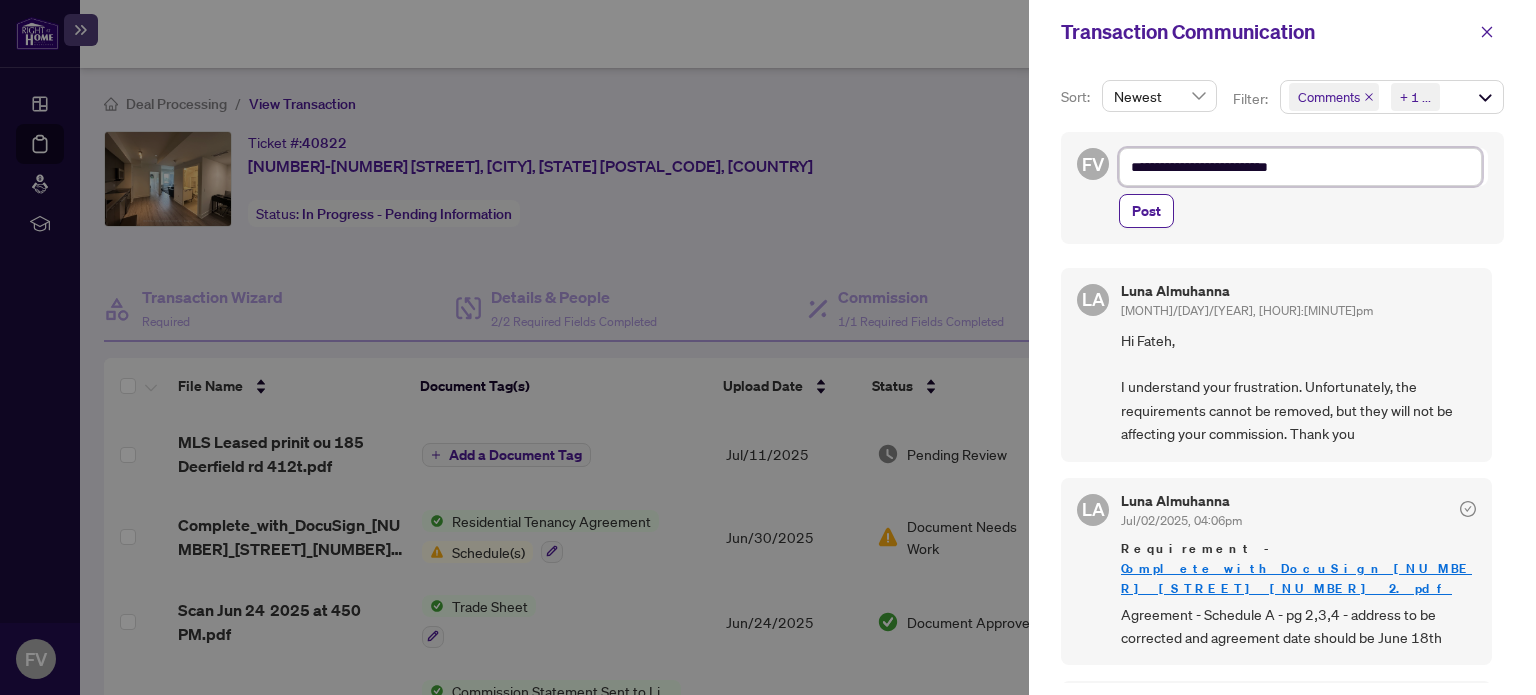 type on "**********" 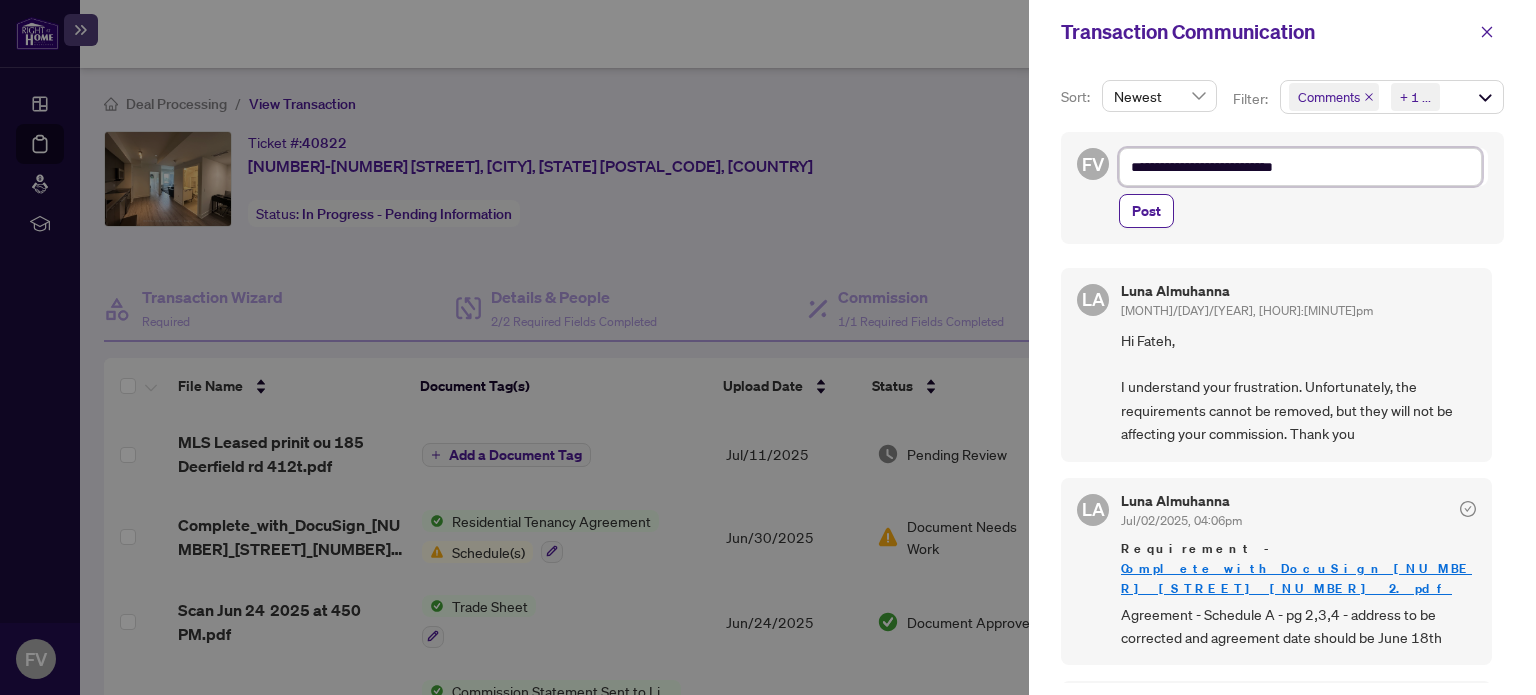 type on "**********" 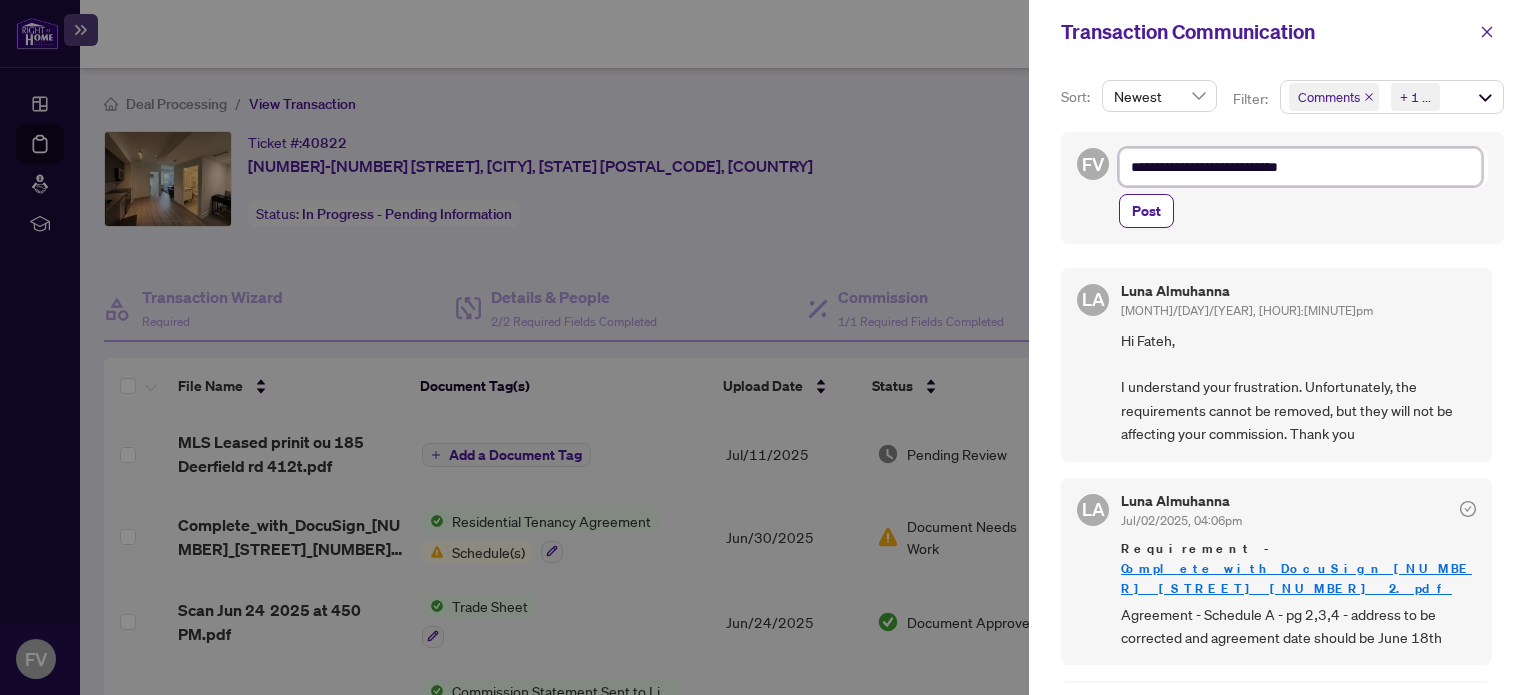 type on "**********" 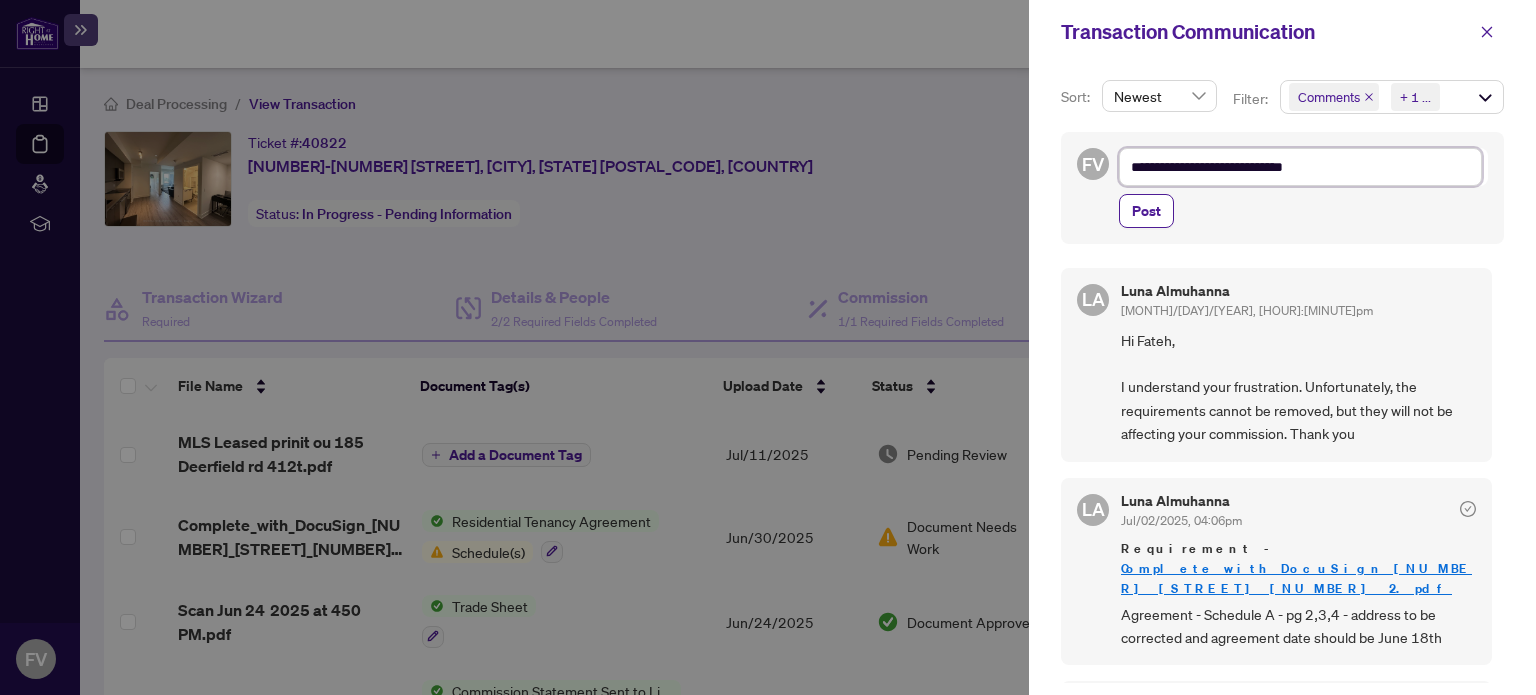 type on "**********" 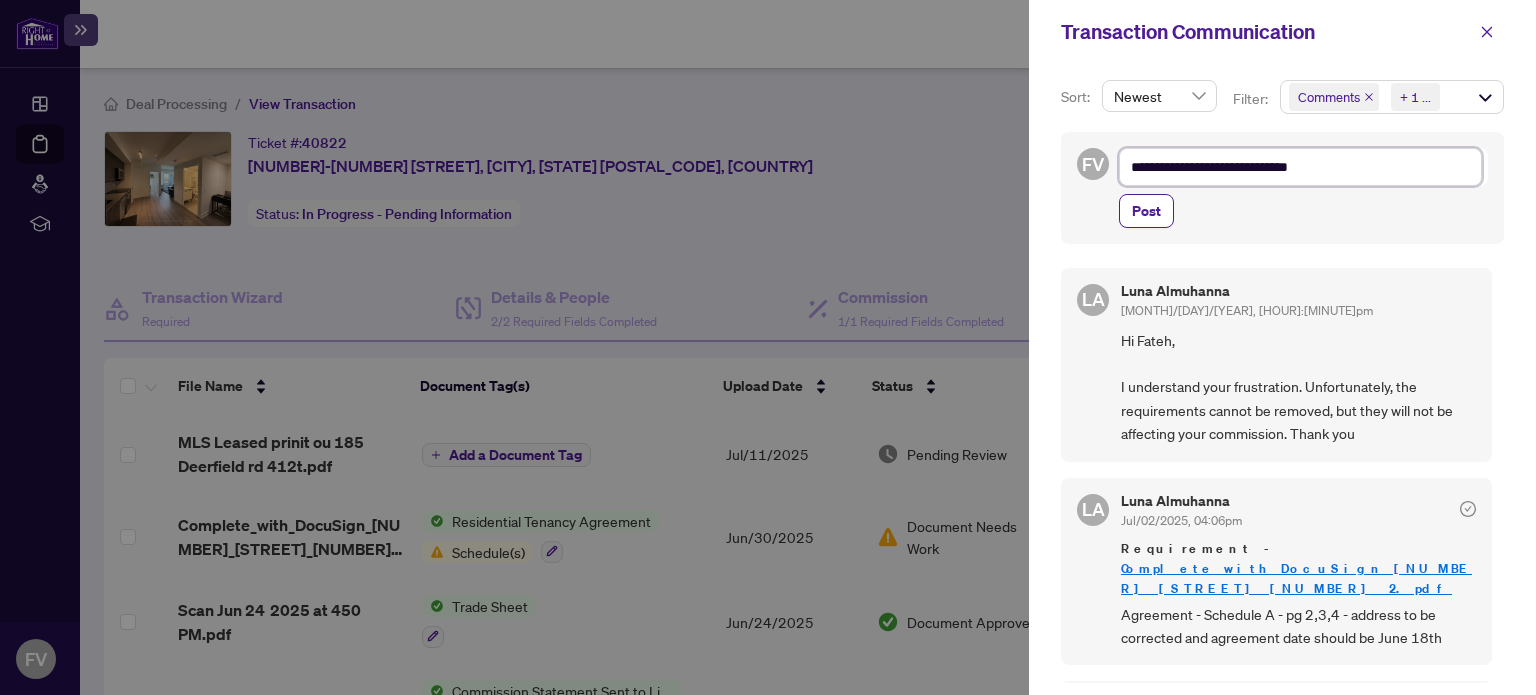 type on "**********" 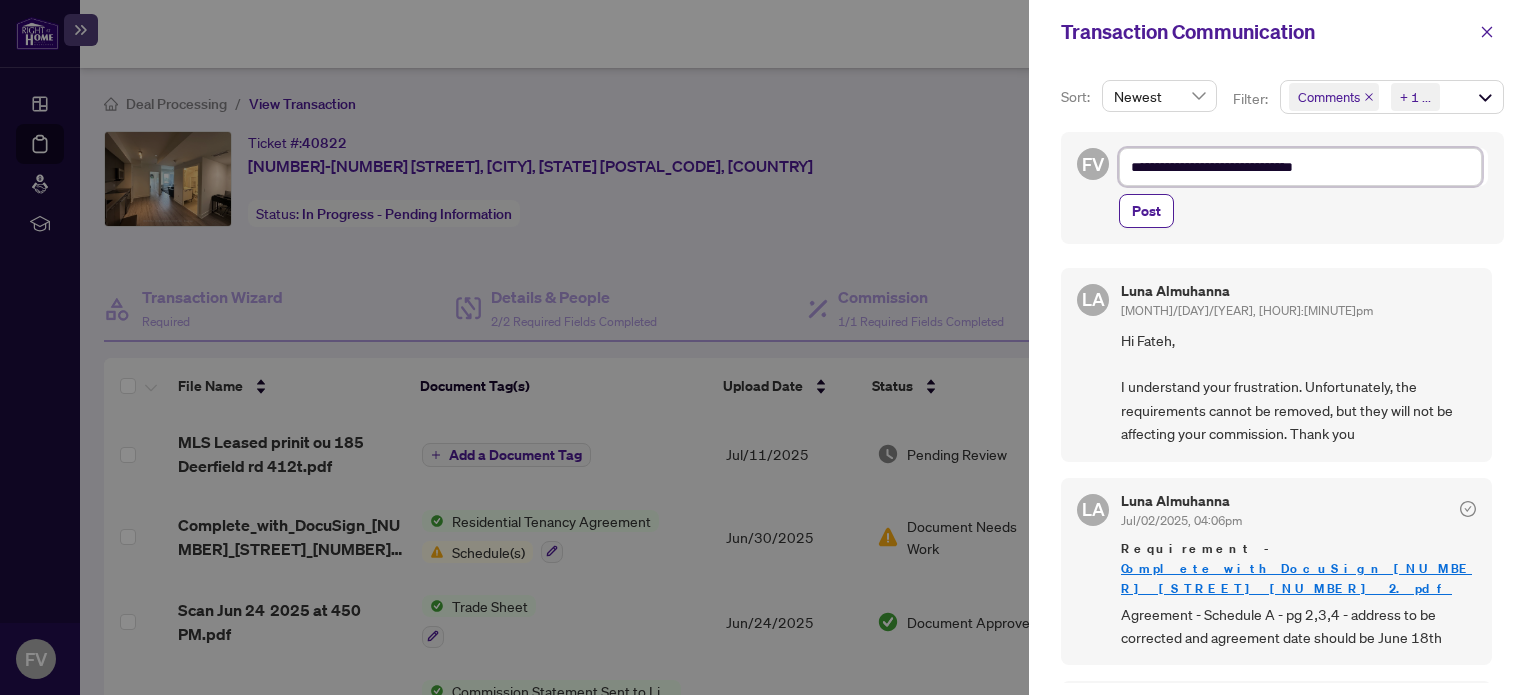 type on "**********" 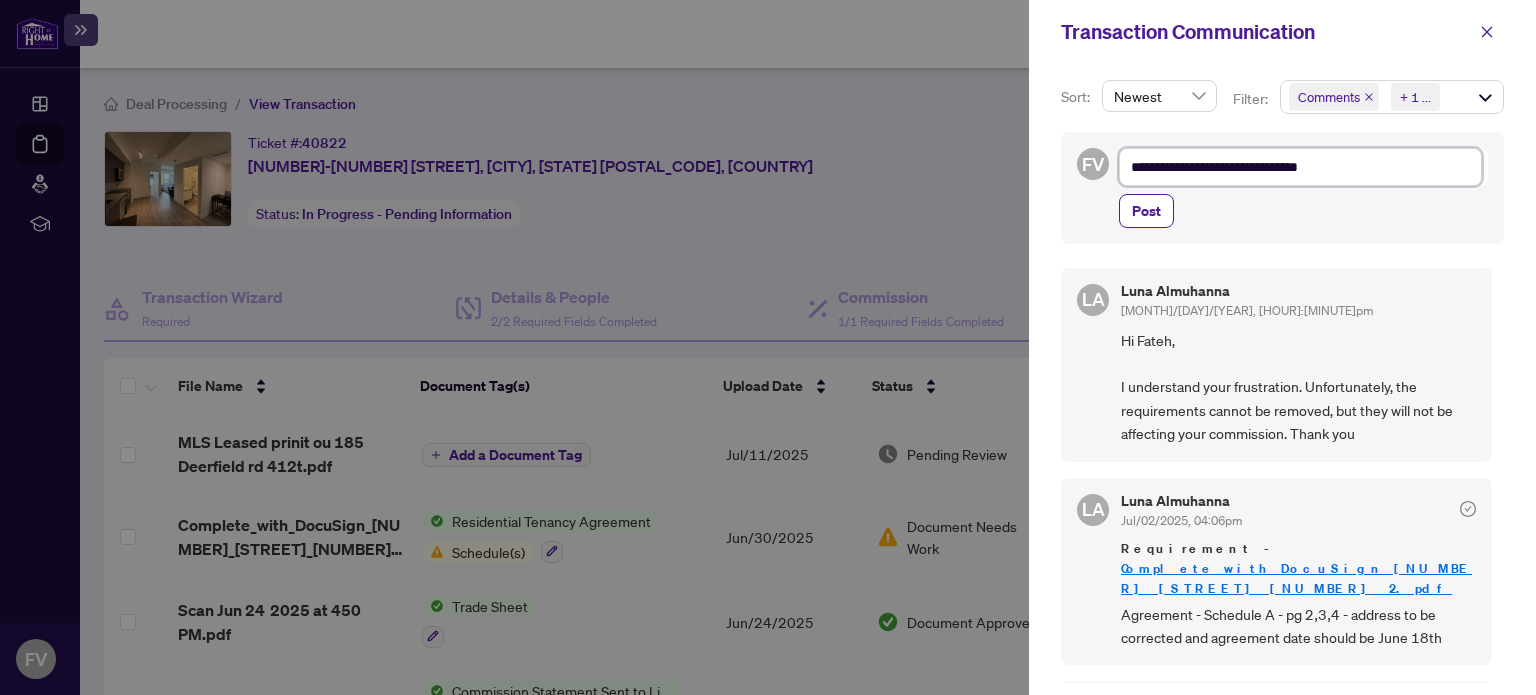 type on "**********" 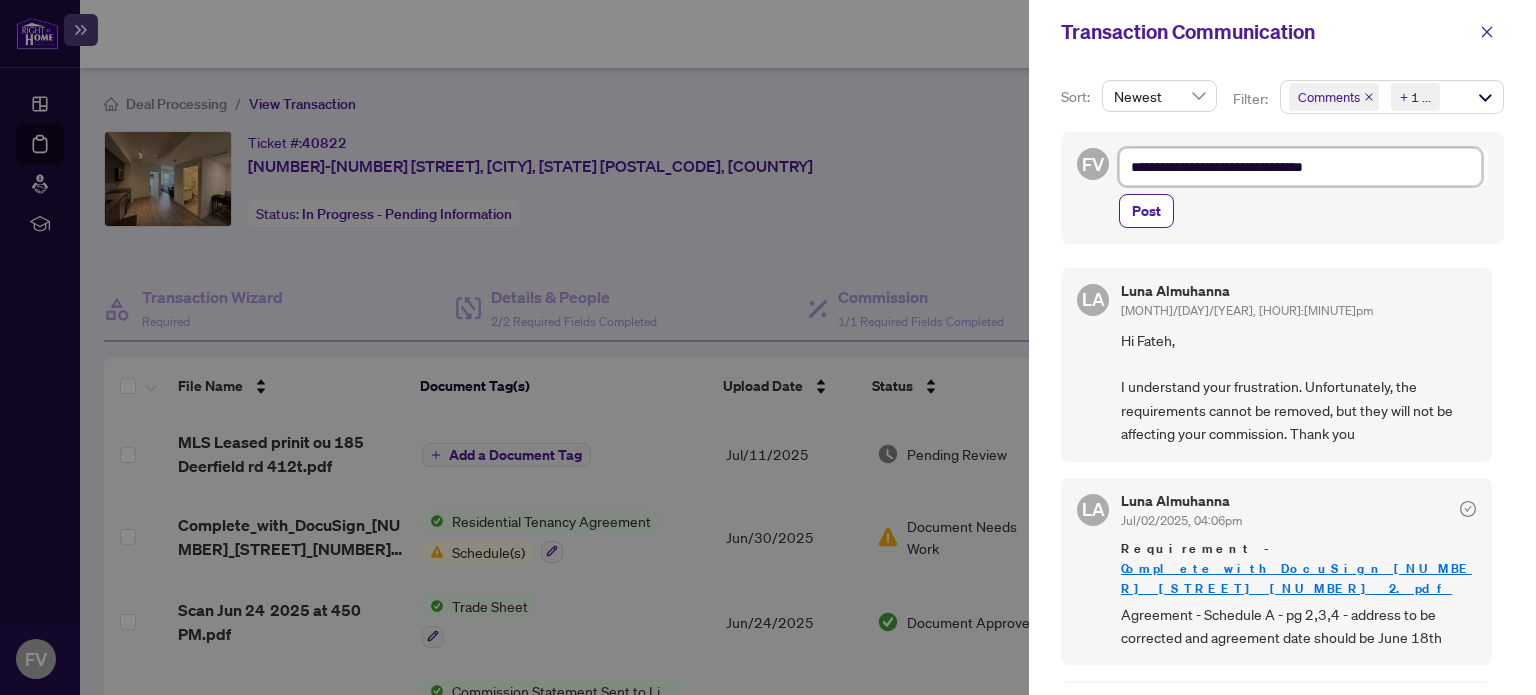 type on "**********" 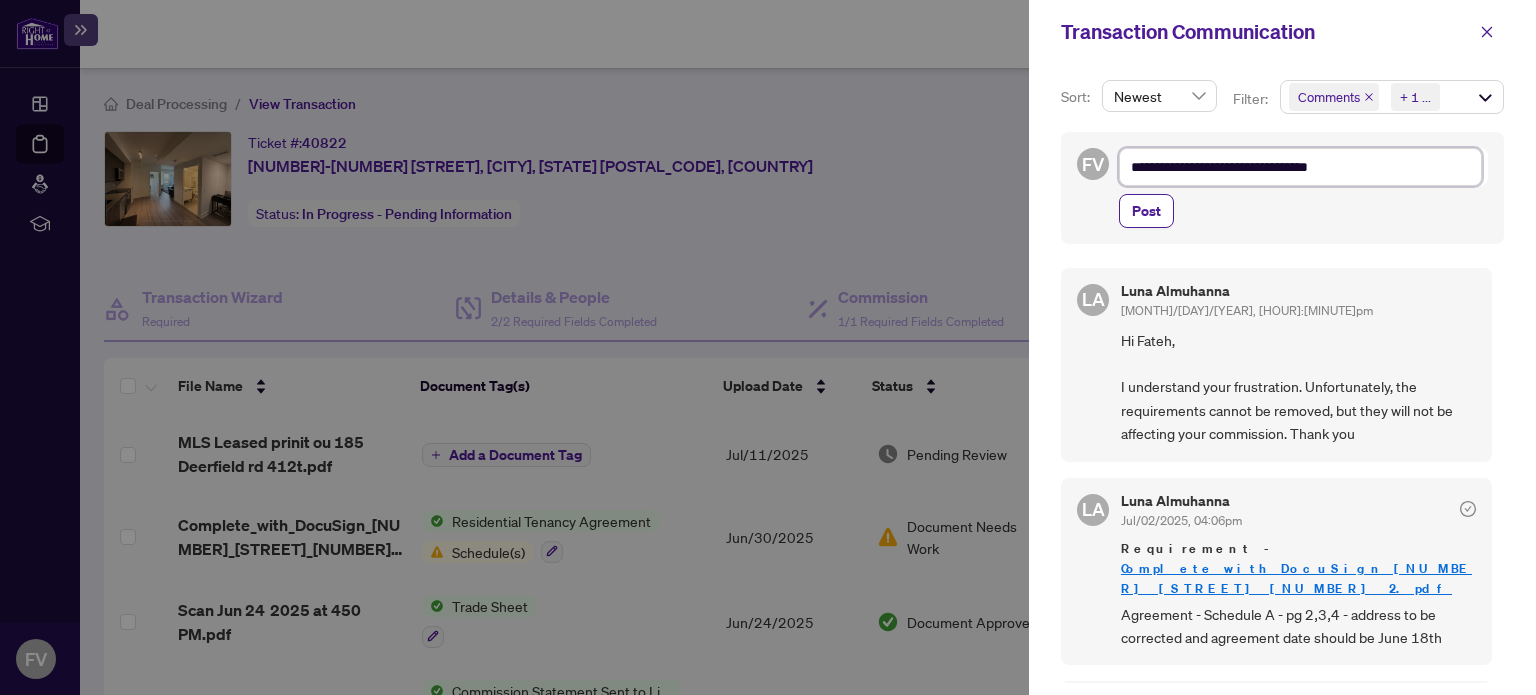 type on "**********" 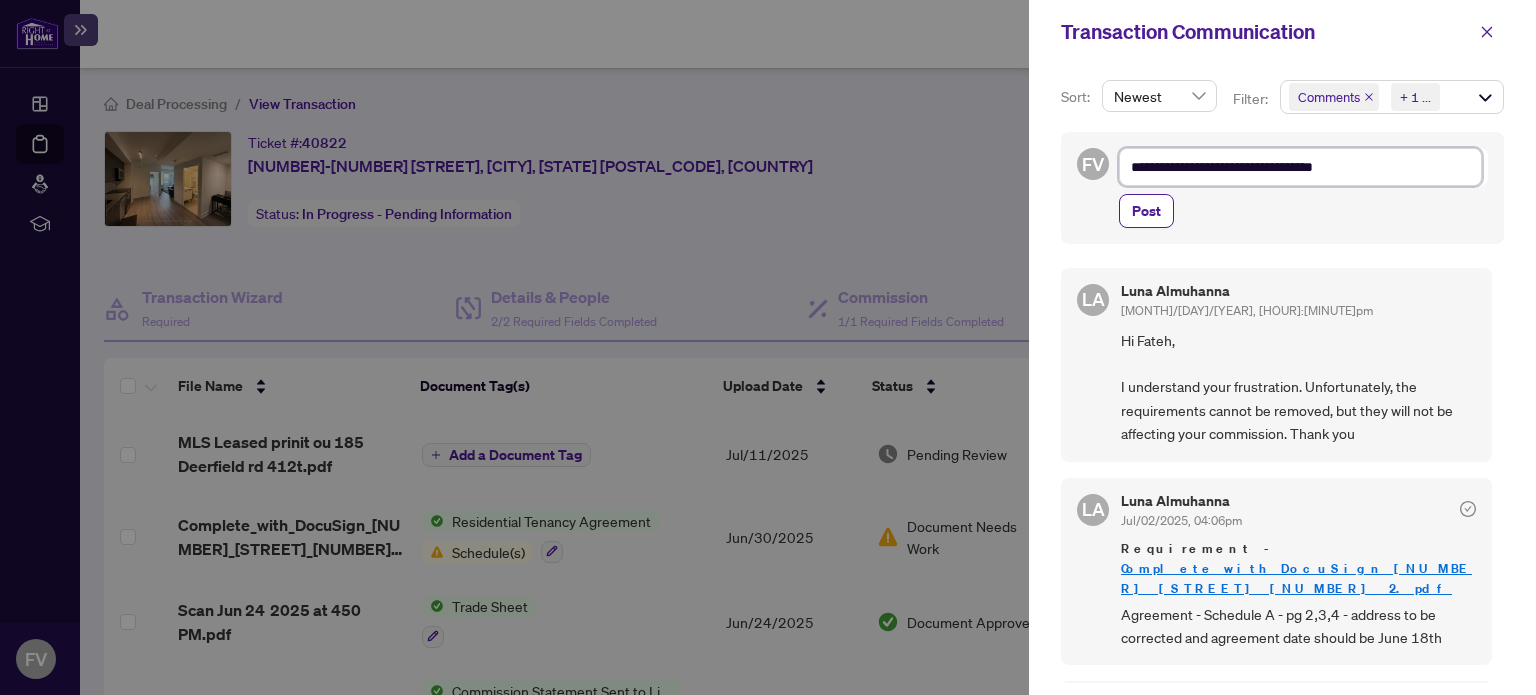 type on "**********" 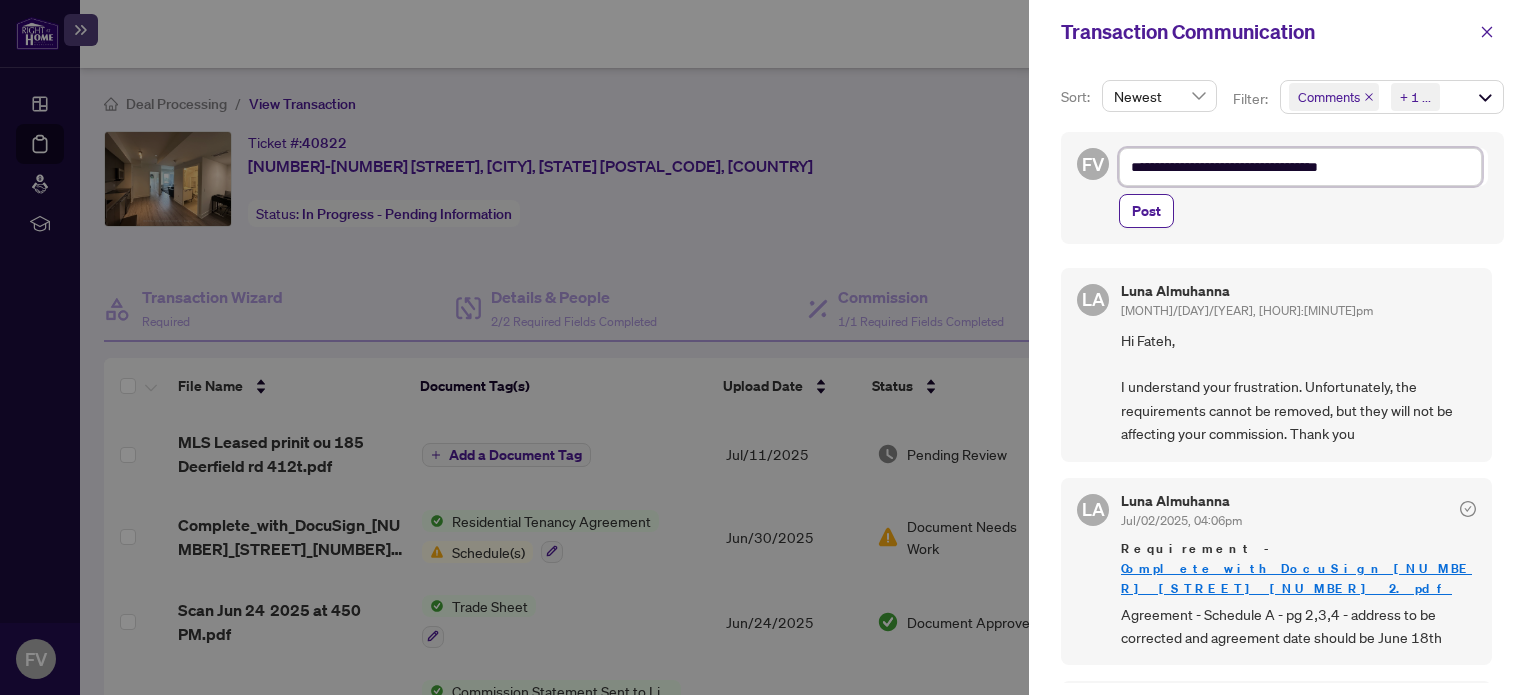 type on "**********" 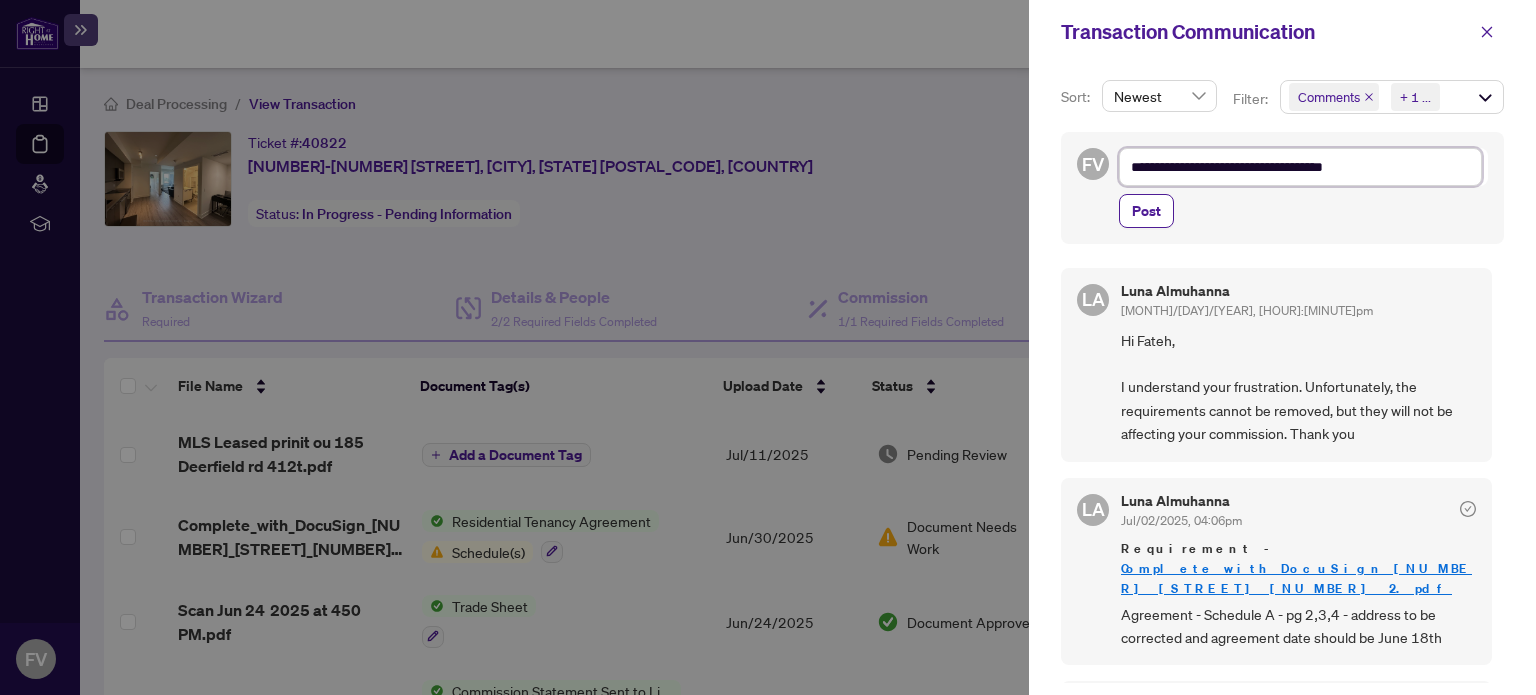 type on "**********" 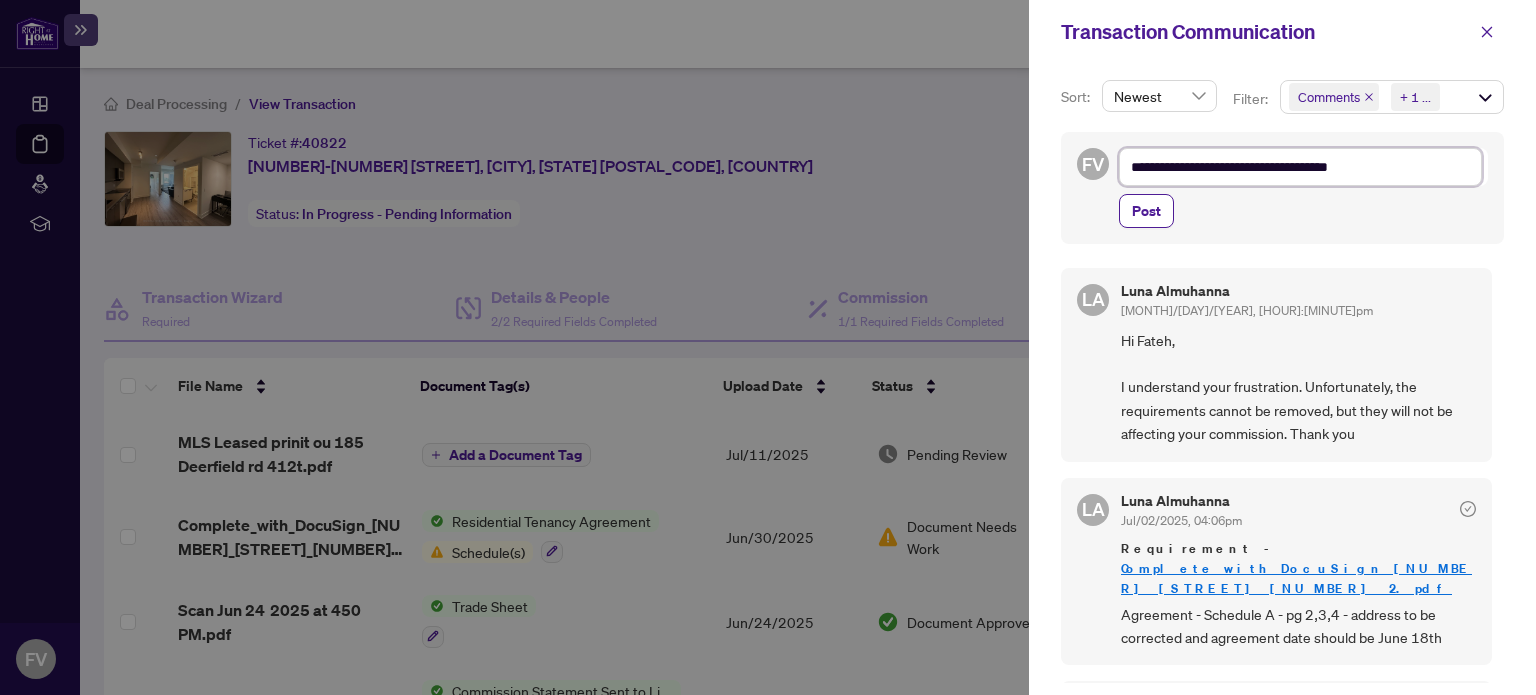 type on "**********" 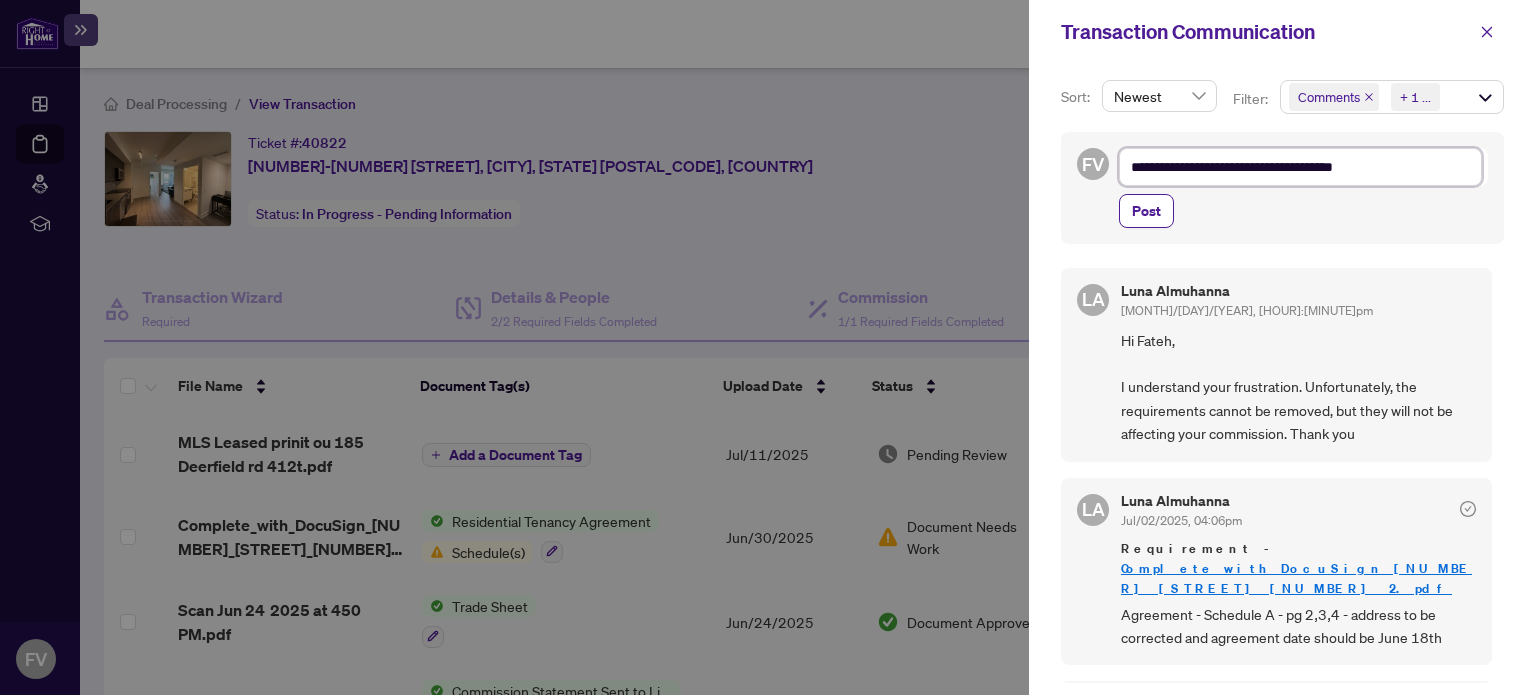 type on "**********" 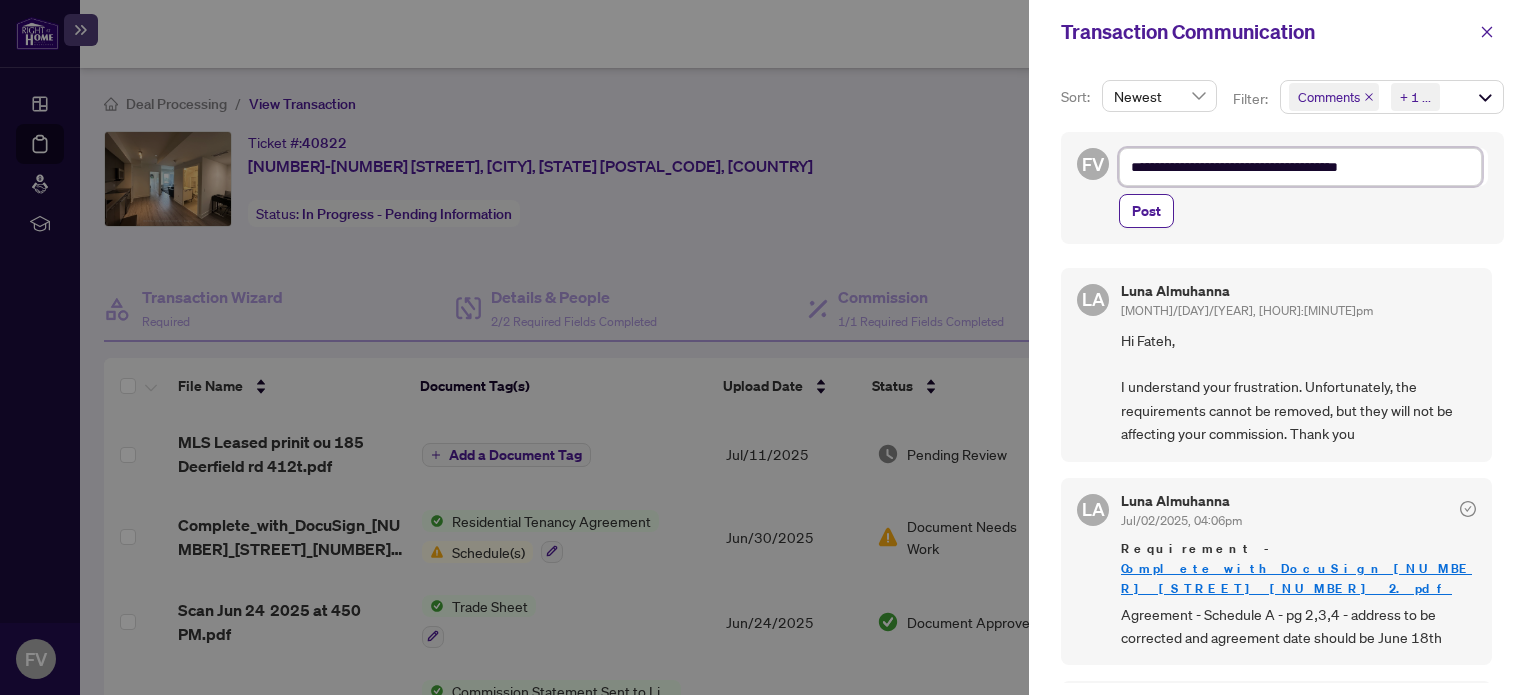 type on "**********" 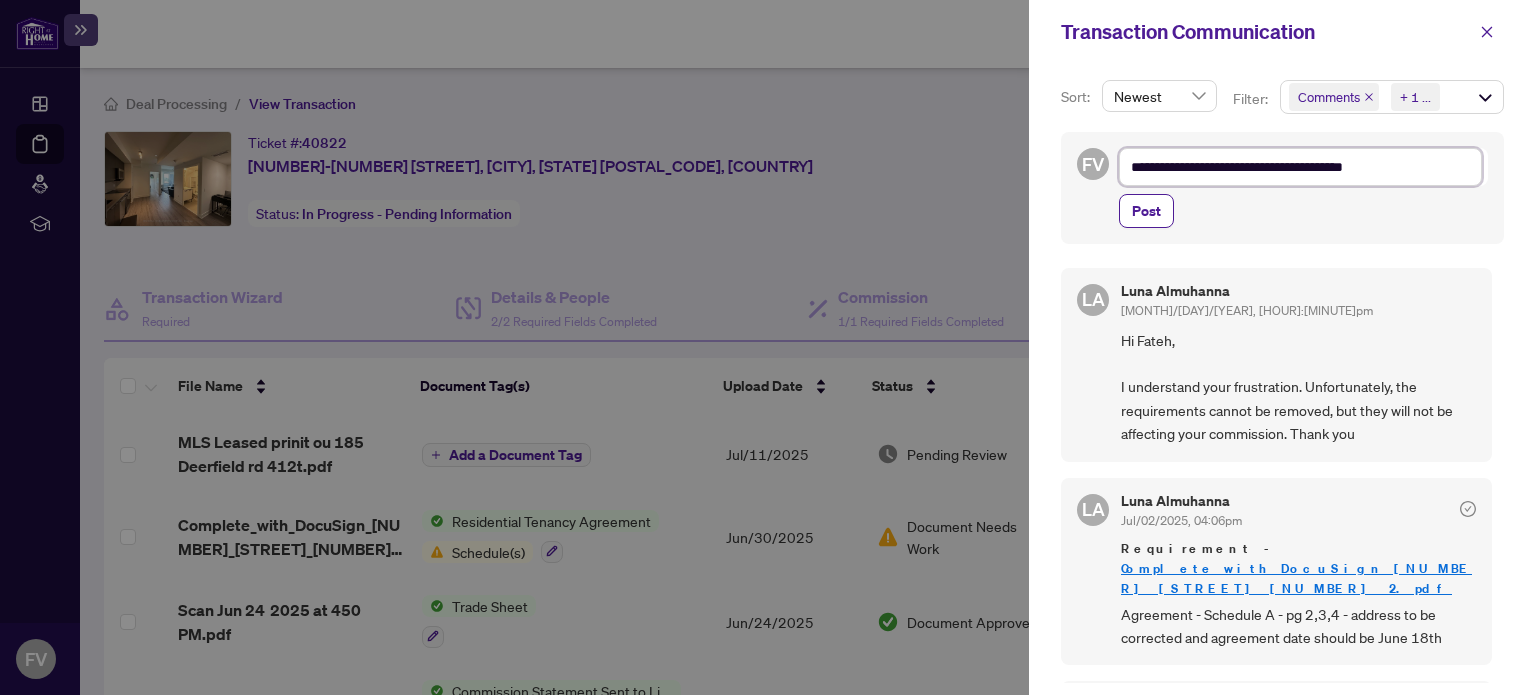 type on "**********" 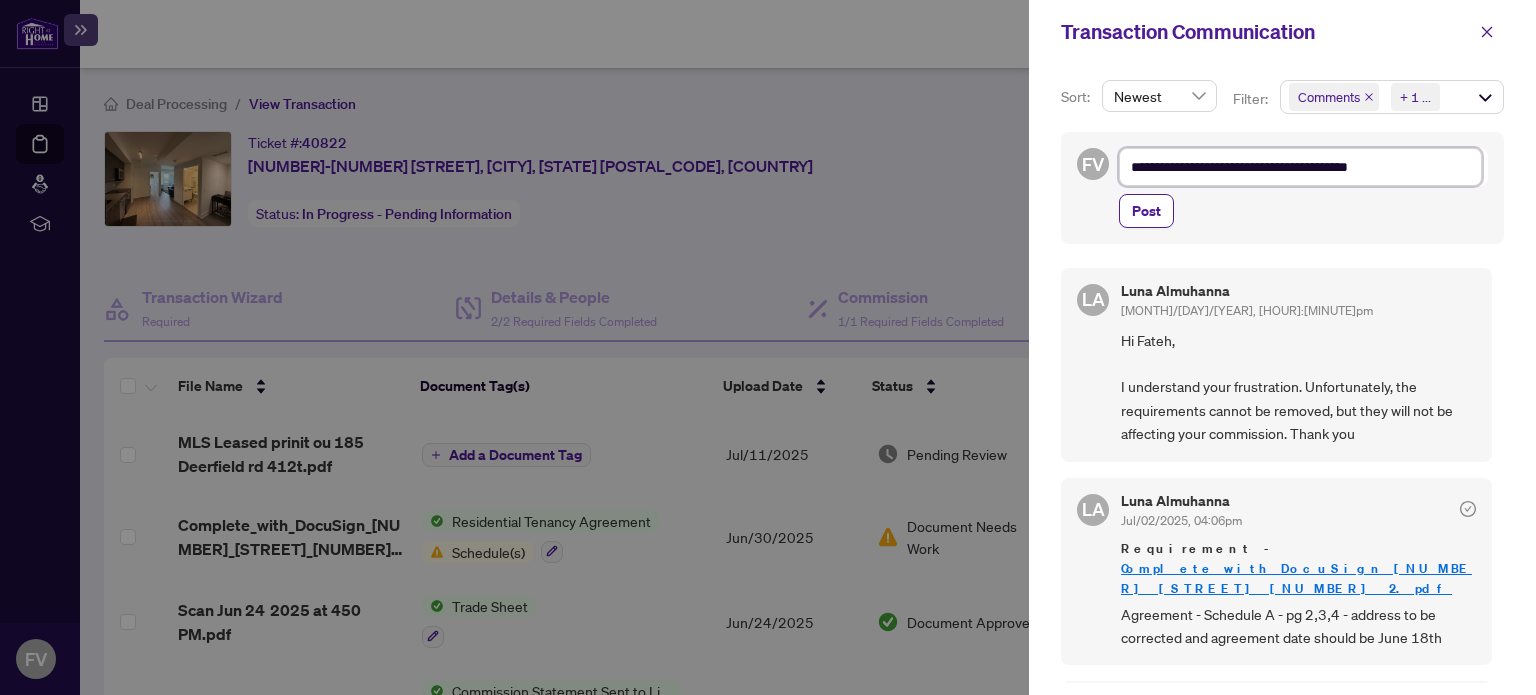 type on "**********" 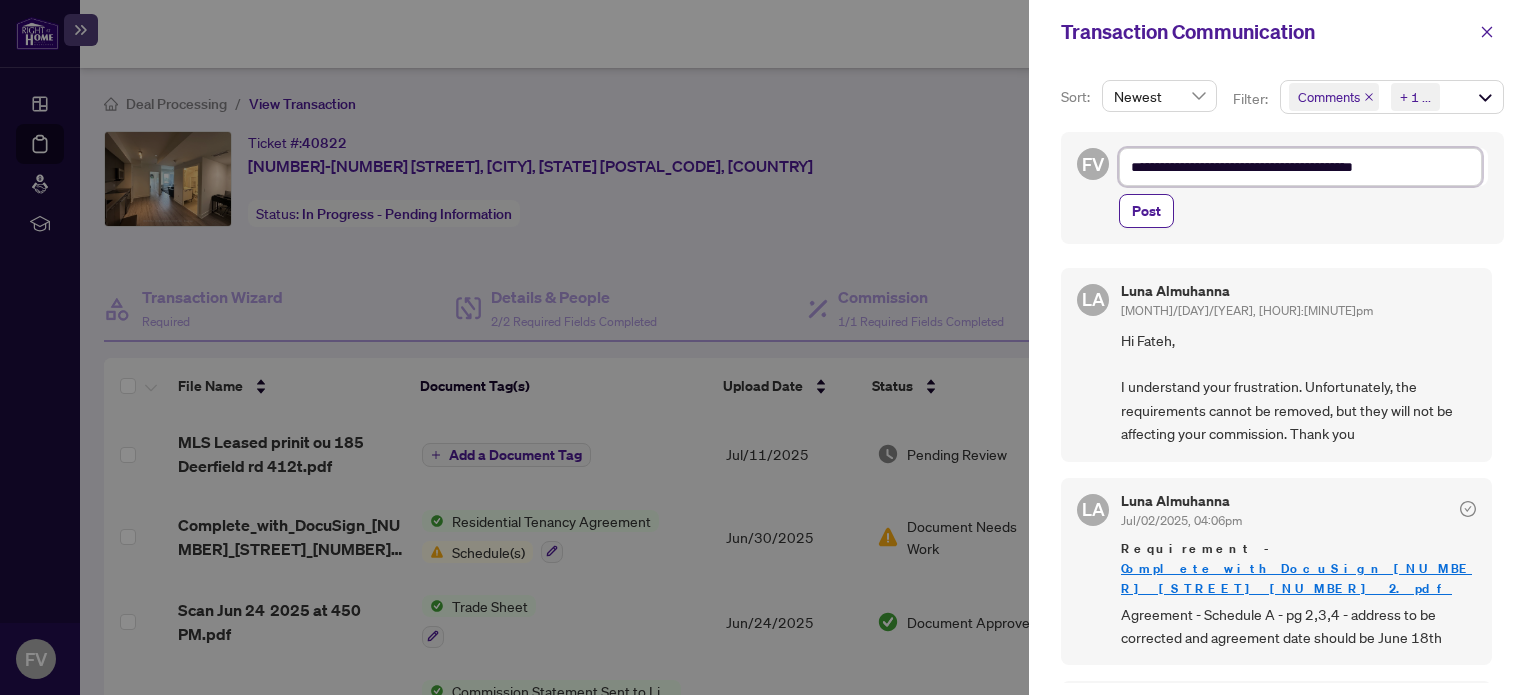type on "**********" 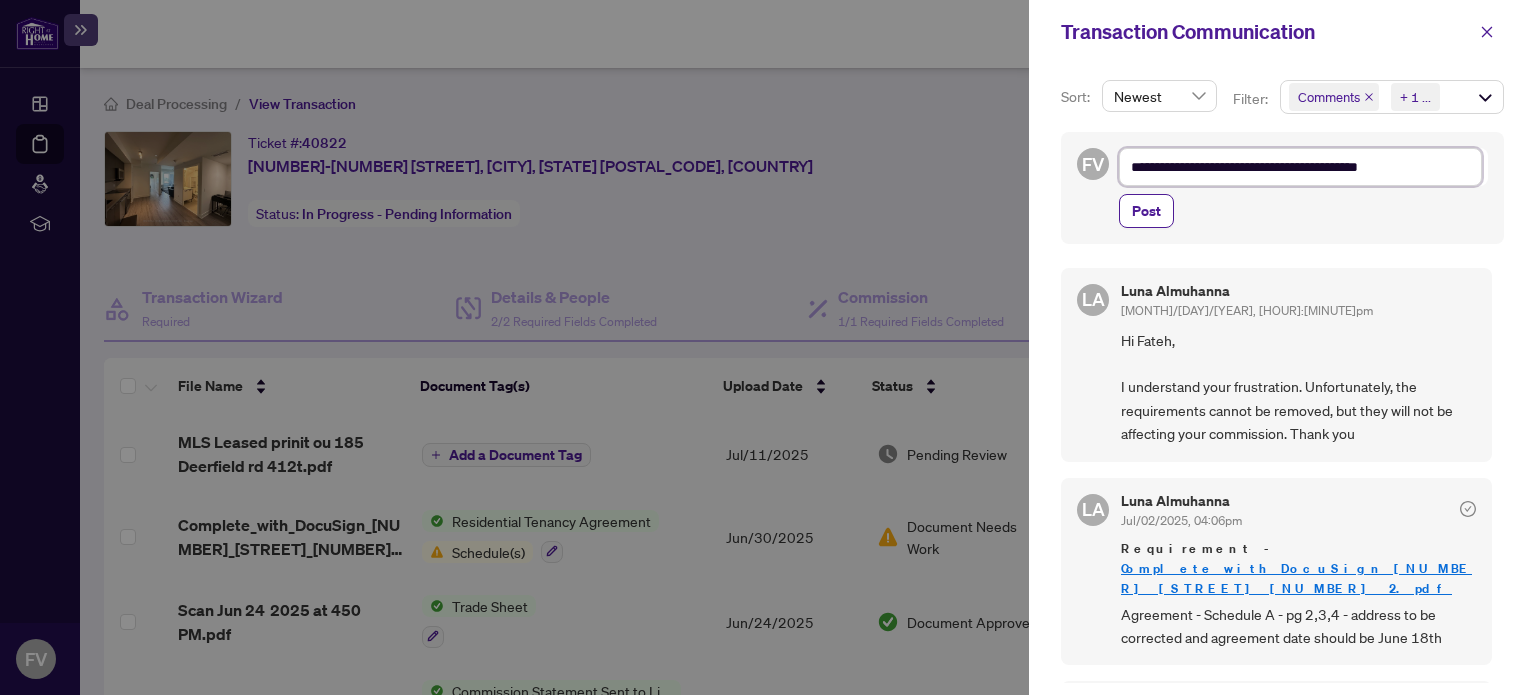 type on "**********" 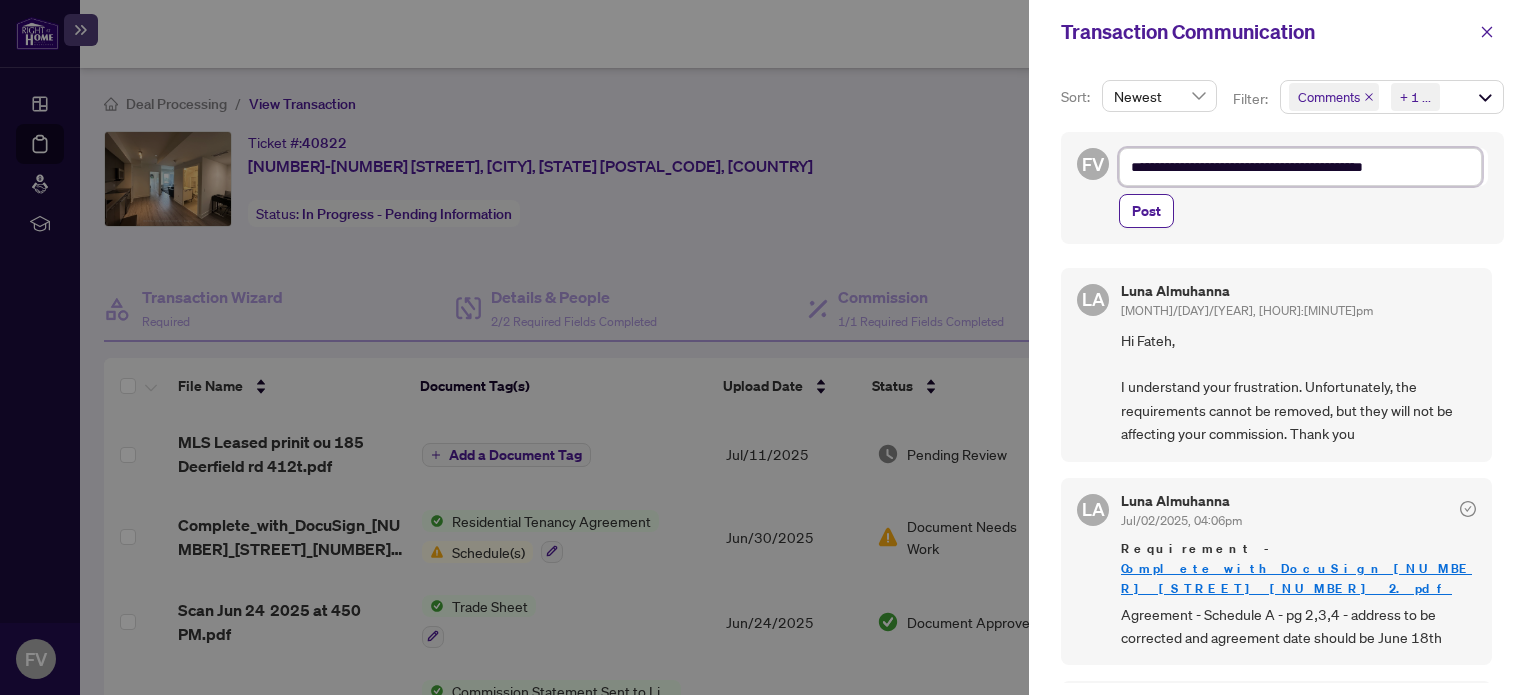 type on "**********" 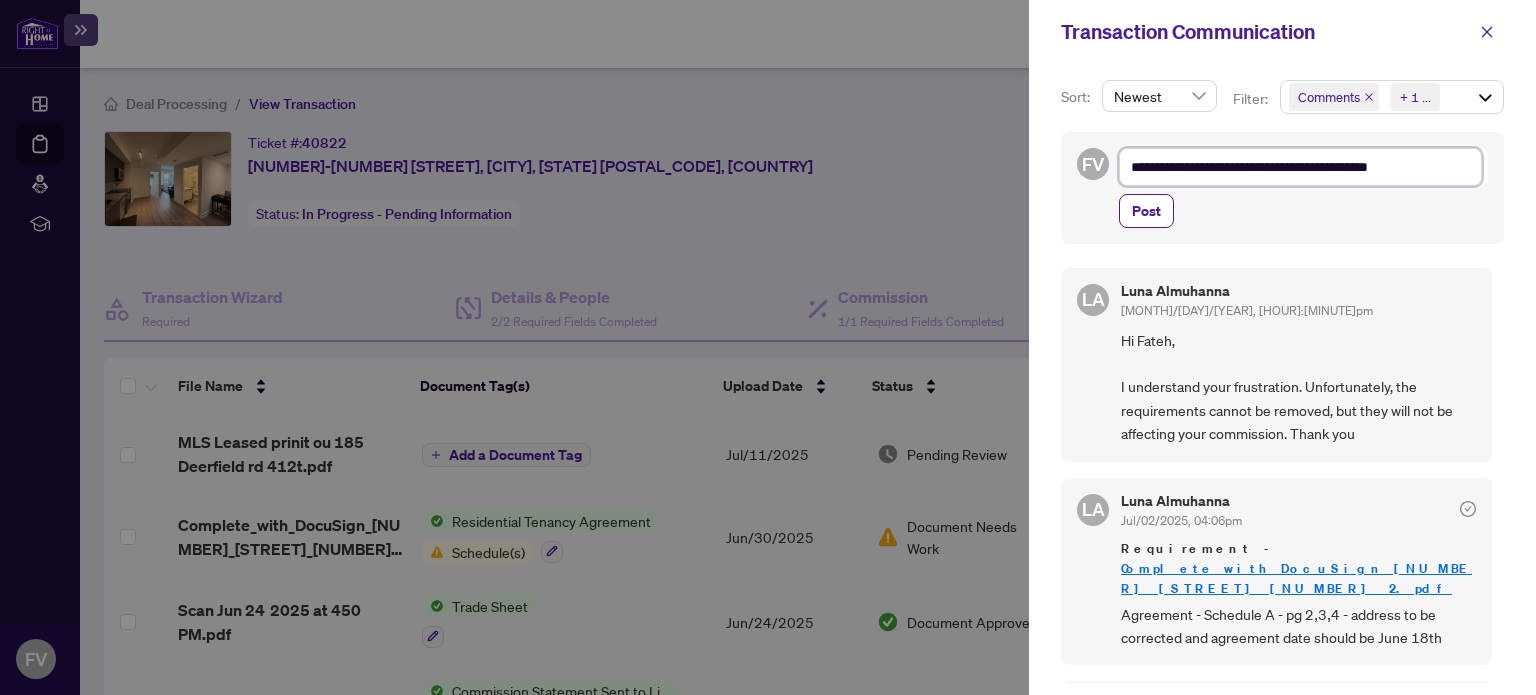 type on "**********" 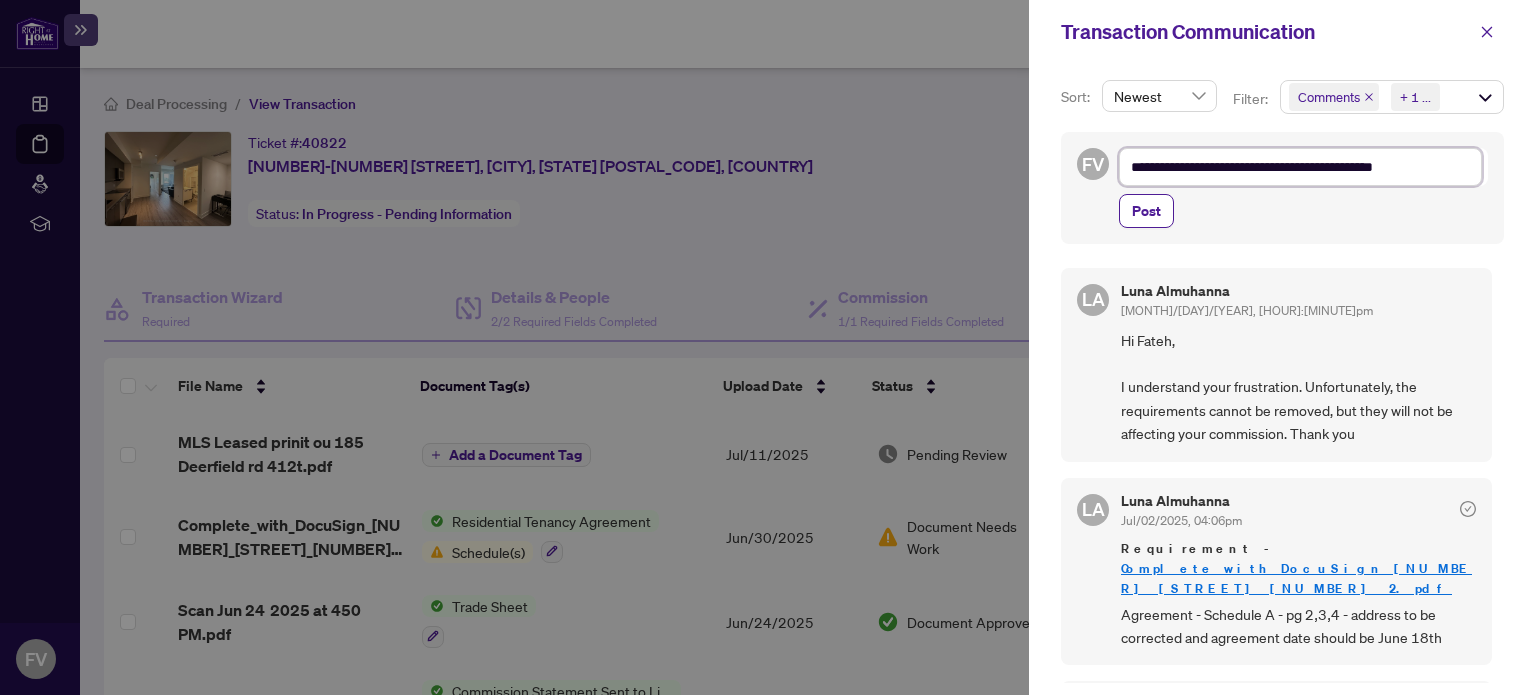 type on "**********" 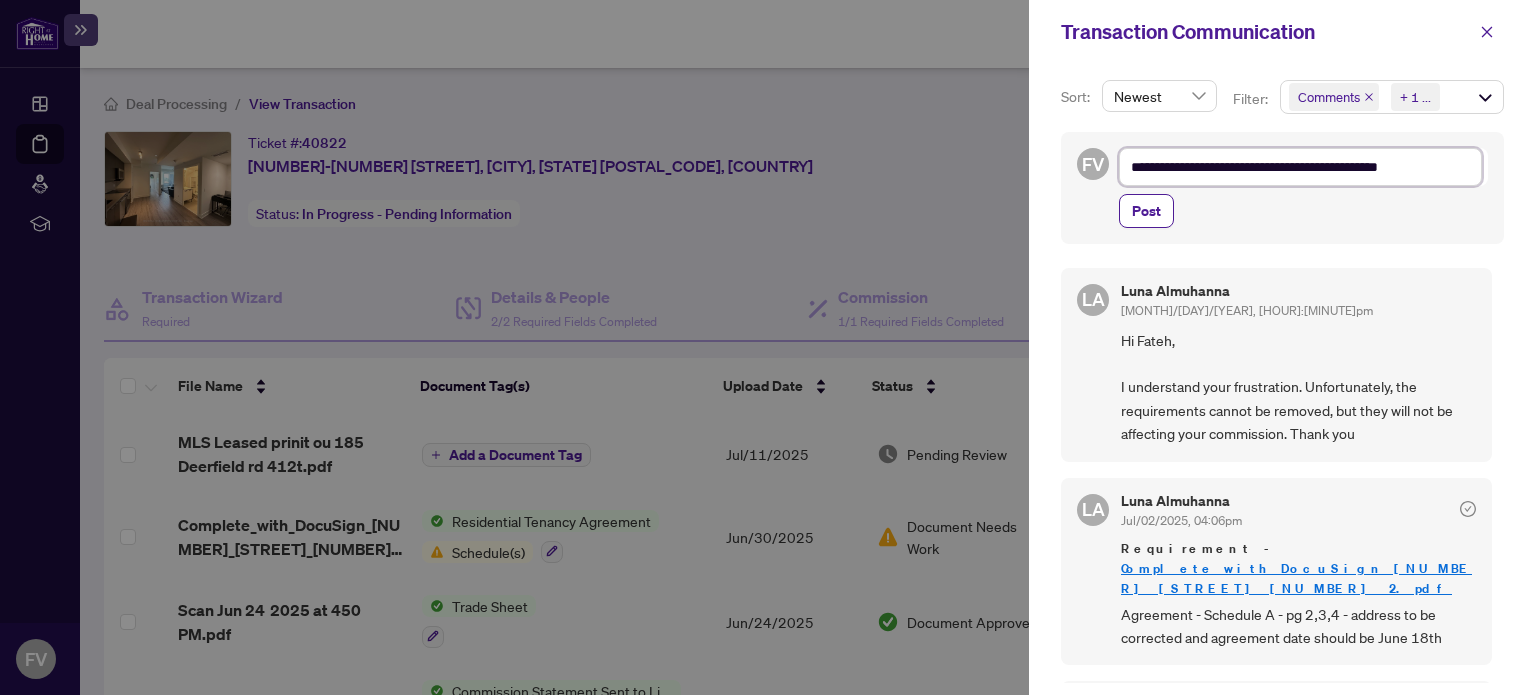 type on "**********" 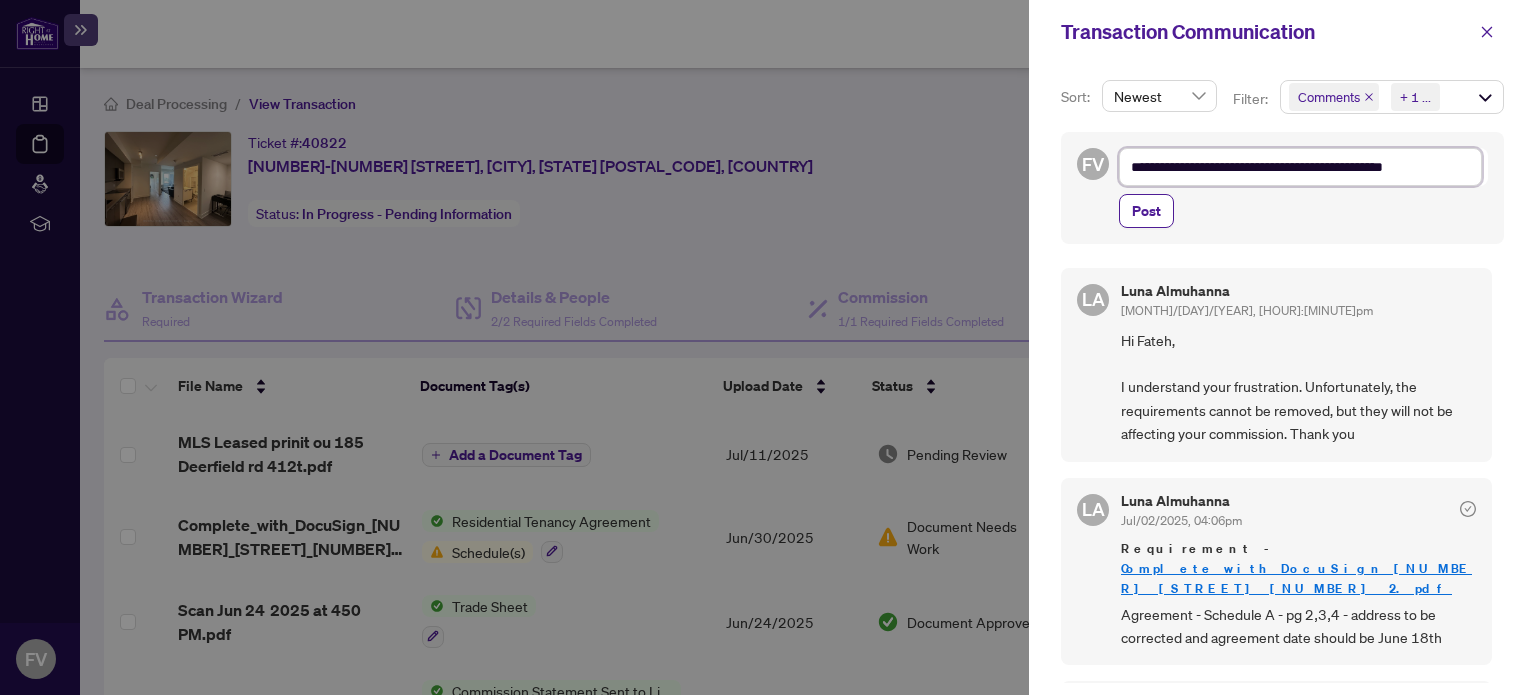 type on "**********" 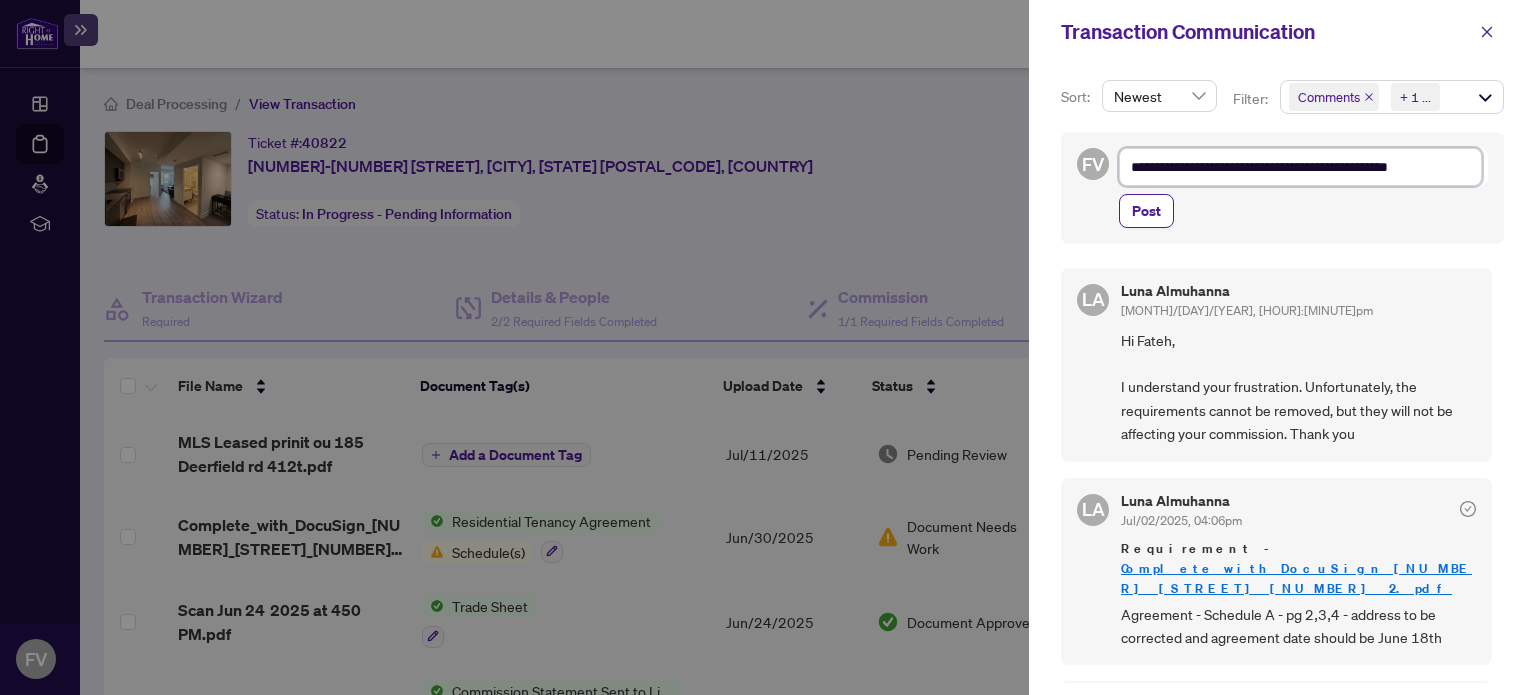 type on "**********" 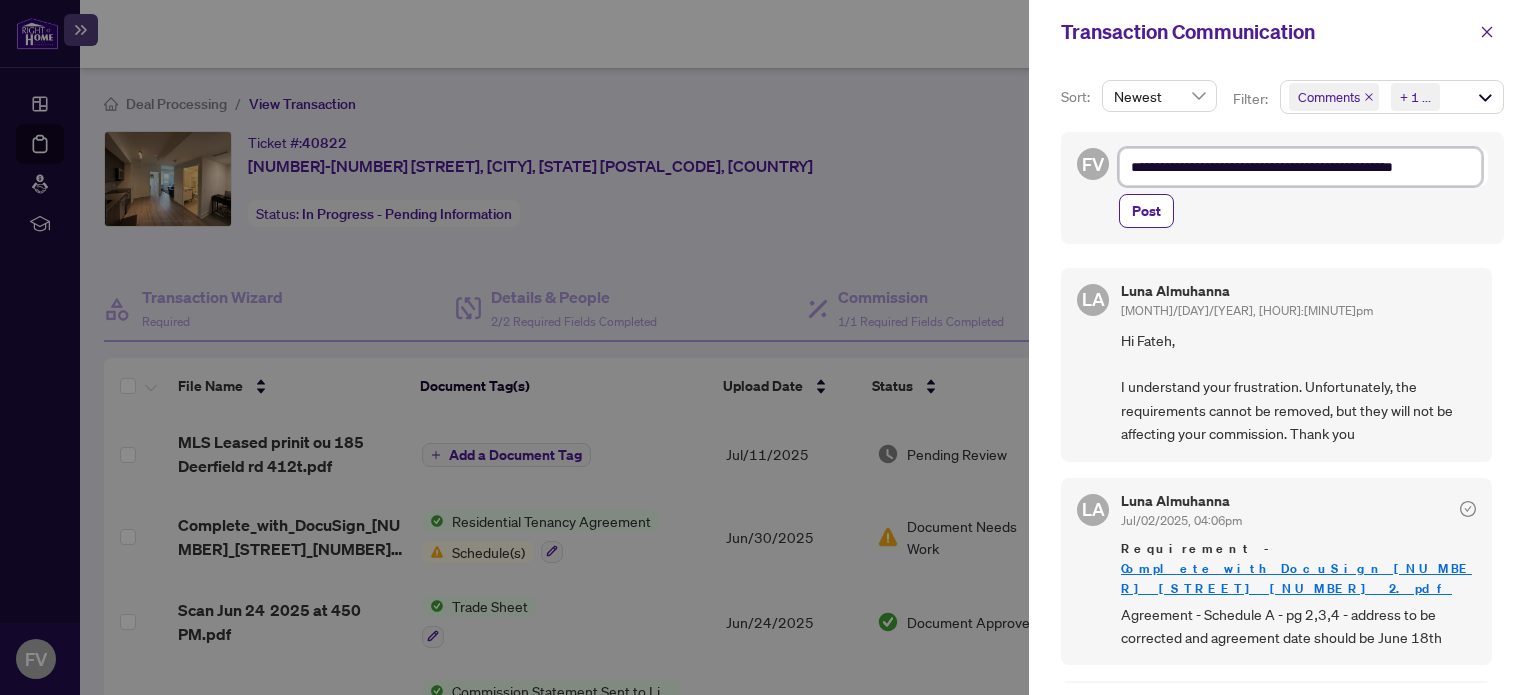 type on "**********" 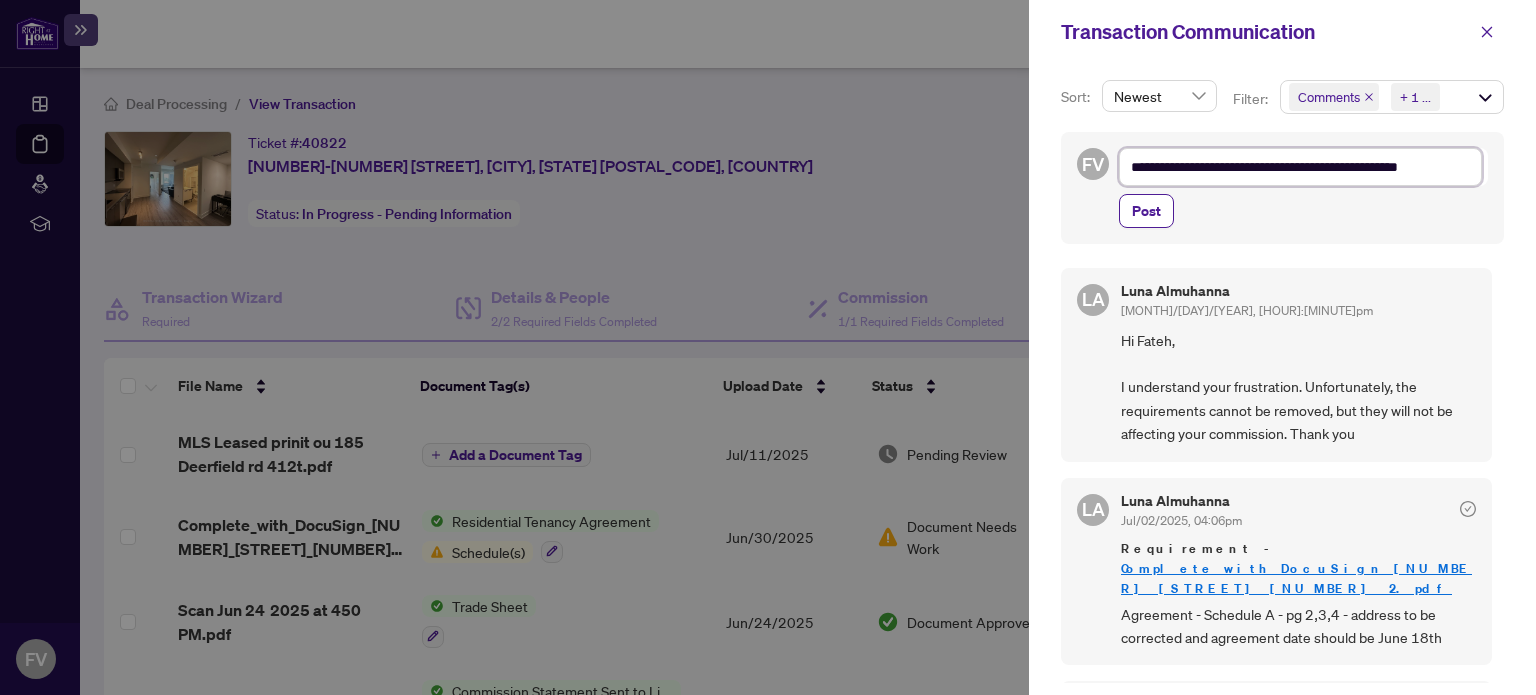 type on "**********" 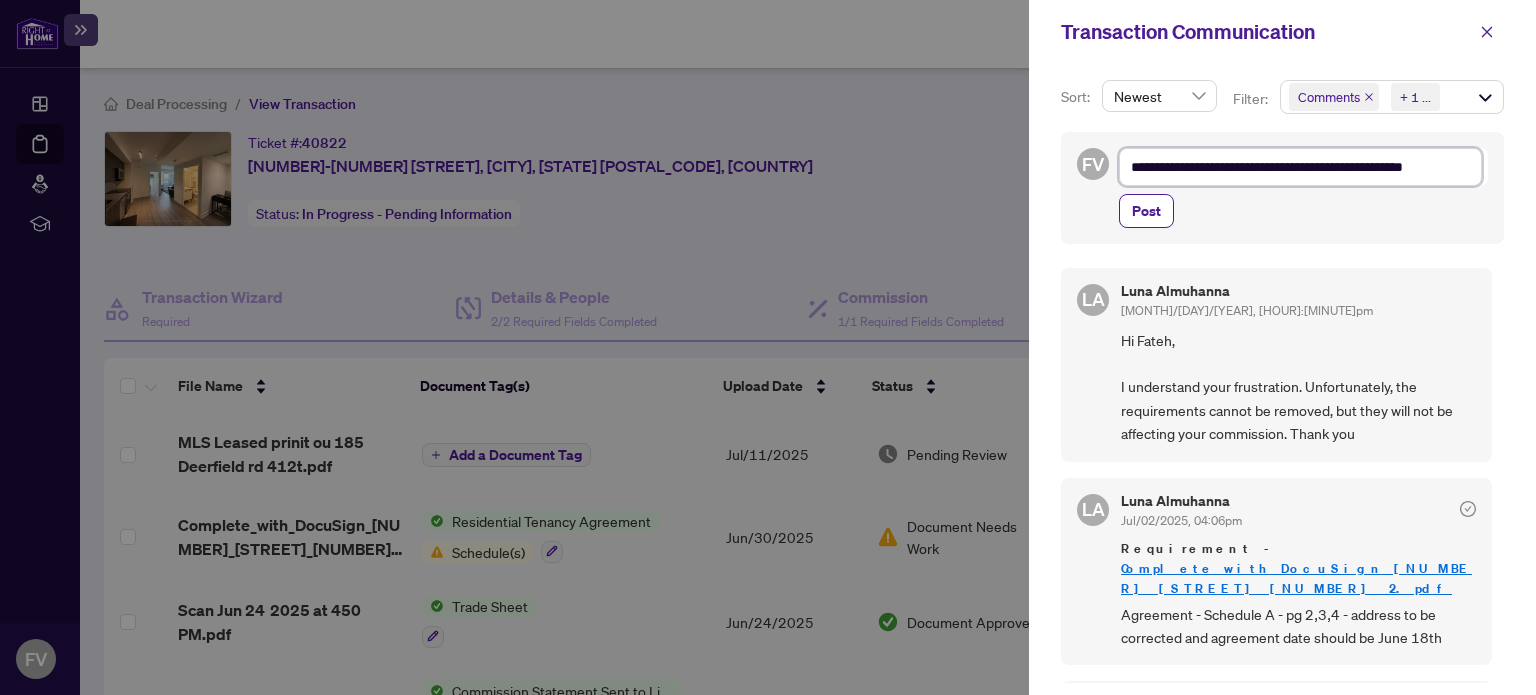 type on "**********" 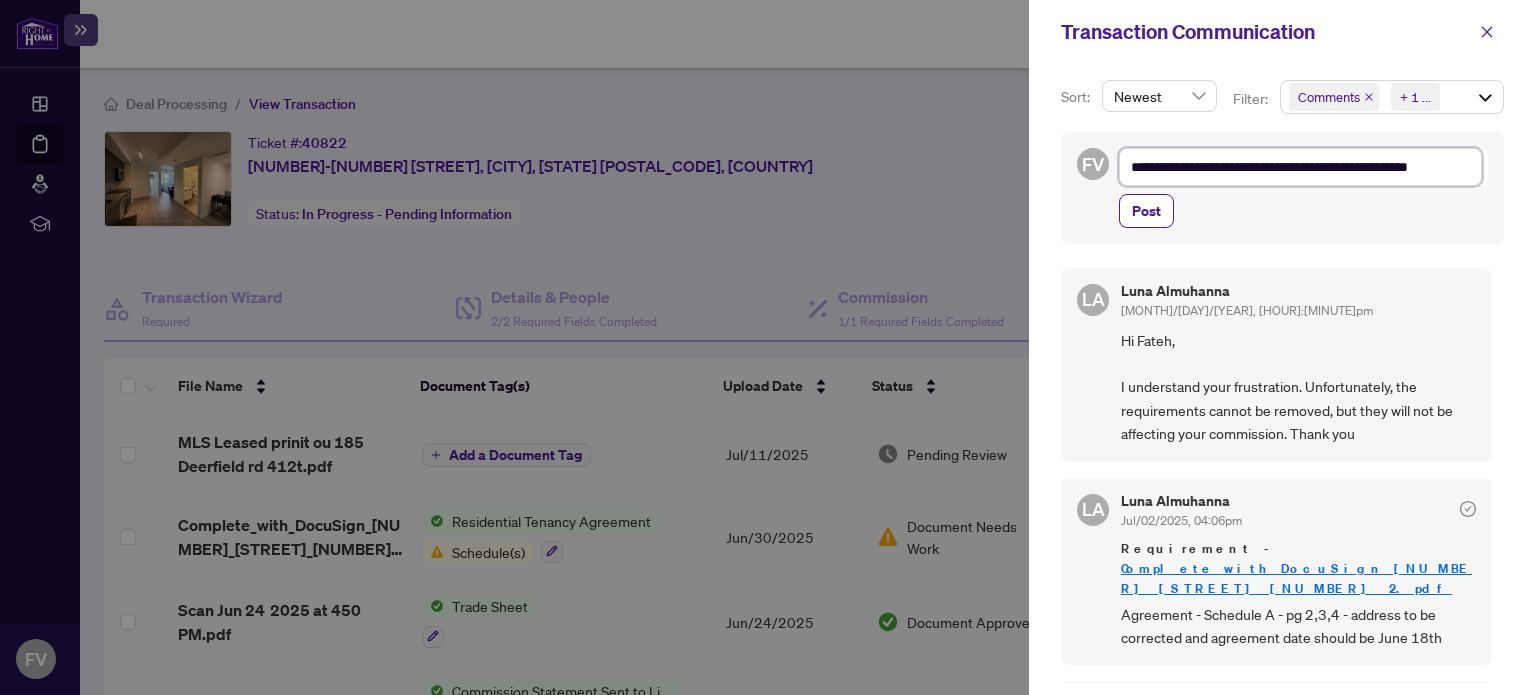 type on "**********" 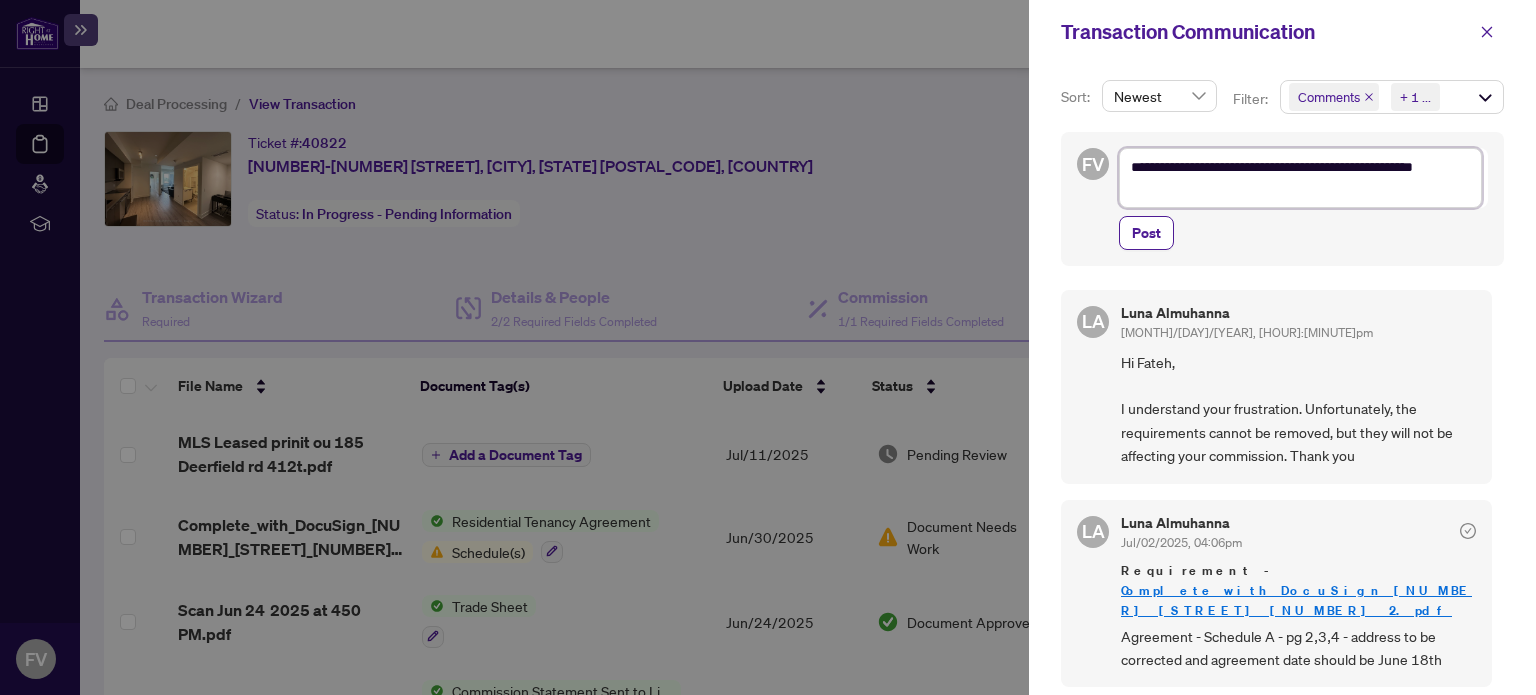 type on "**********" 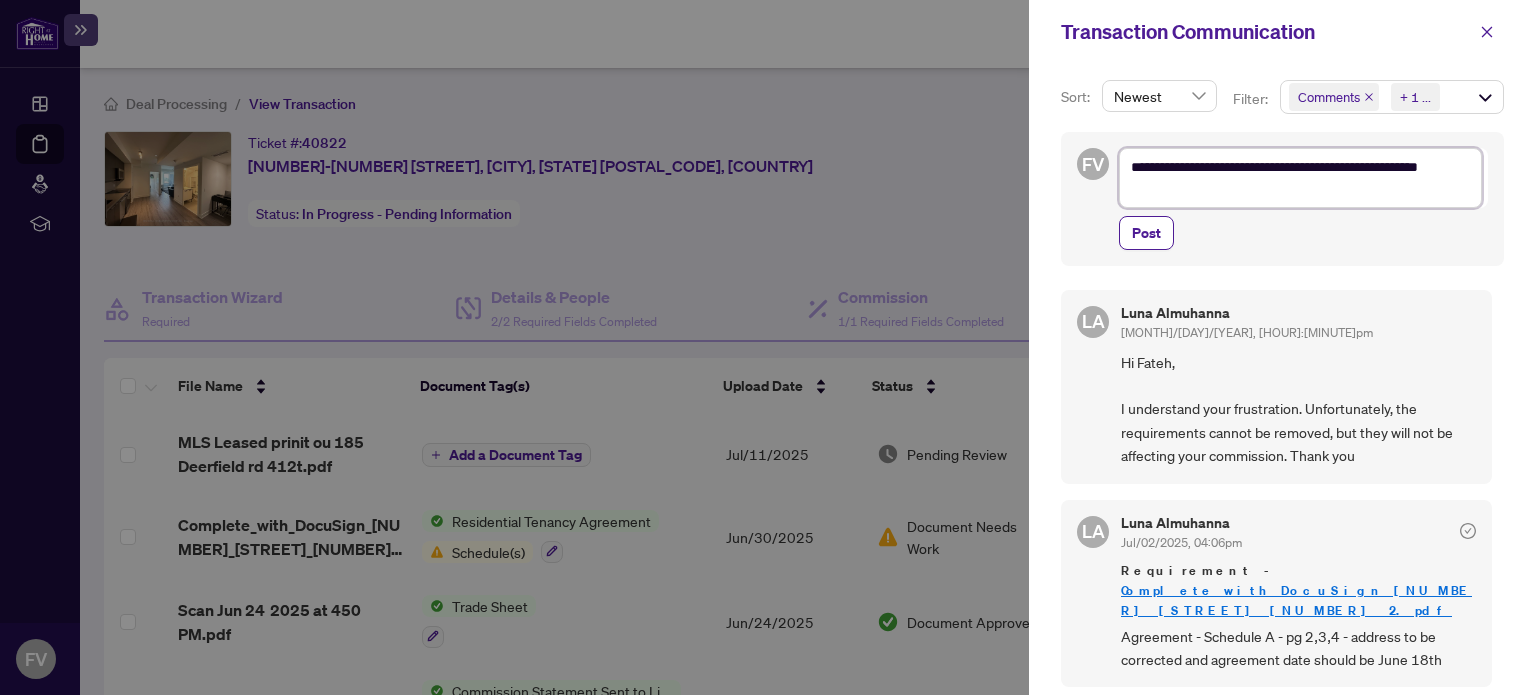 type on "**********" 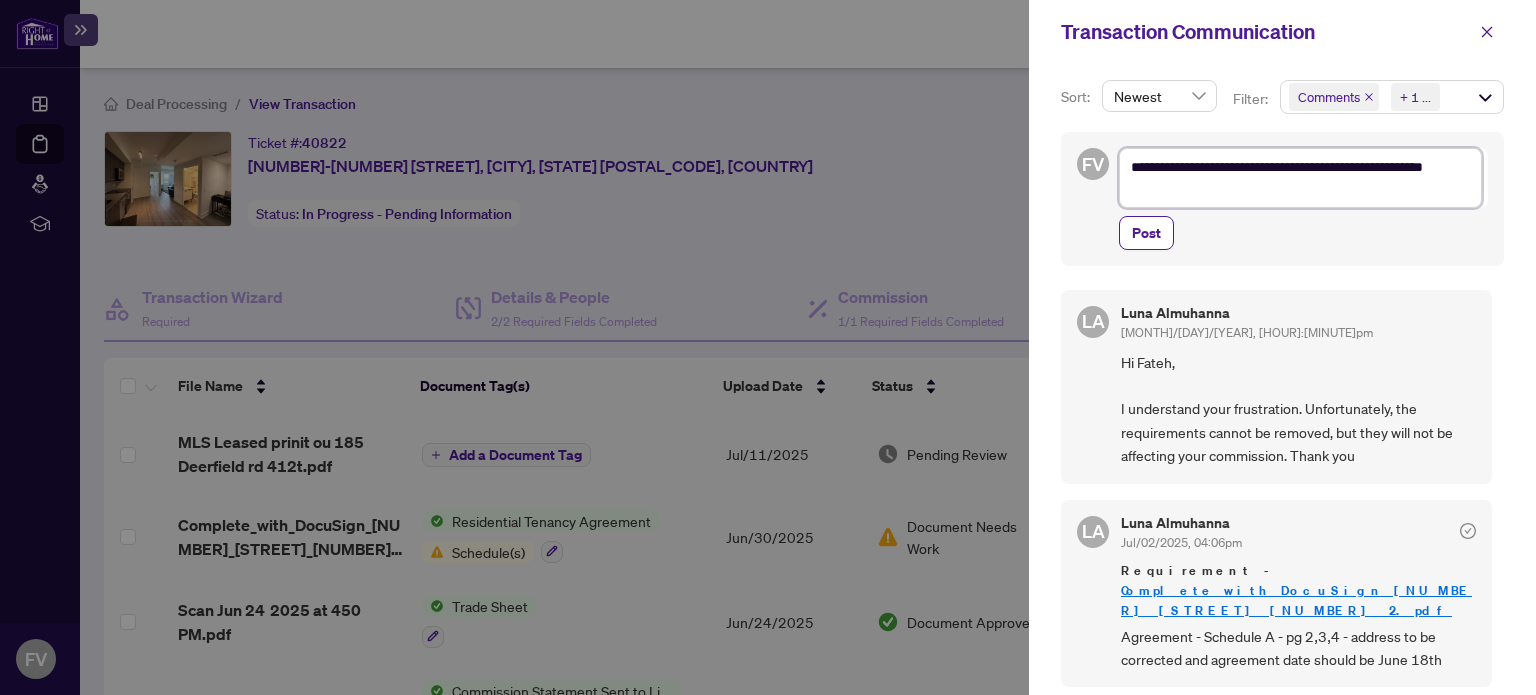 type on "**********" 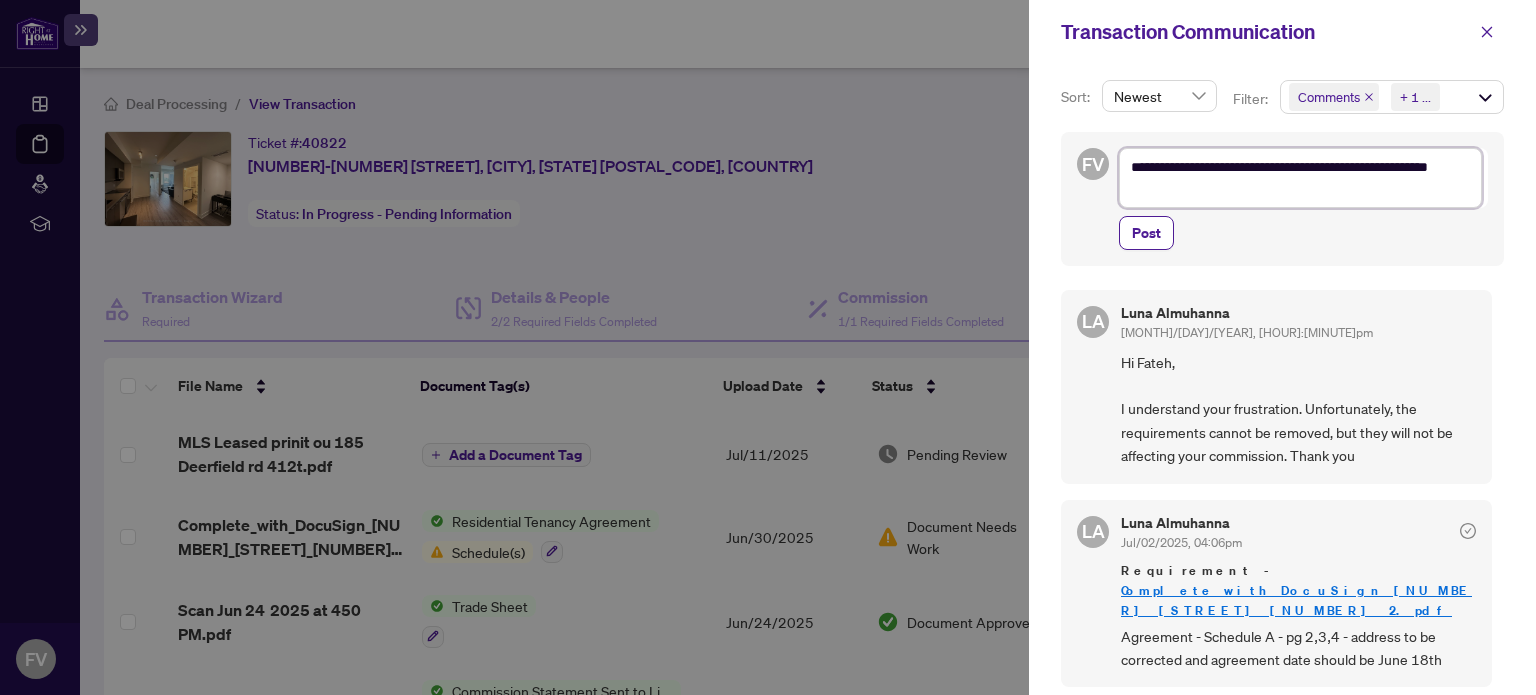 type on "**********" 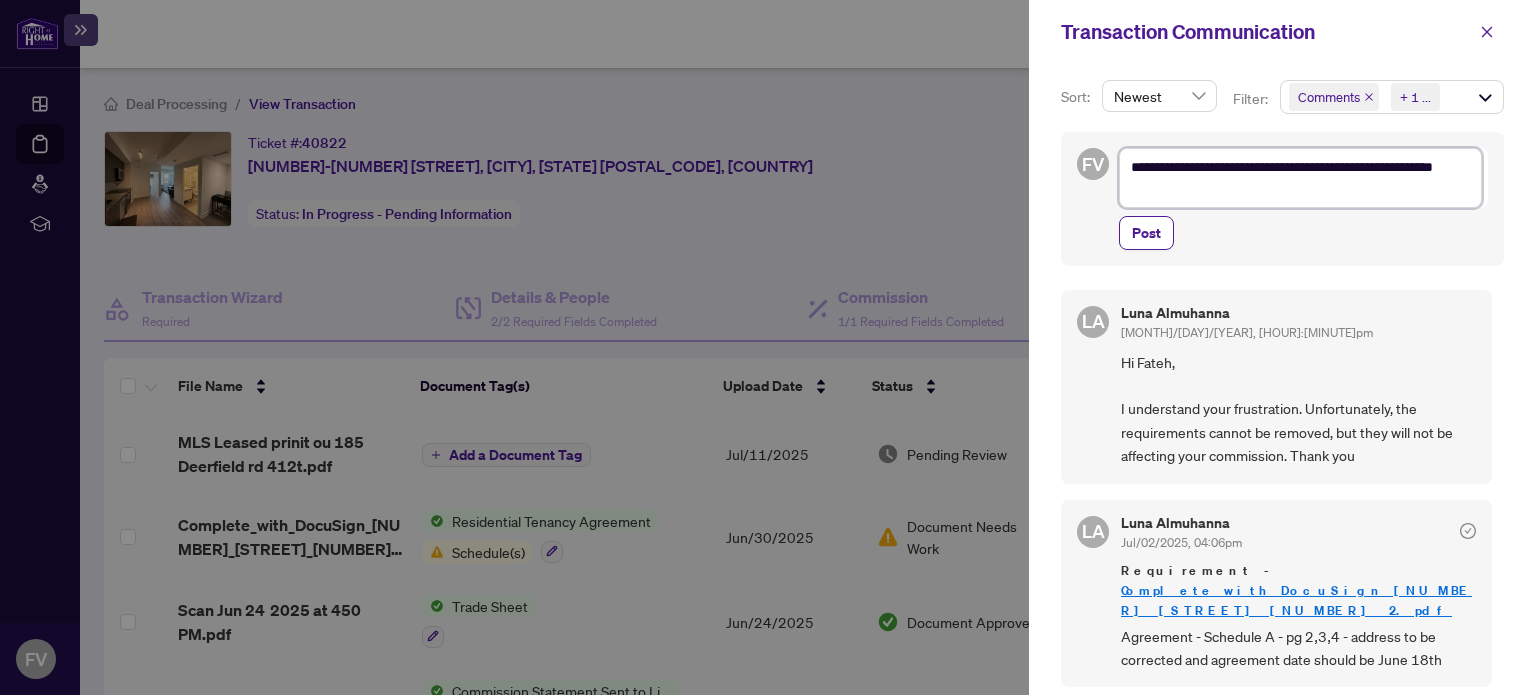 type on "**********" 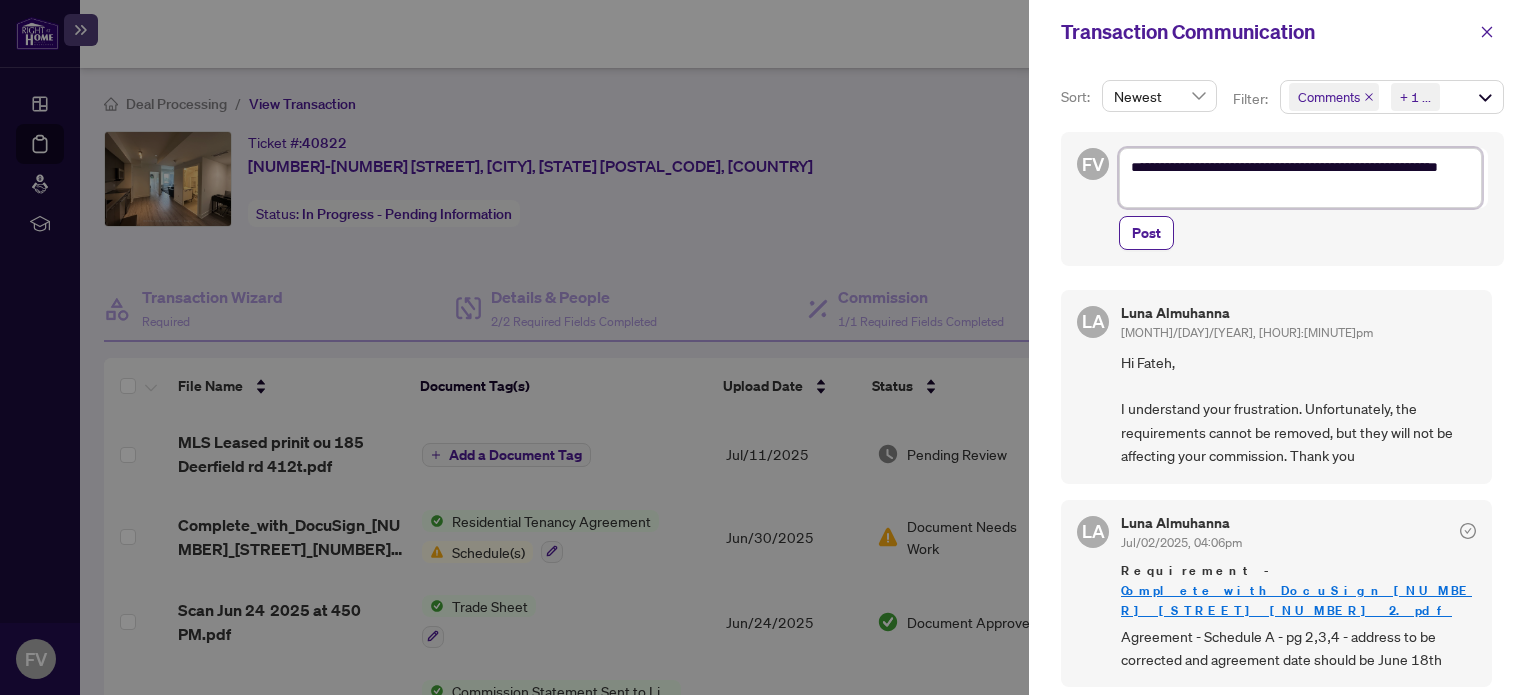 type on "**********" 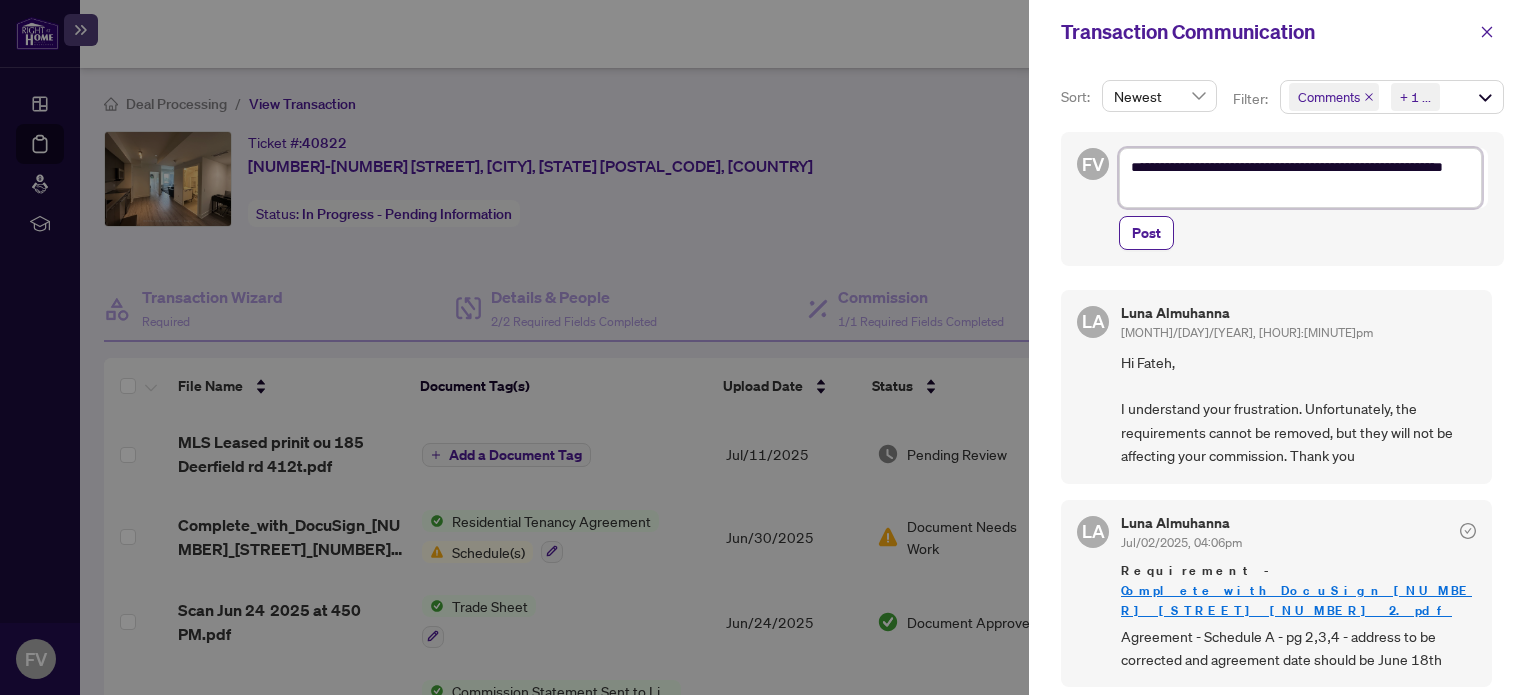 type on "**********" 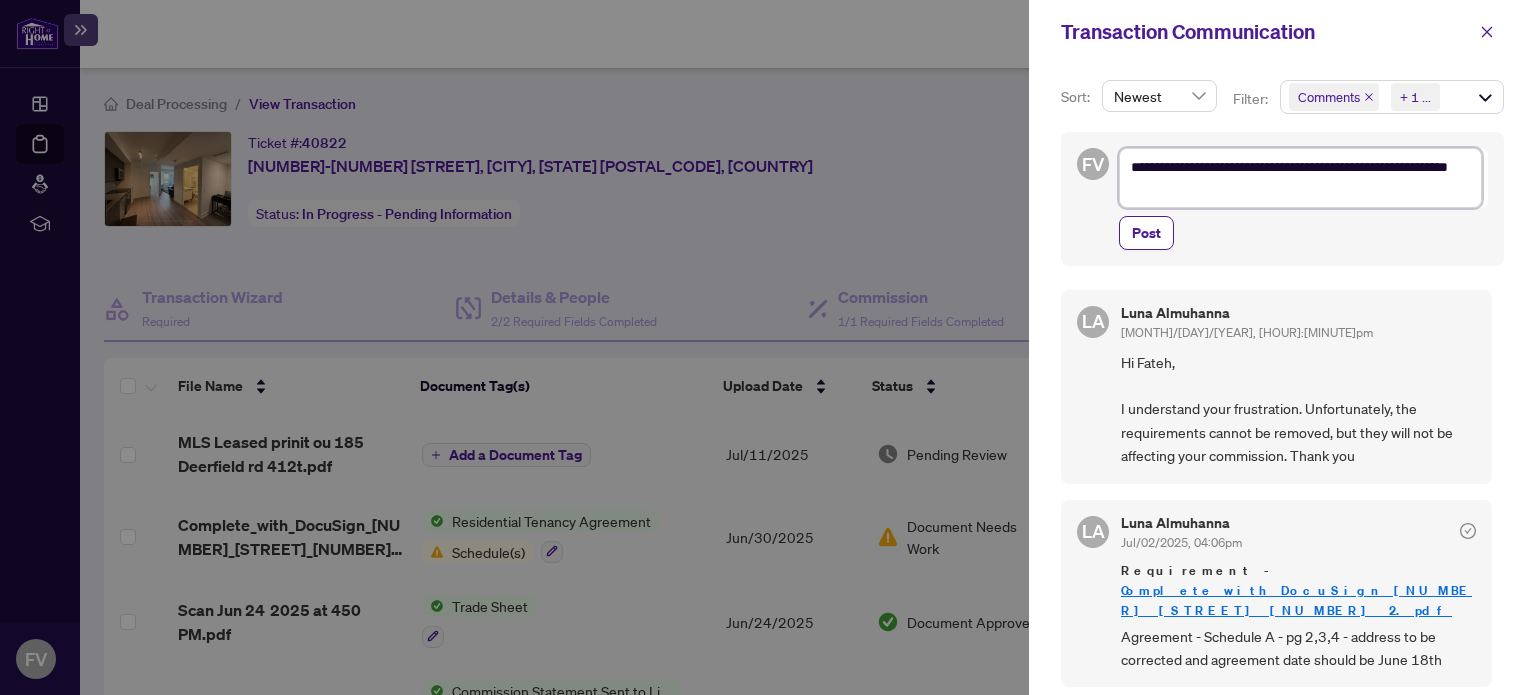 type on "**********" 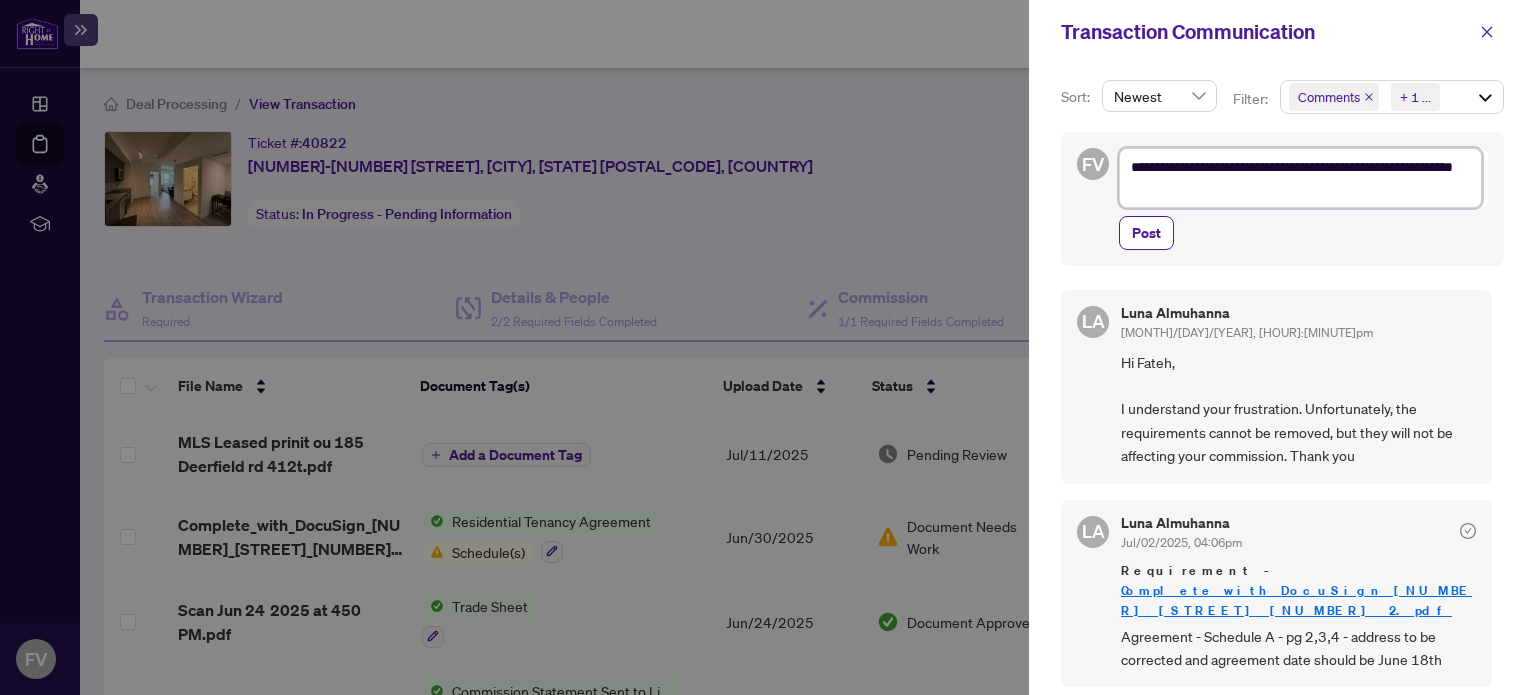 type on "**********" 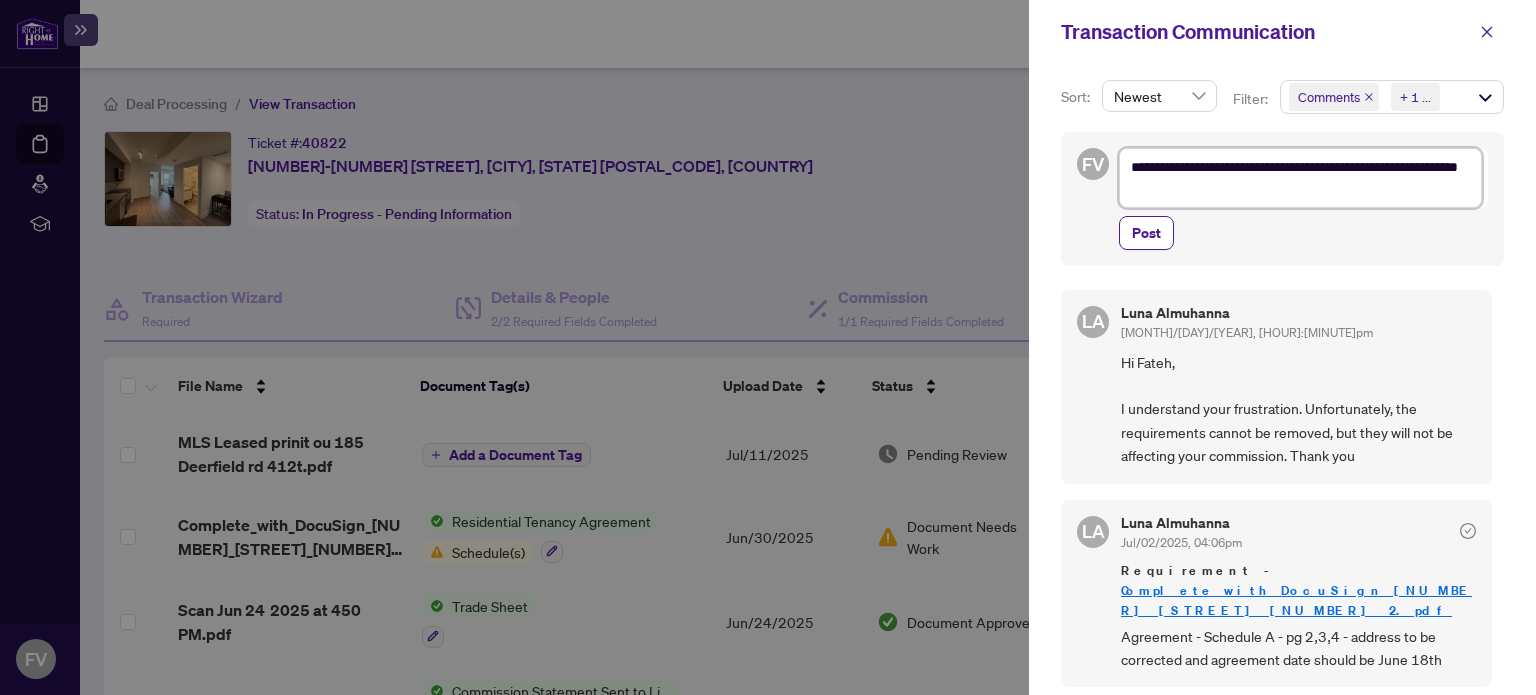 type on "**********" 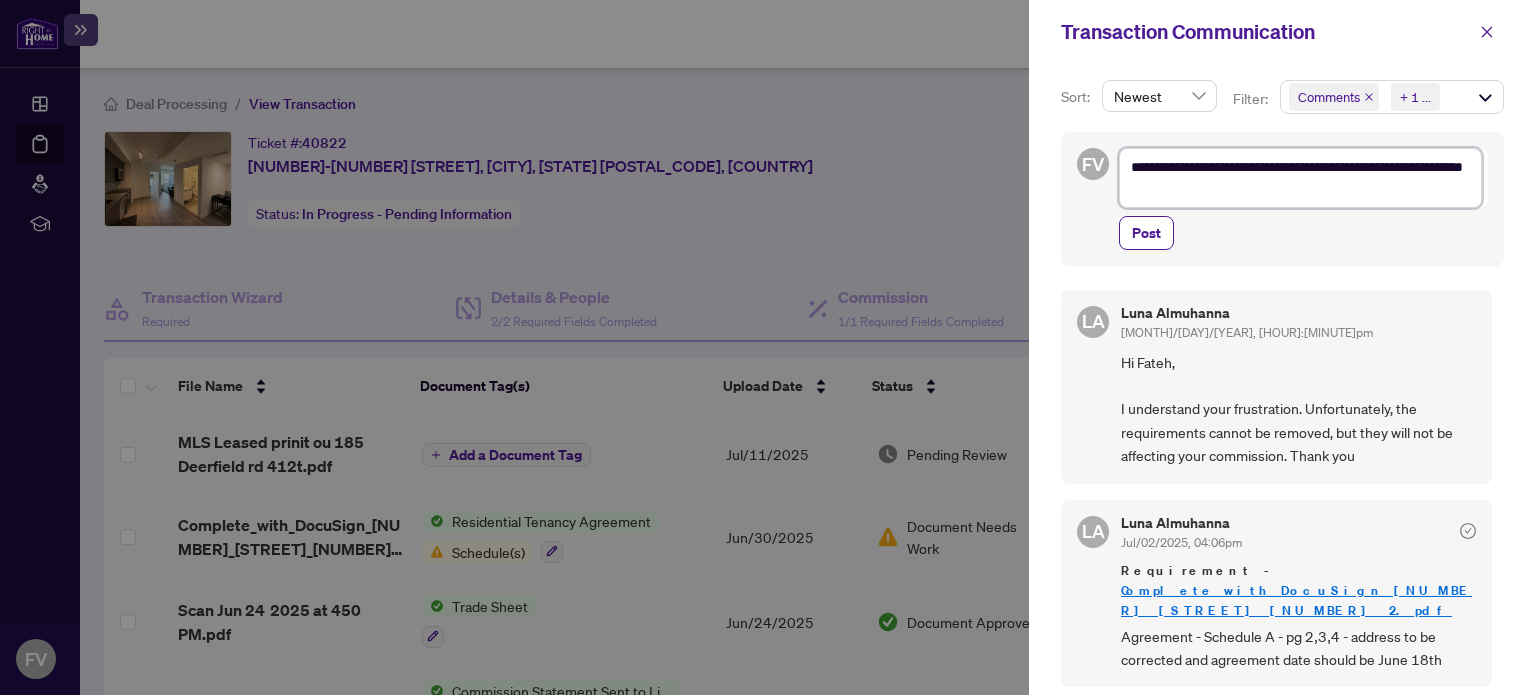 type on "**********" 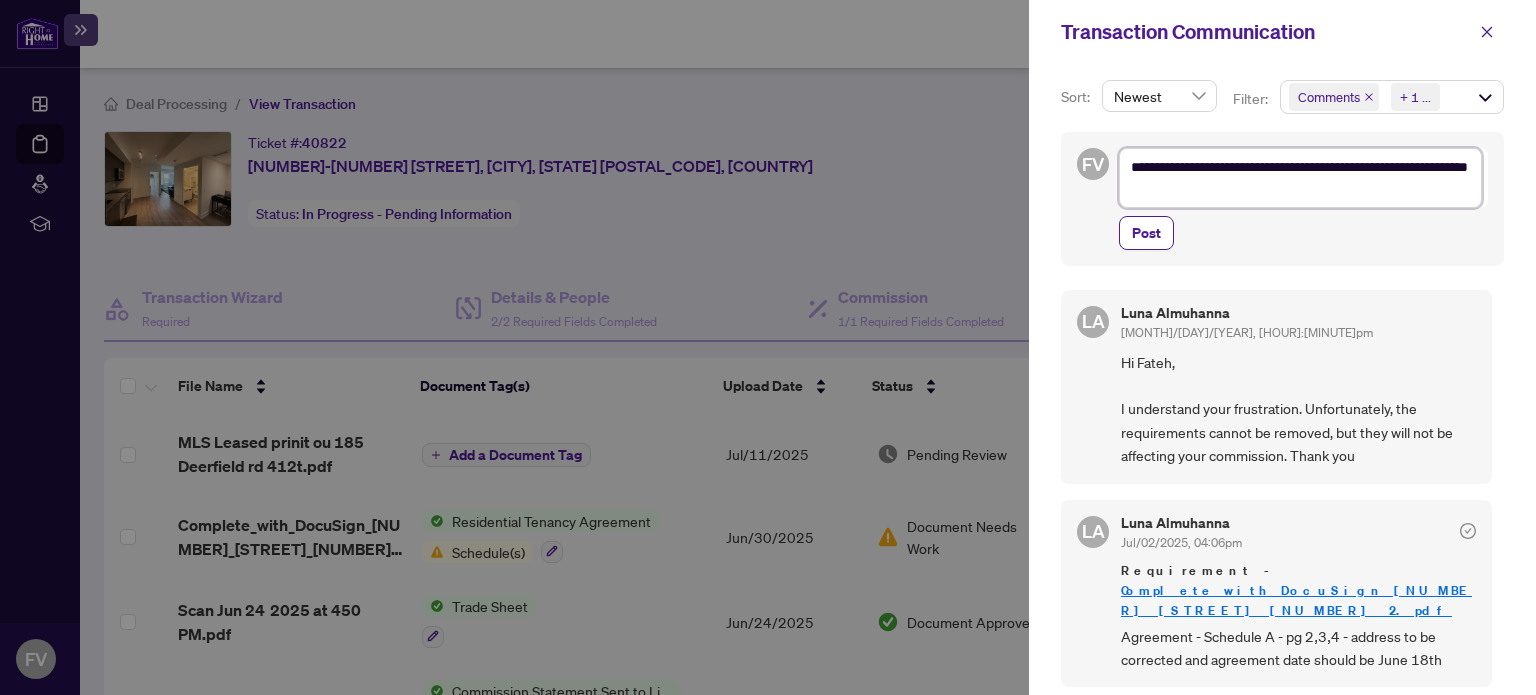 type on "**********" 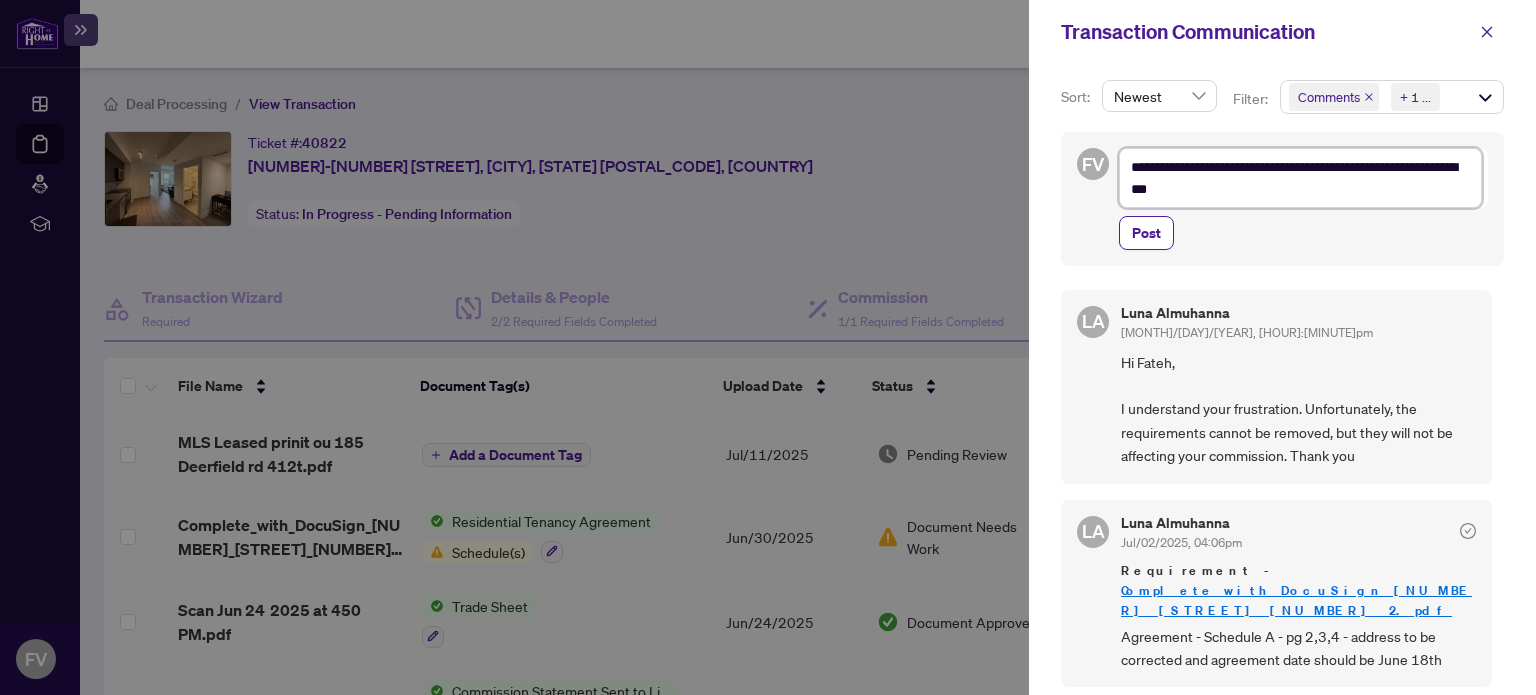 type on "**********" 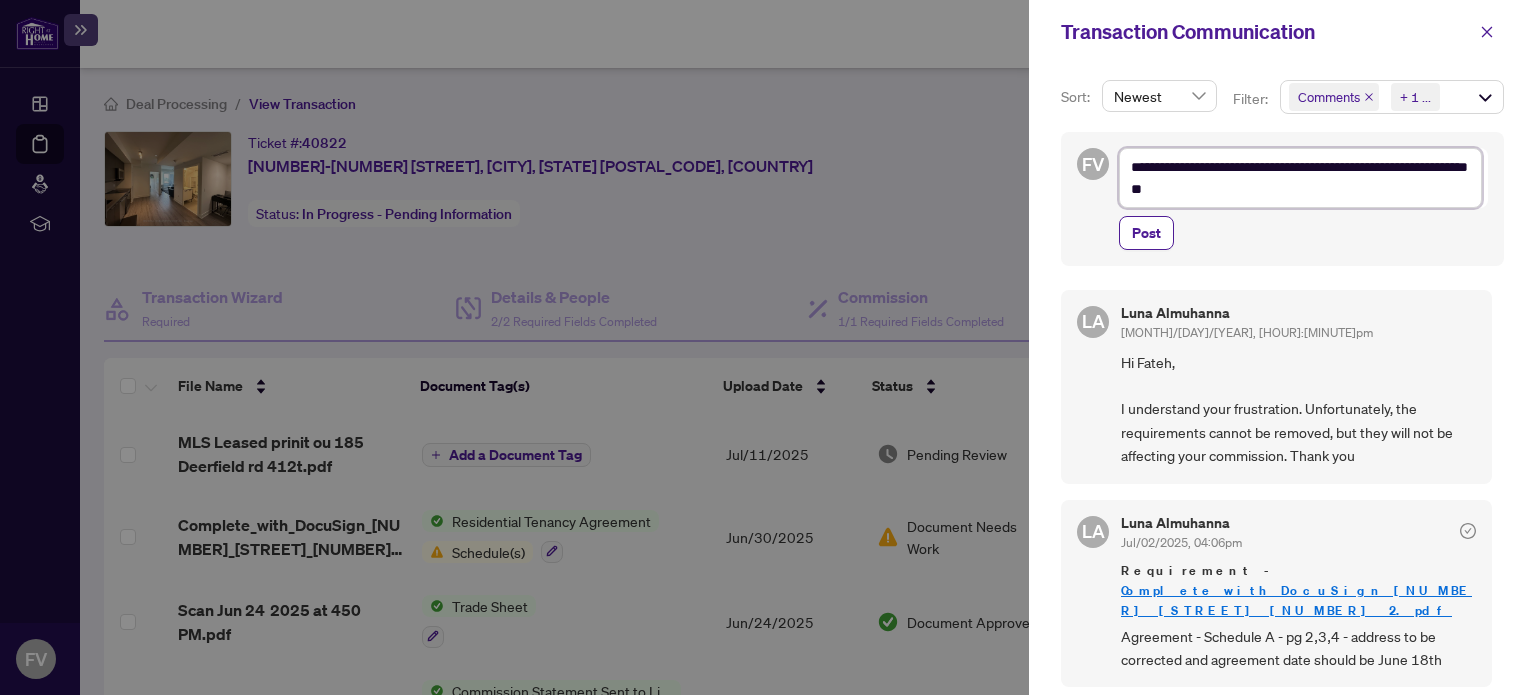 type on "**********" 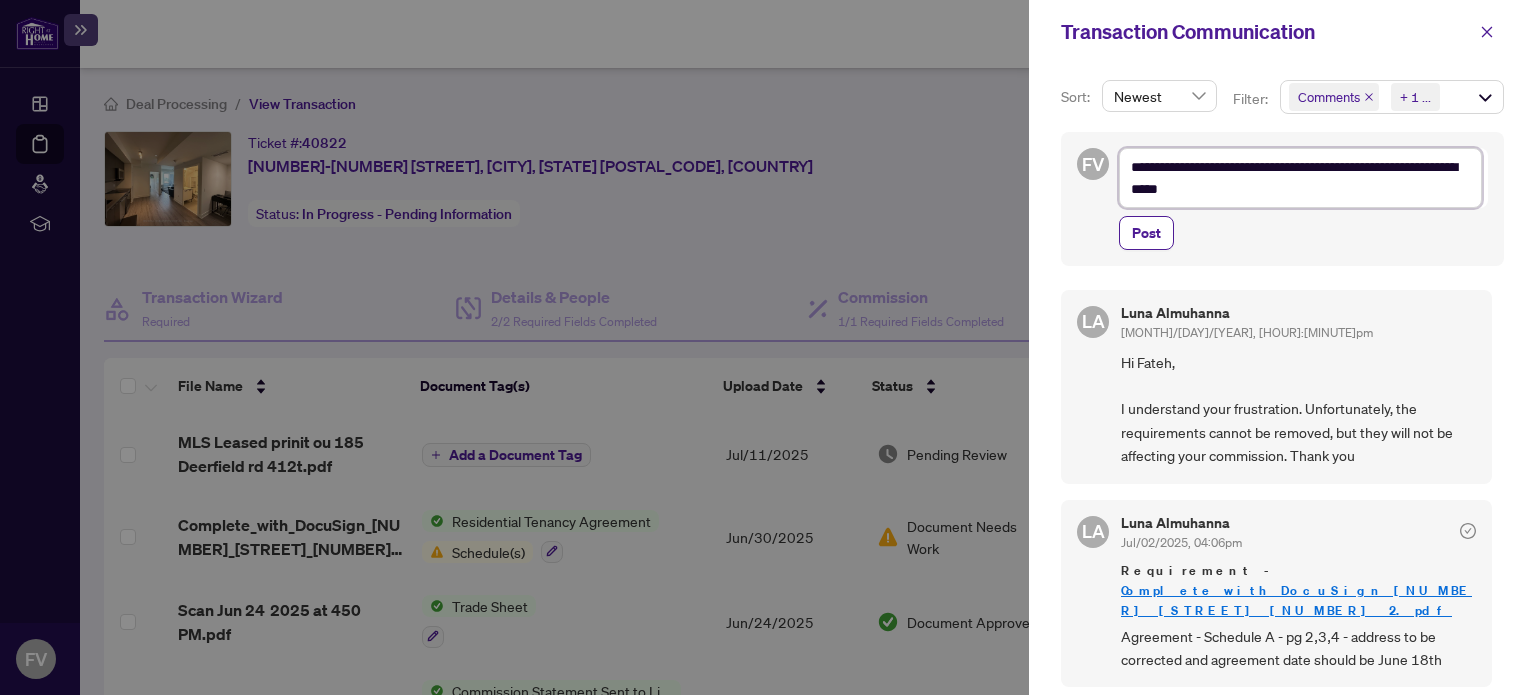 type on "**********" 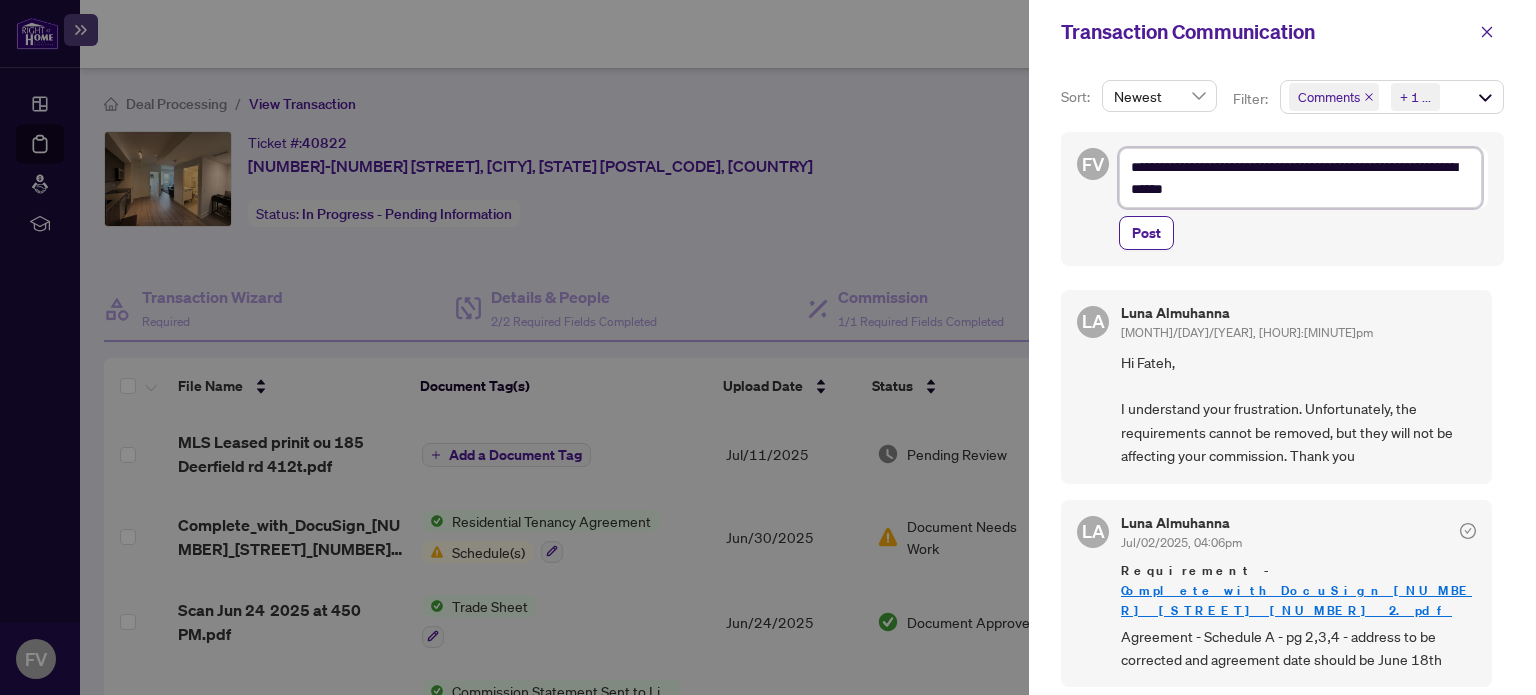 type on "**********" 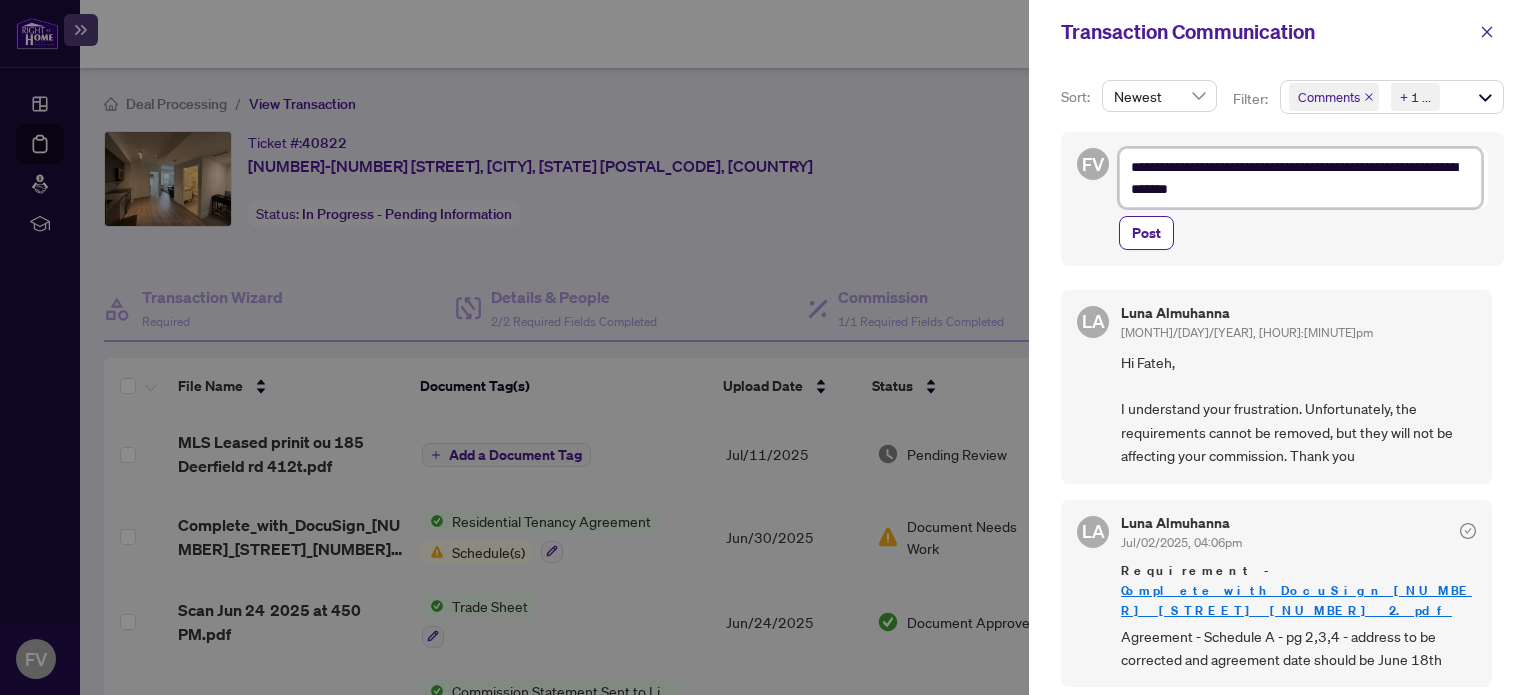 type on "**********" 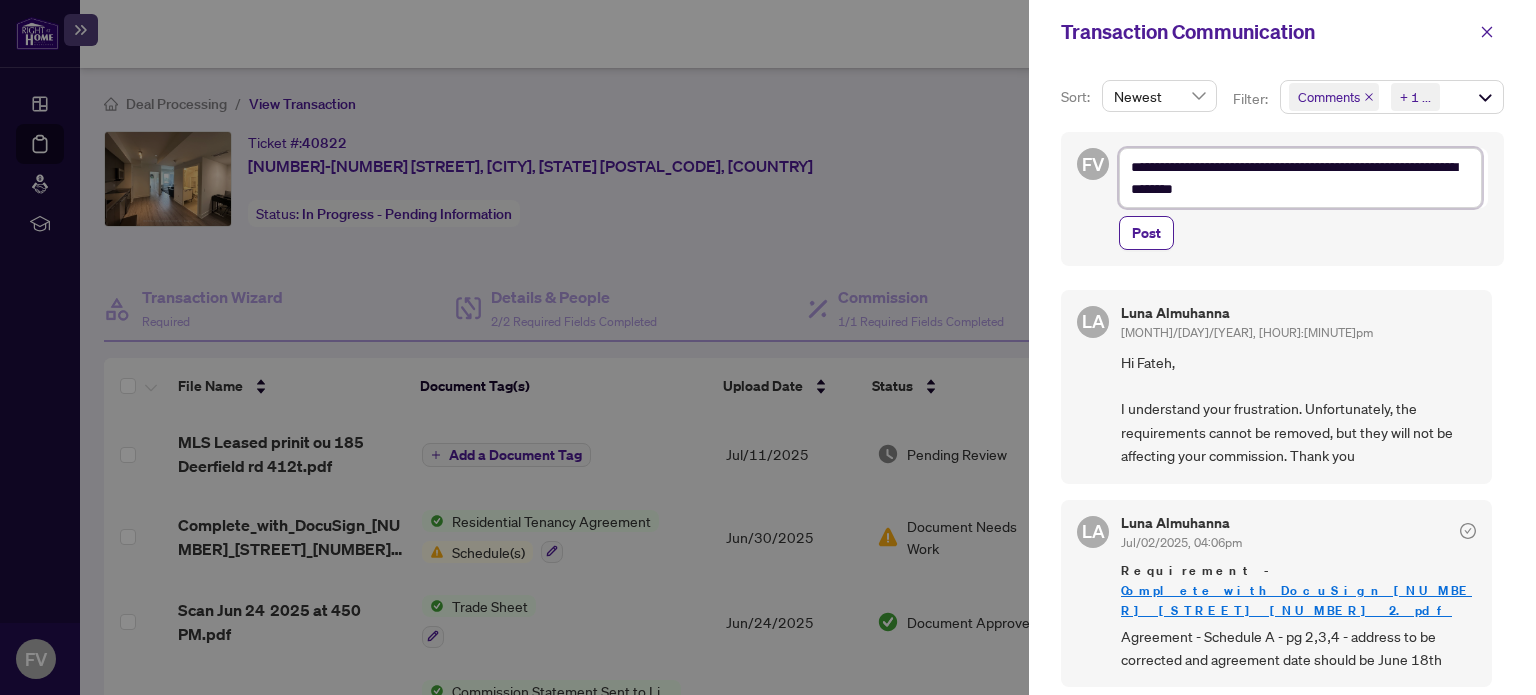 type on "**********" 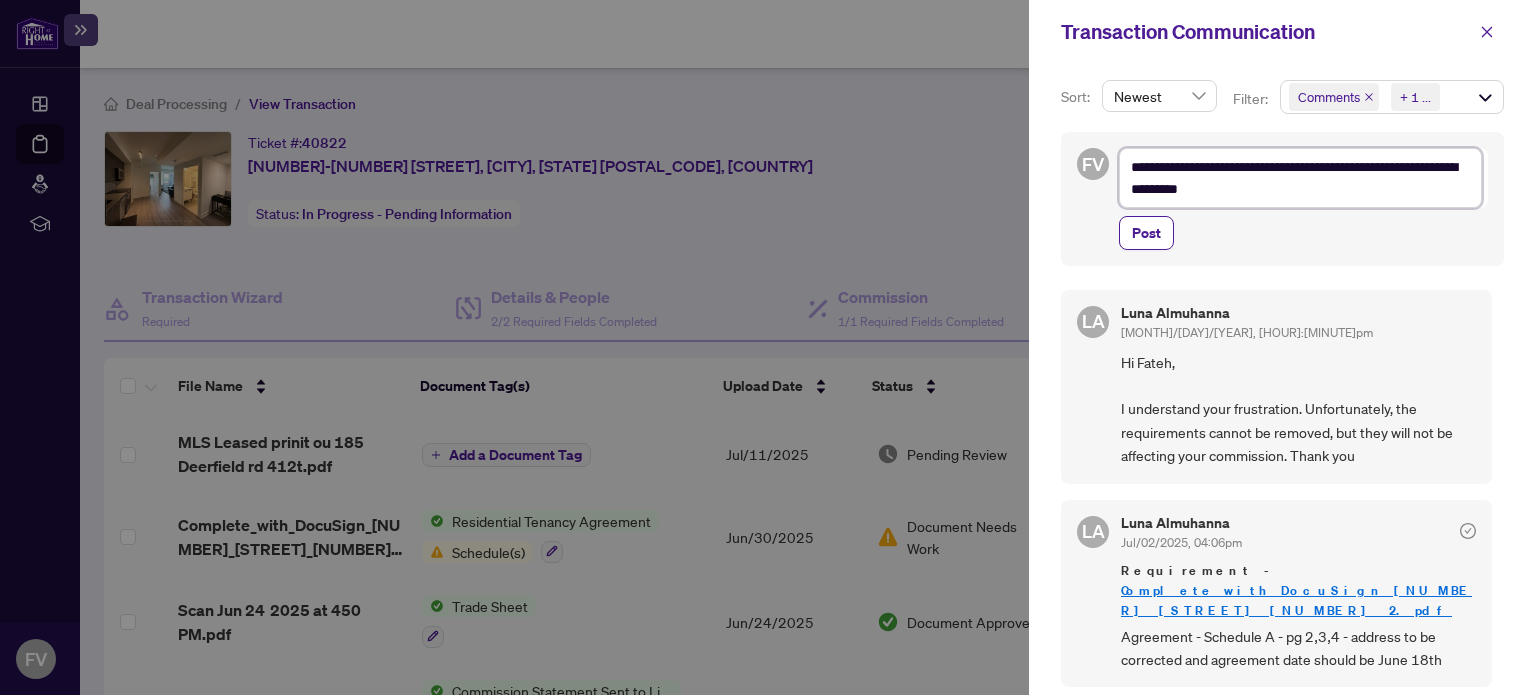type on "**********" 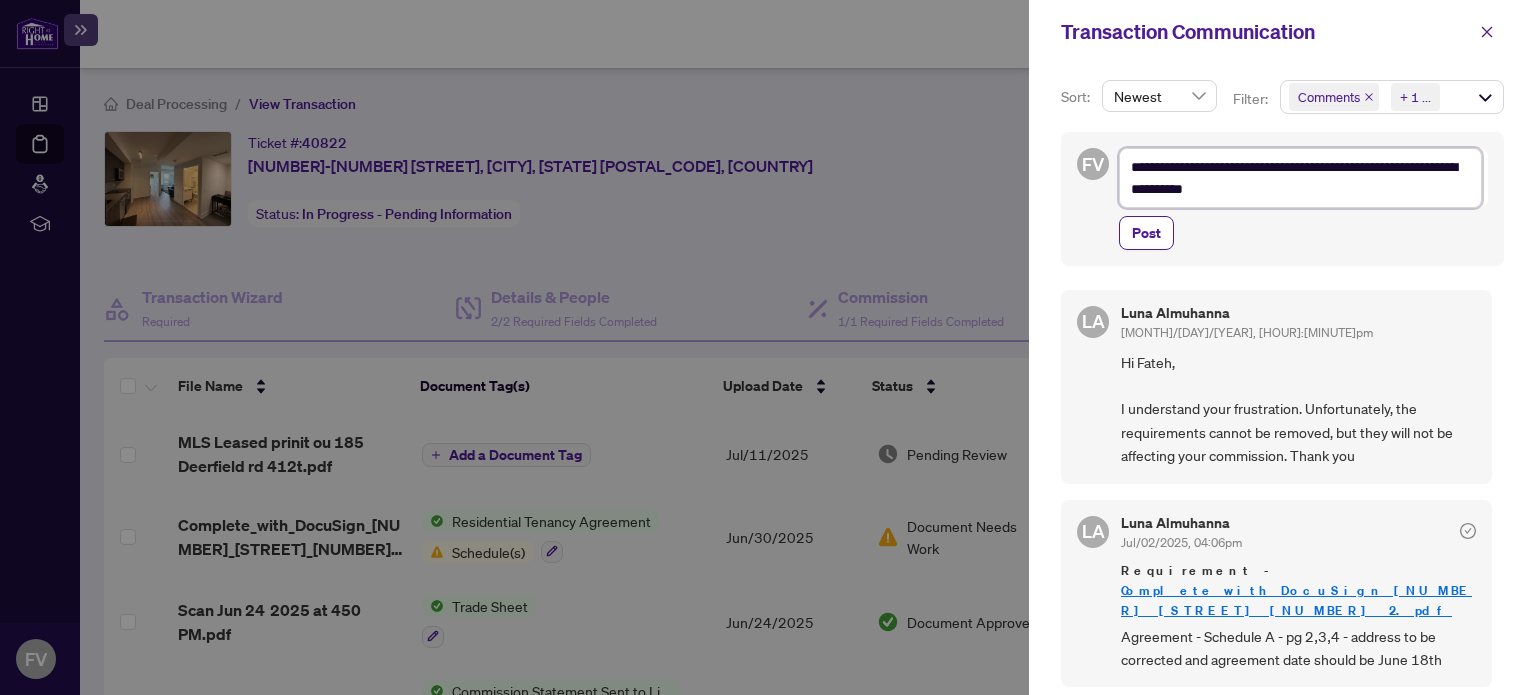 type on "**********" 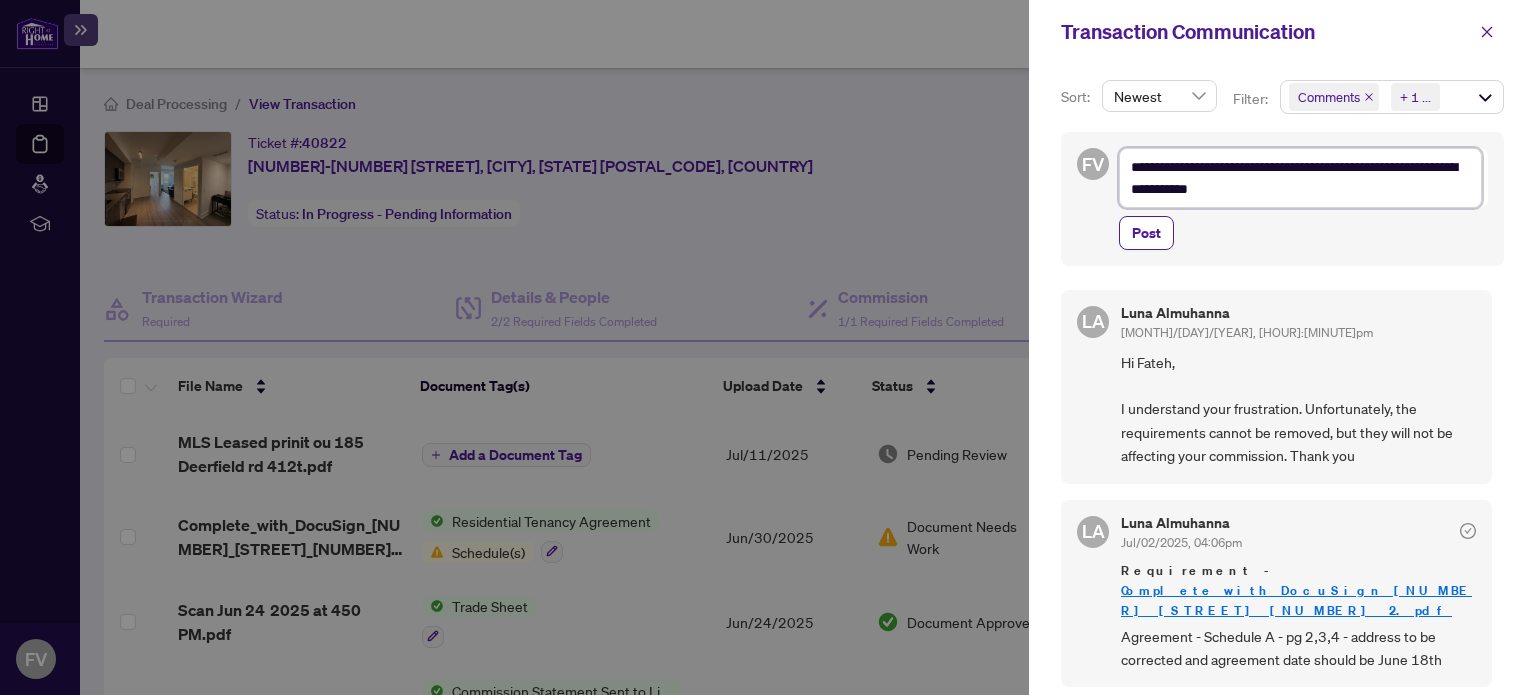 type on "**********" 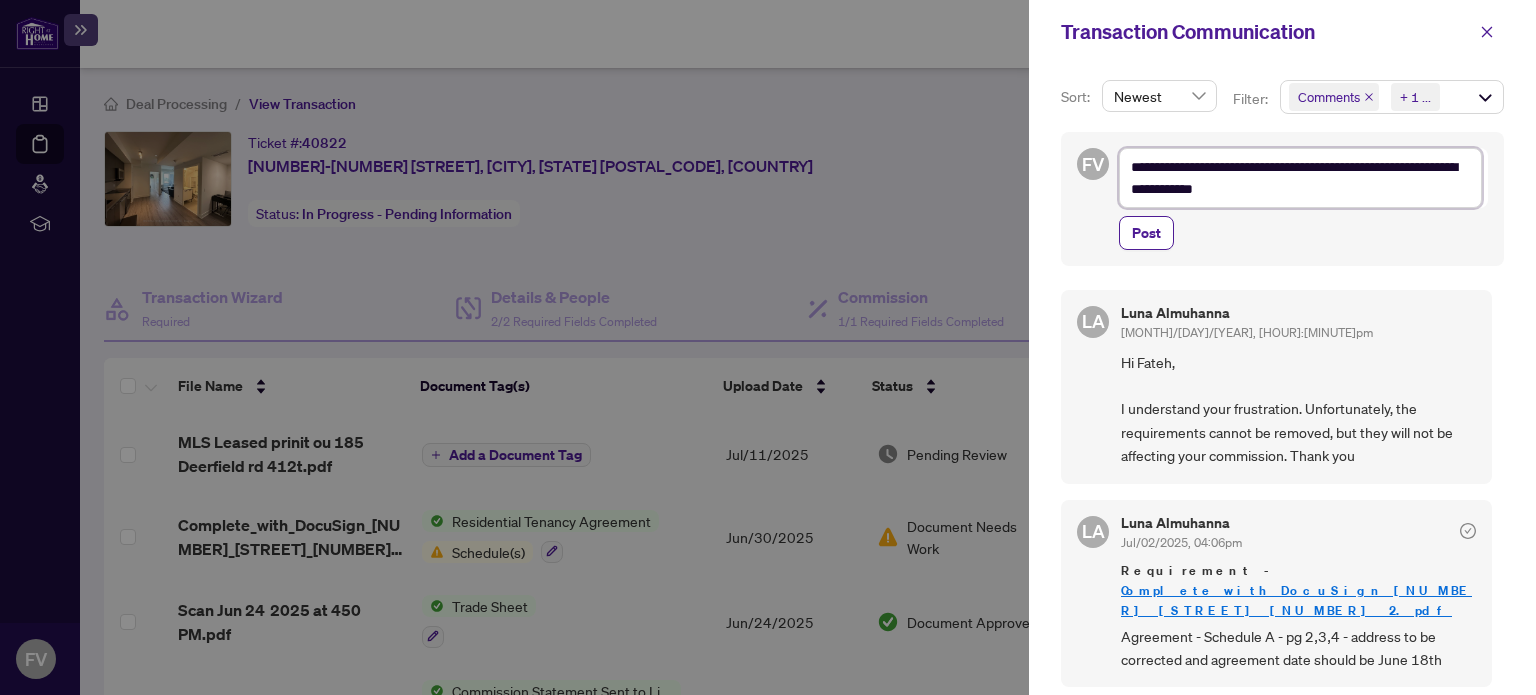 type on "**********" 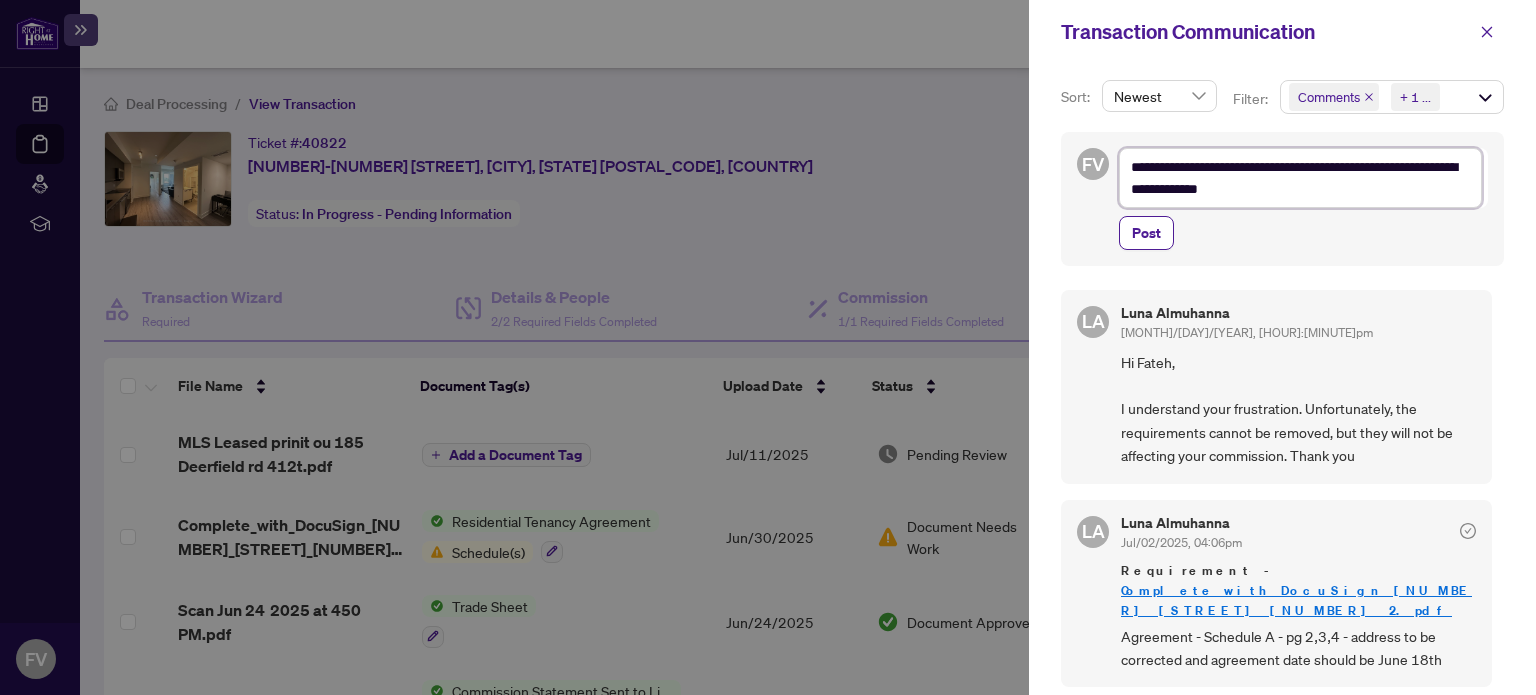type on "**********" 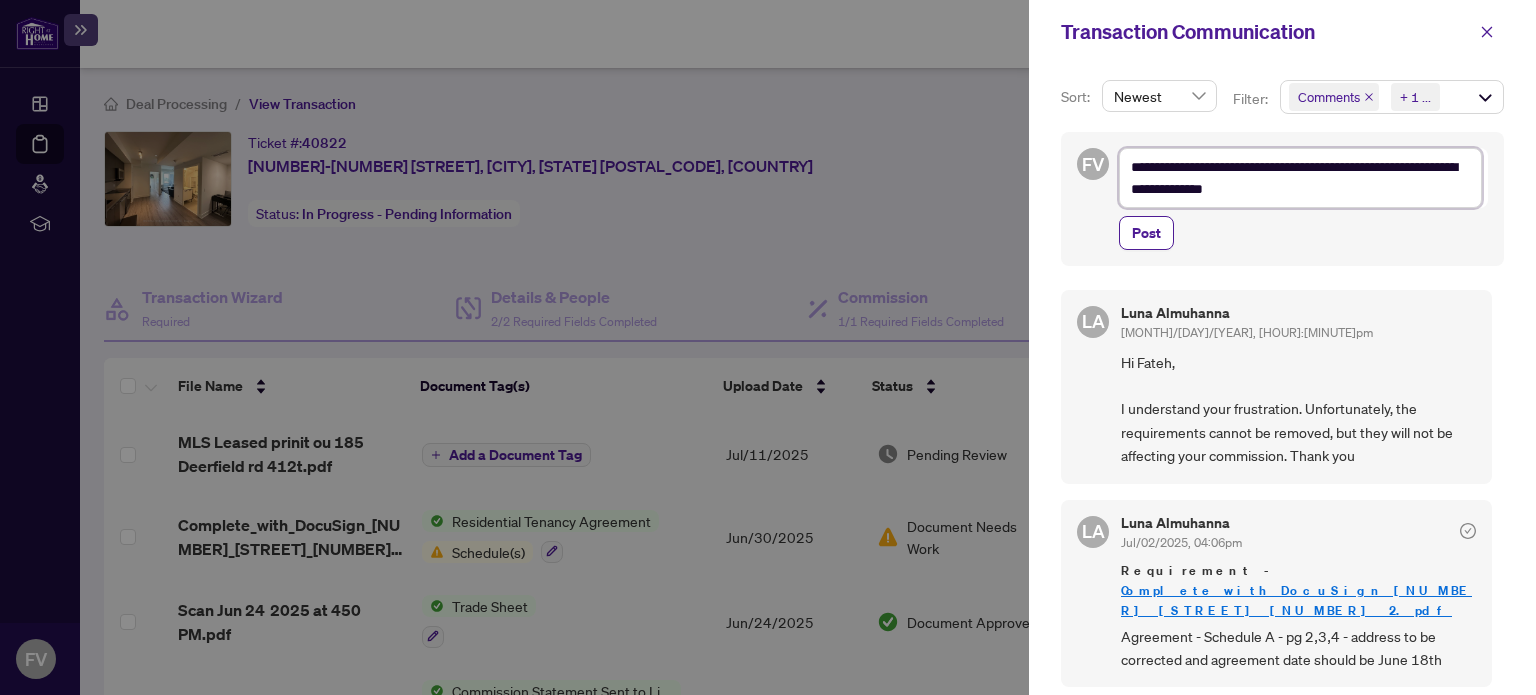 type on "**********" 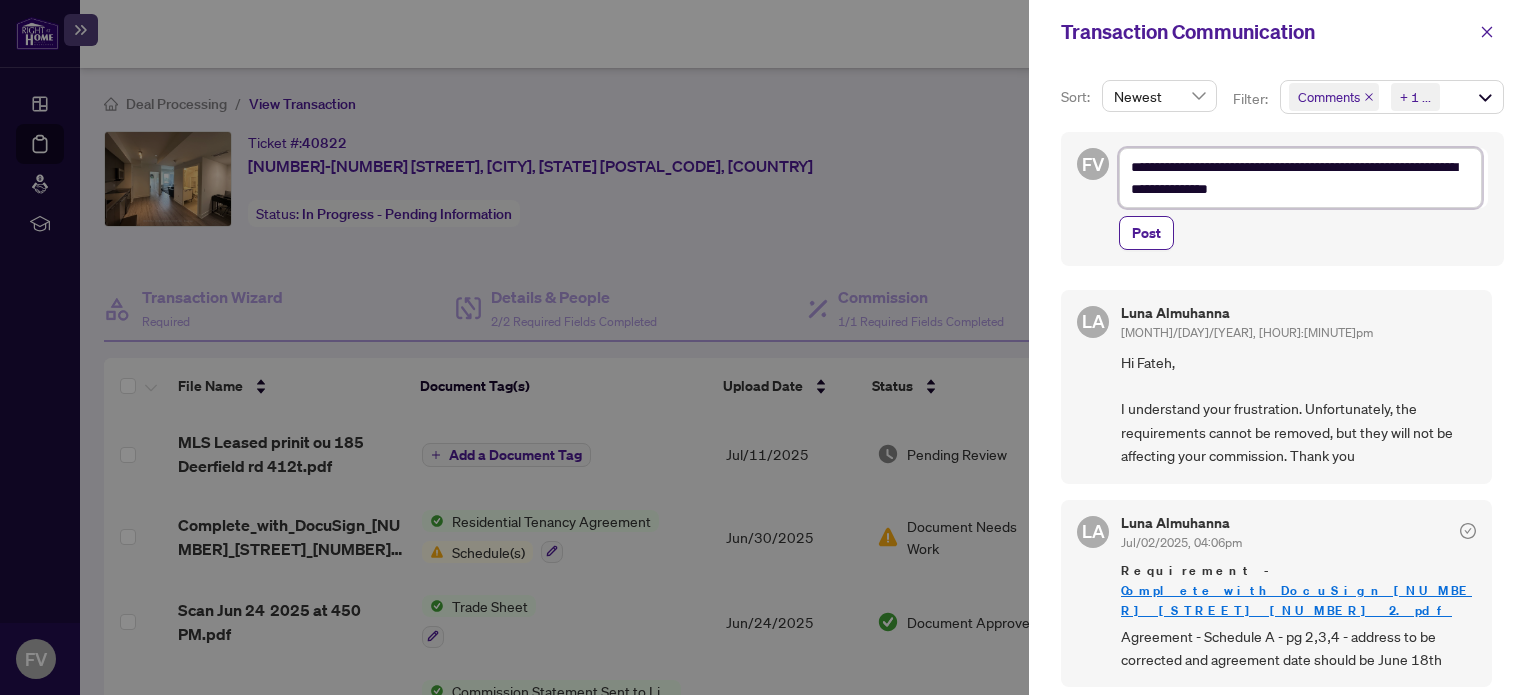 type on "**********" 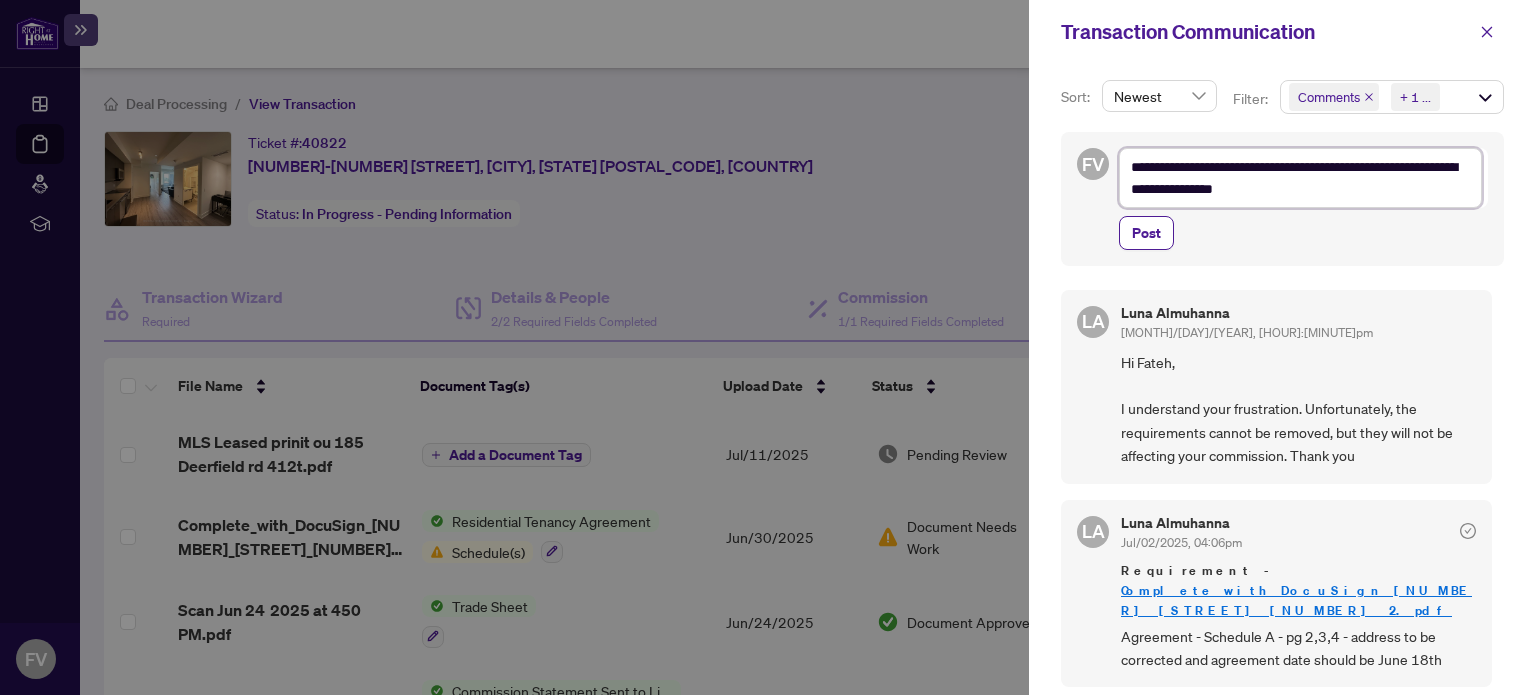 type on "**********" 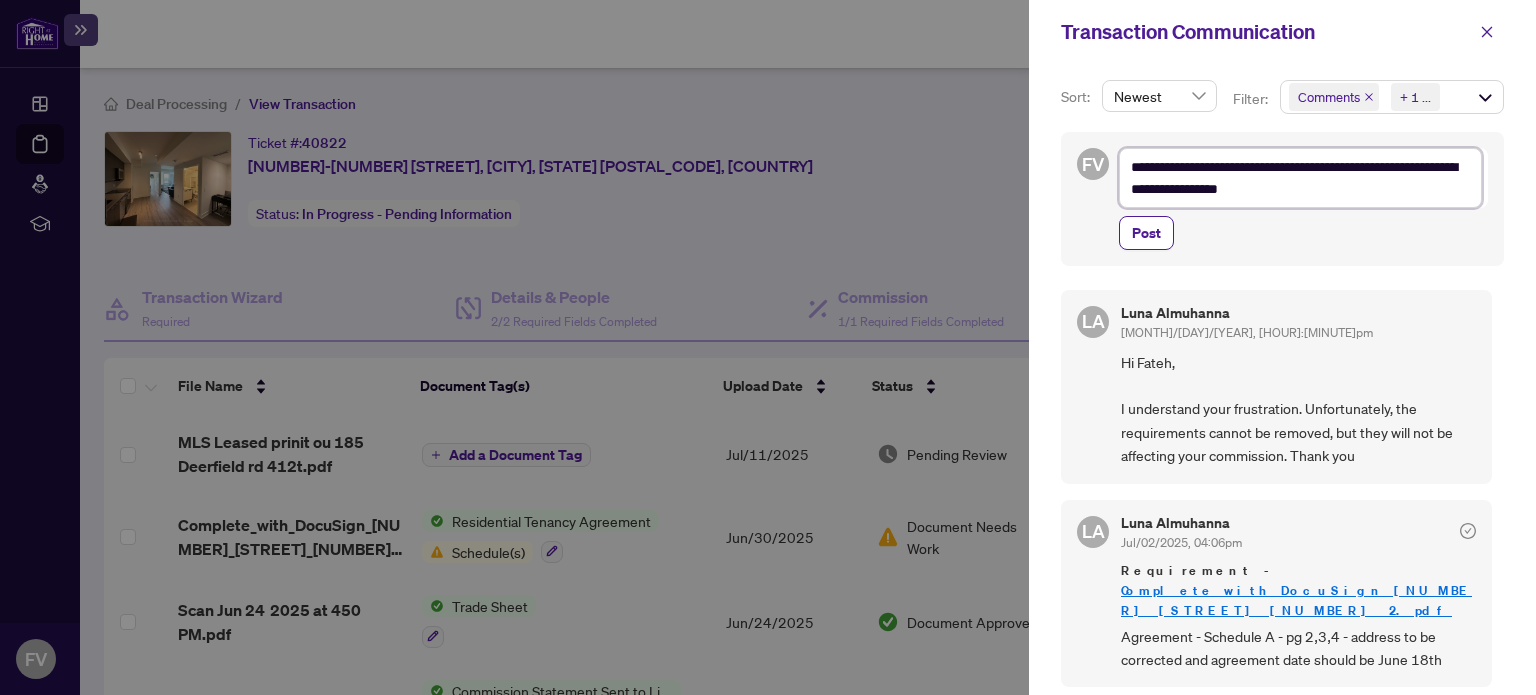 type on "**********" 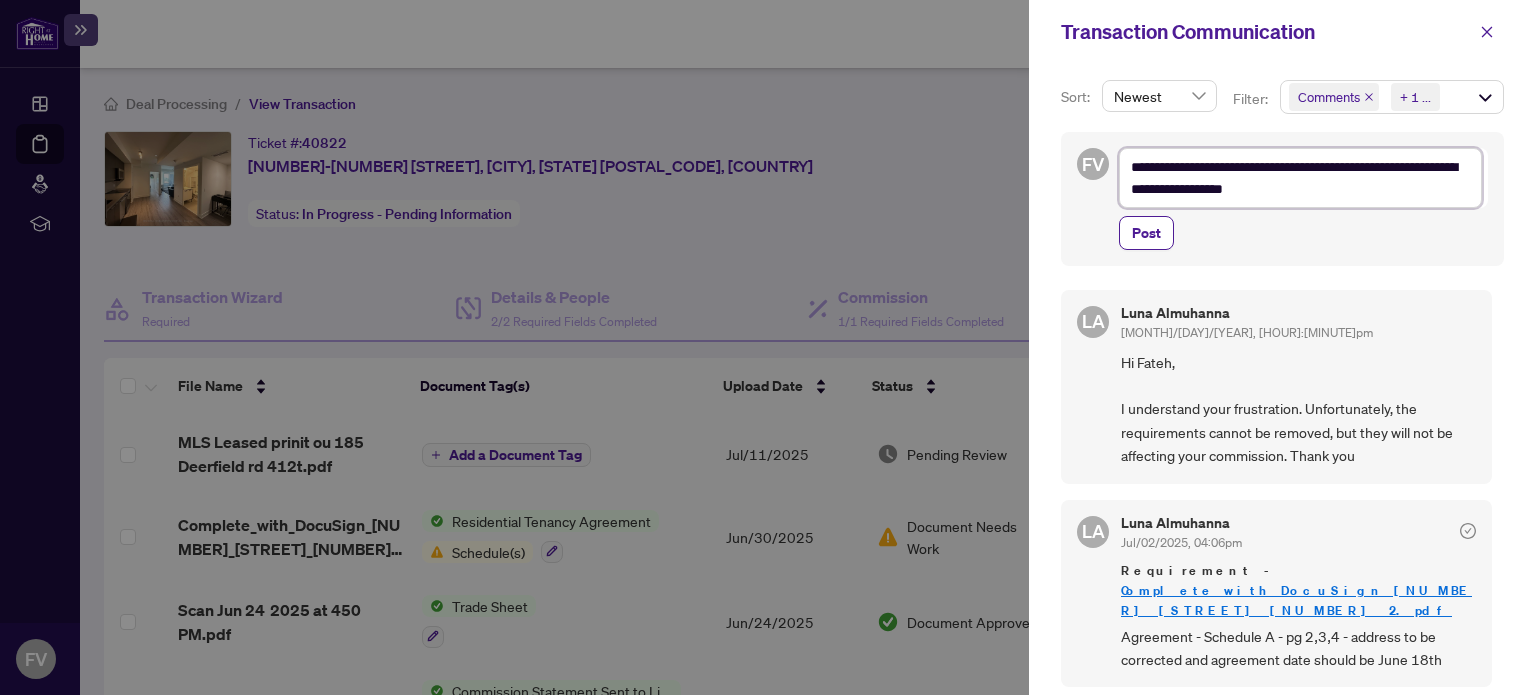 type on "**********" 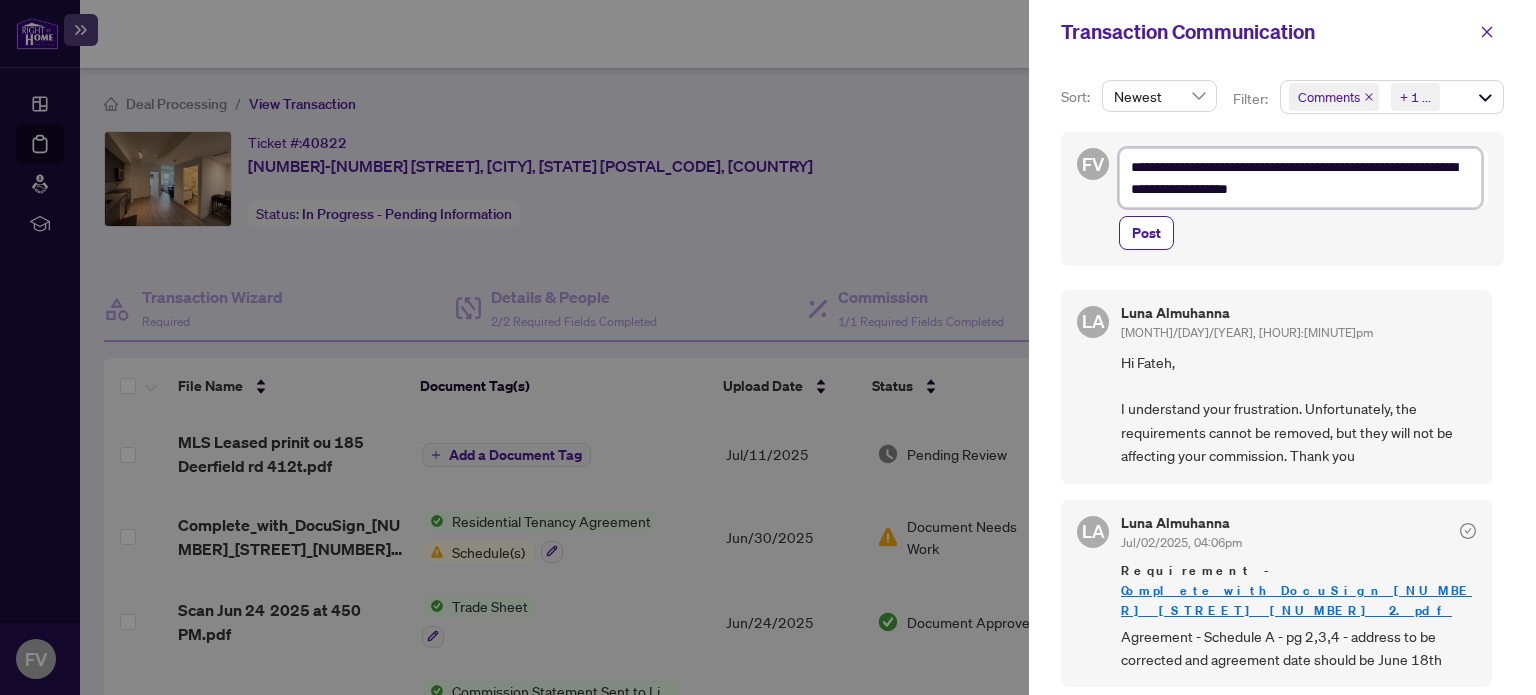 type on "**********" 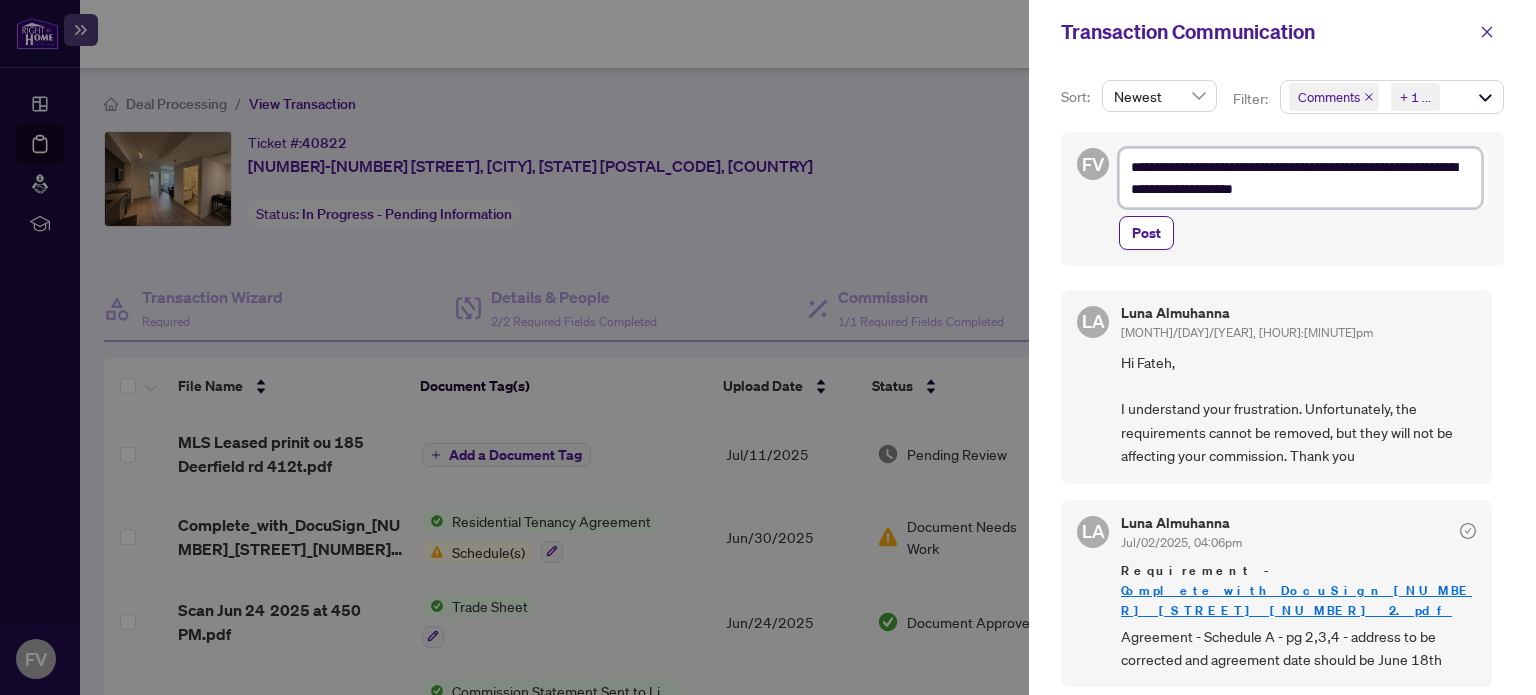 type on "**********" 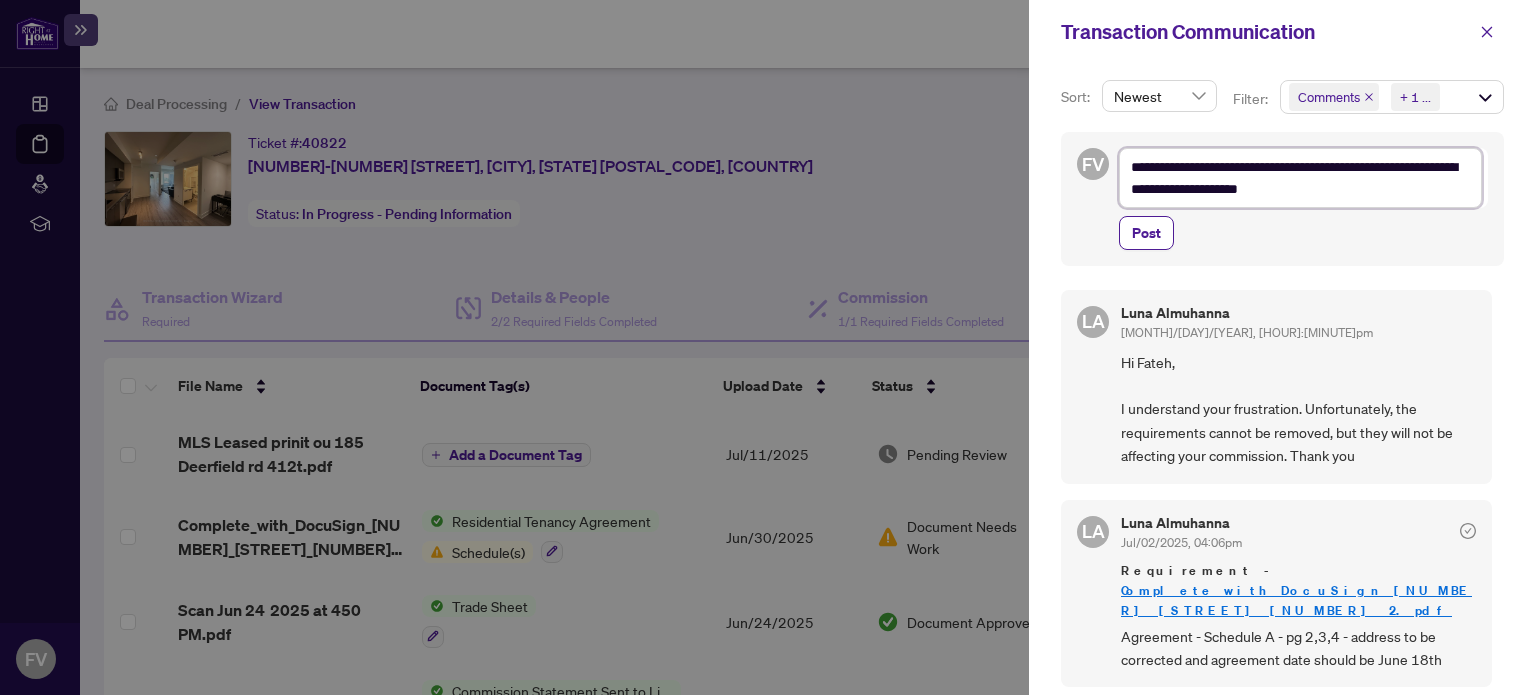 type on "**********" 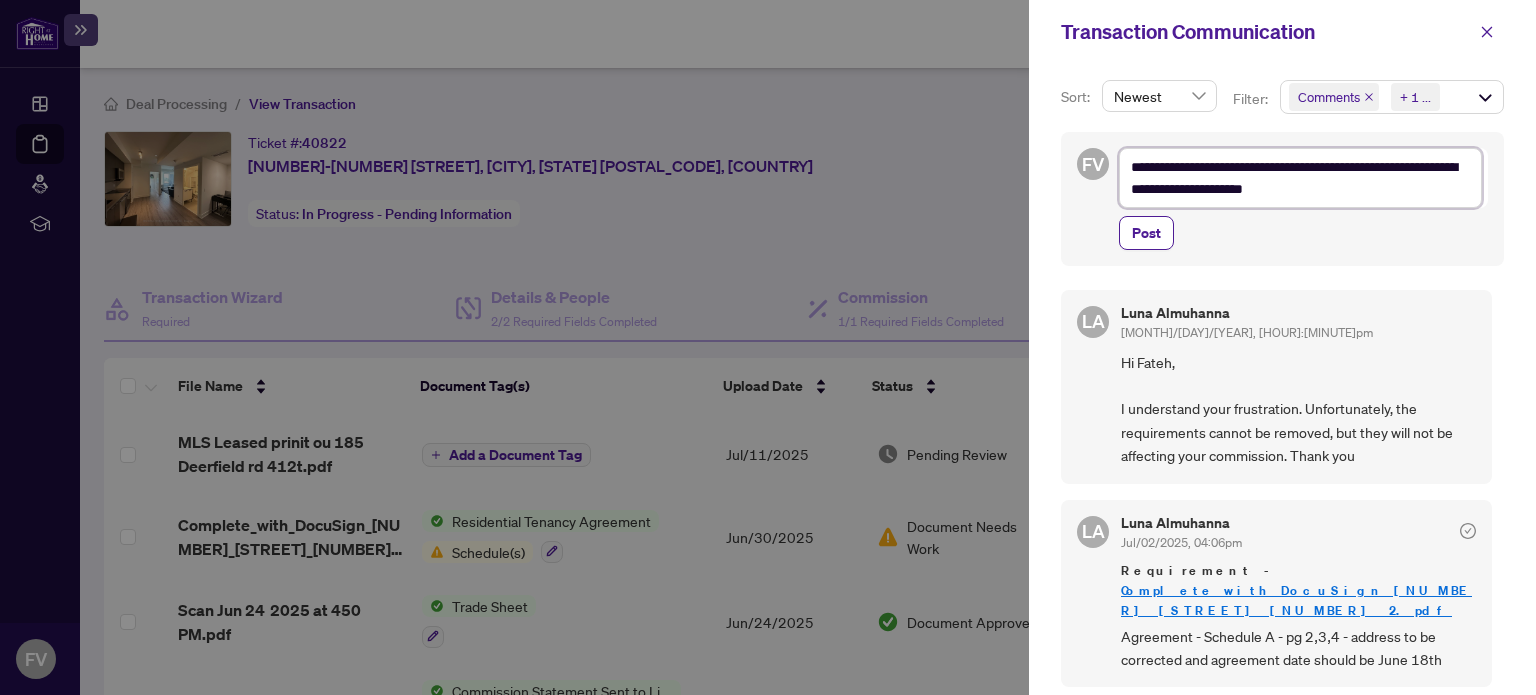 type on "**********" 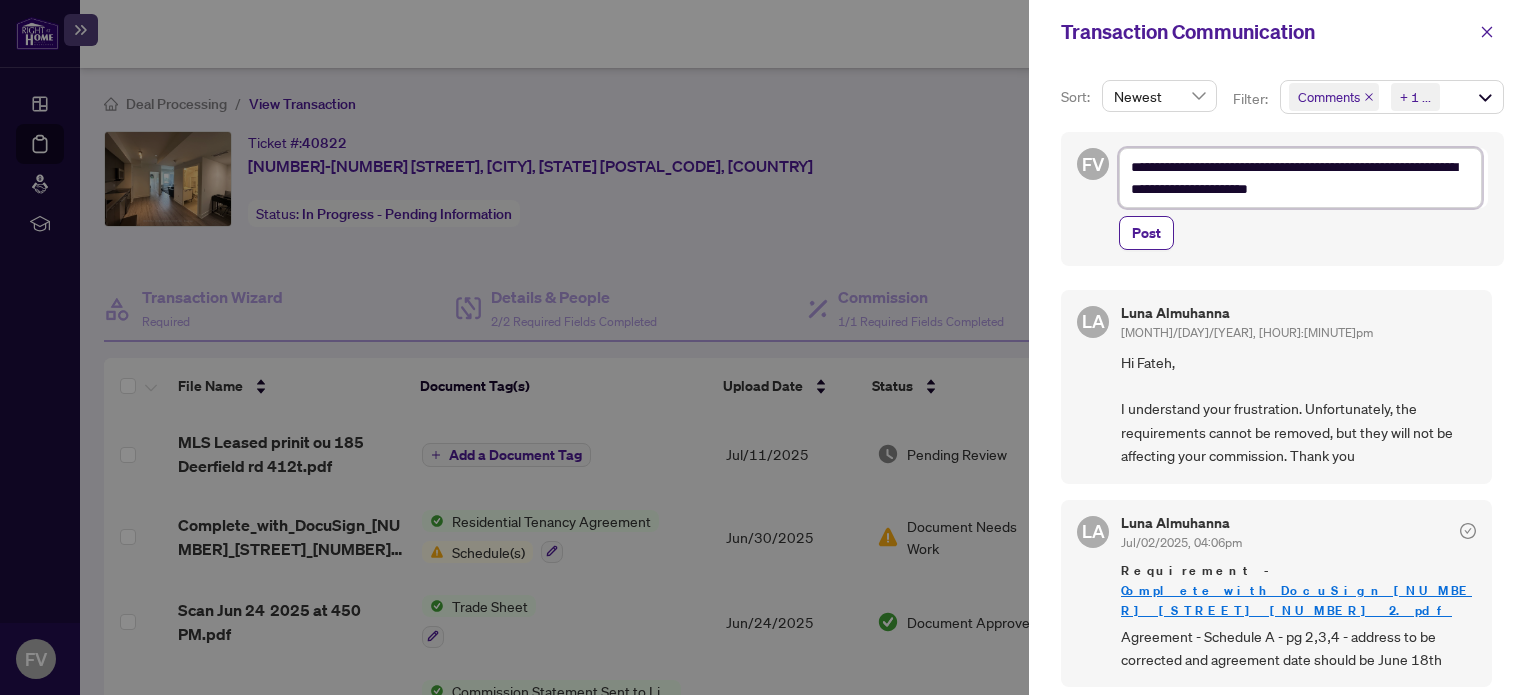 type on "**********" 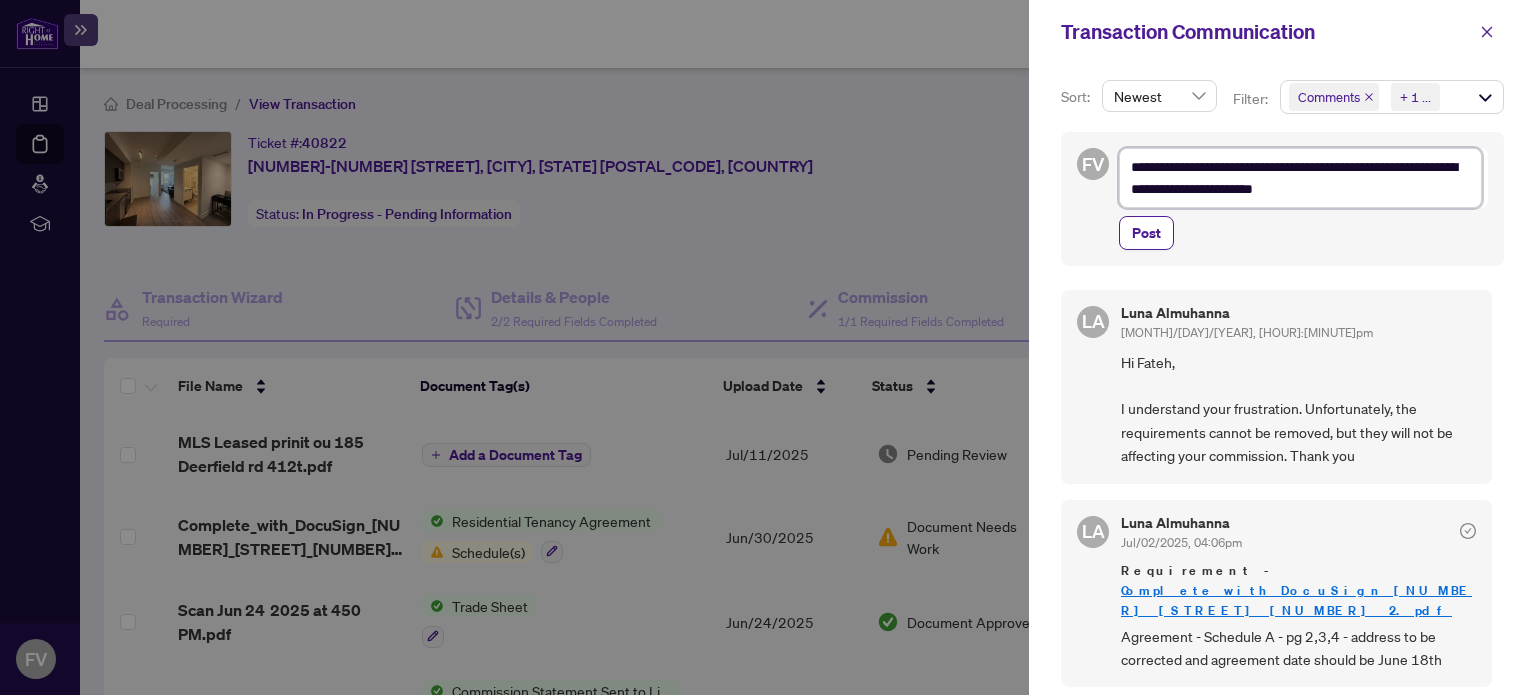 type on "**********" 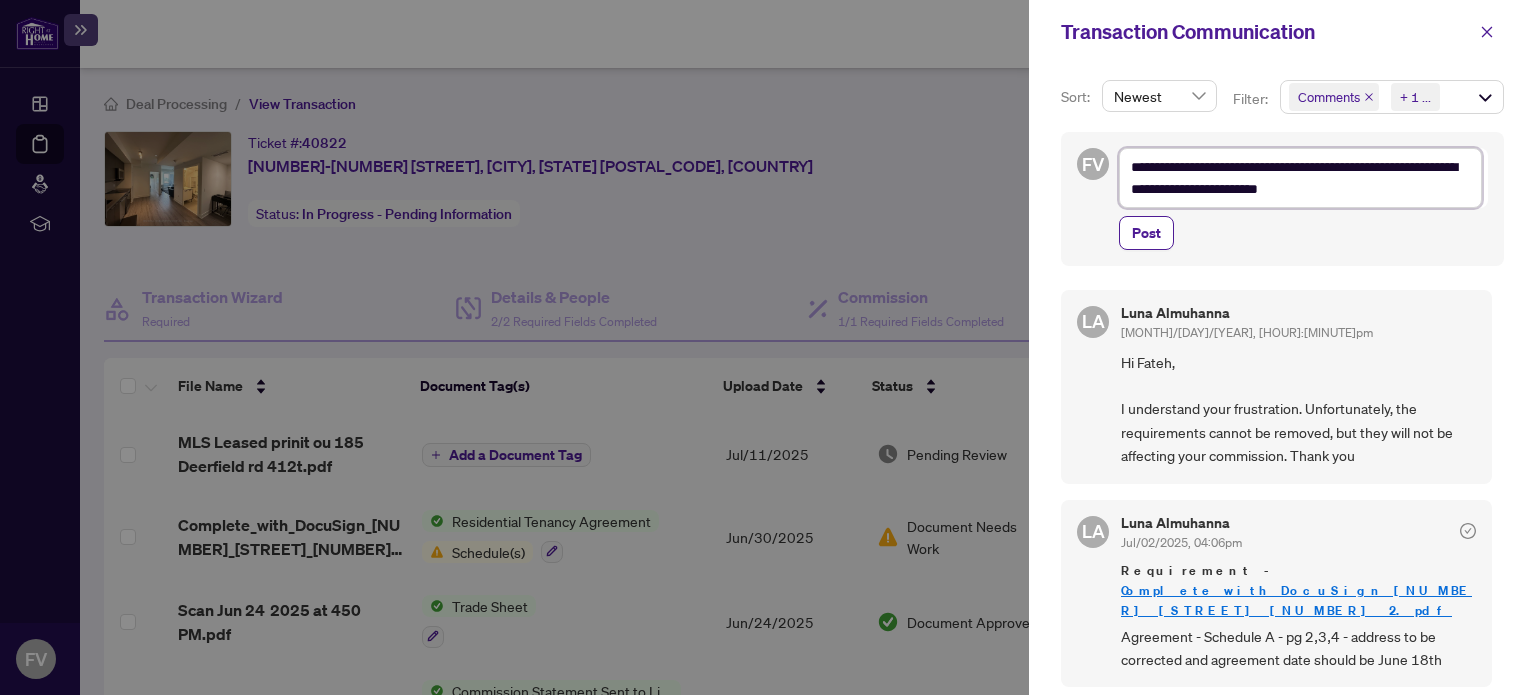 type on "**********" 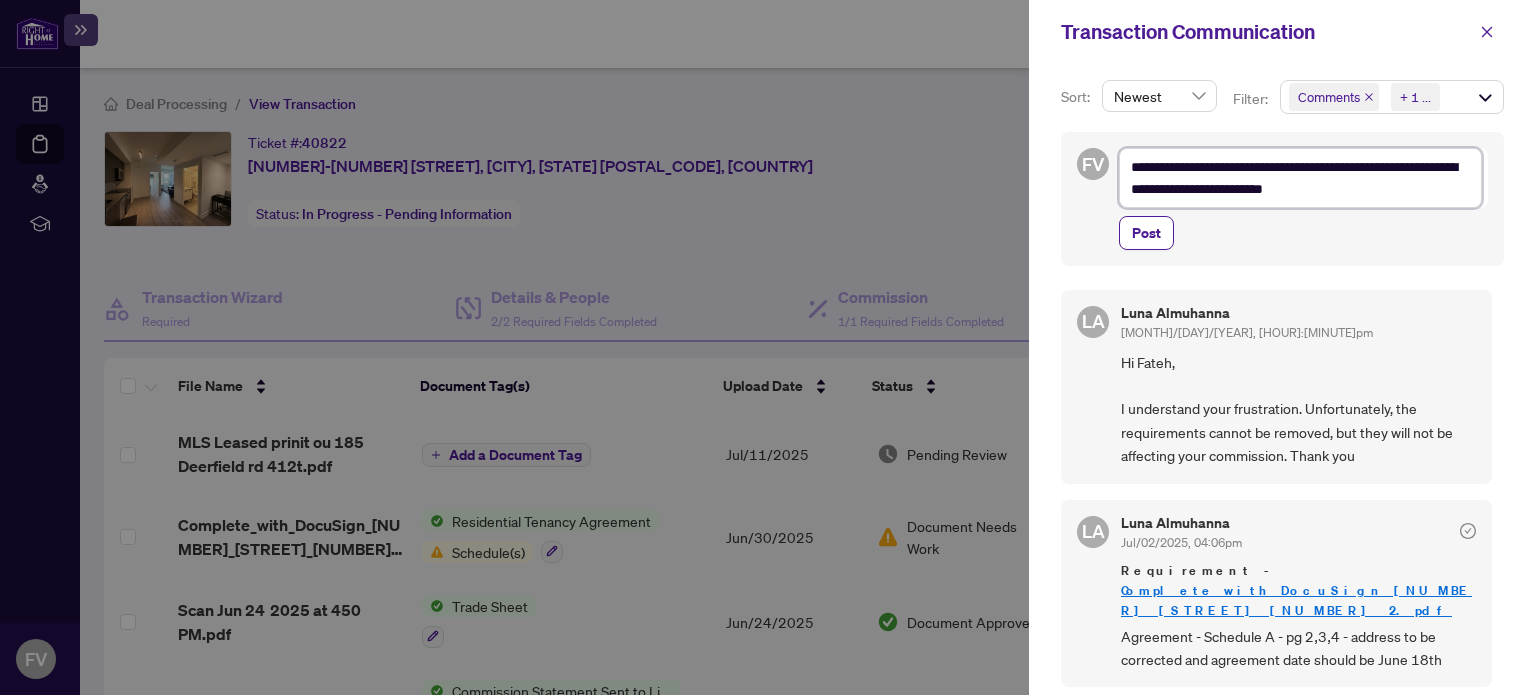 type on "**********" 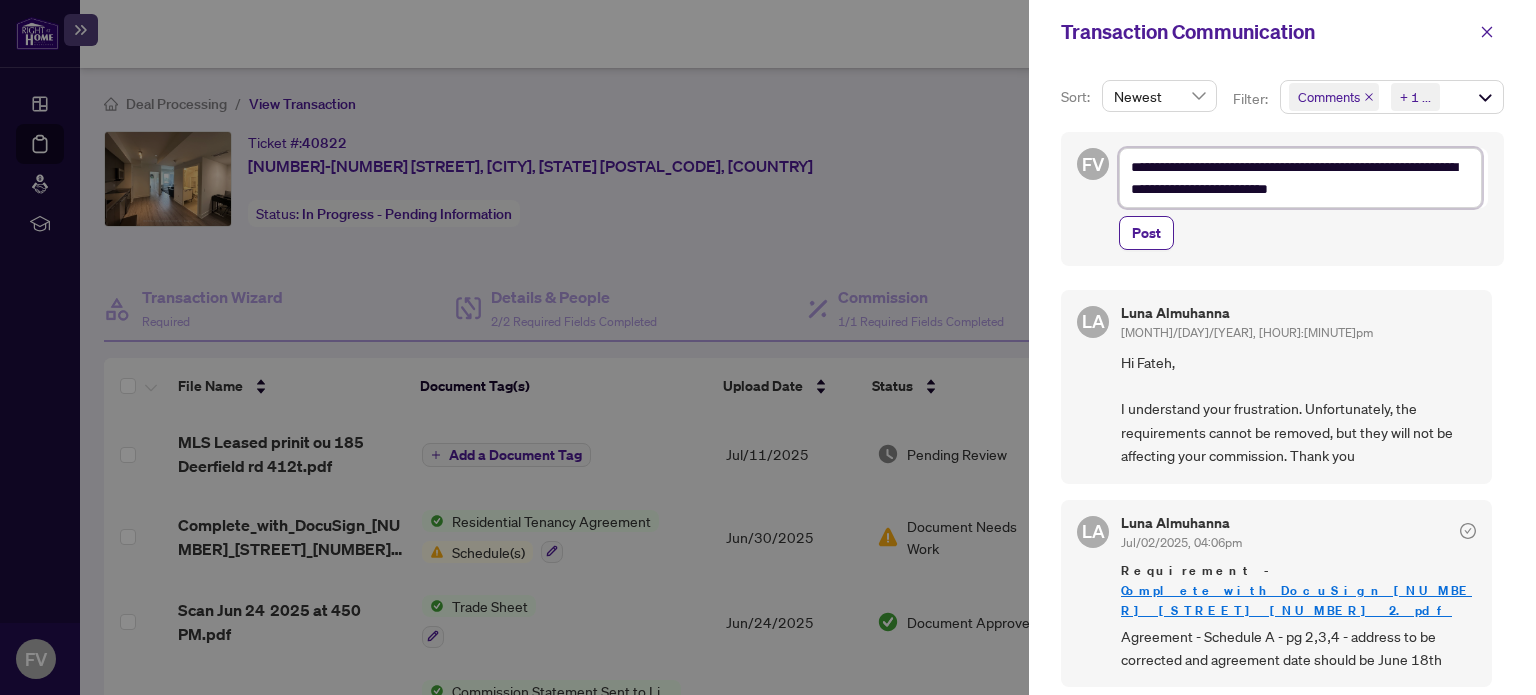 type on "**********" 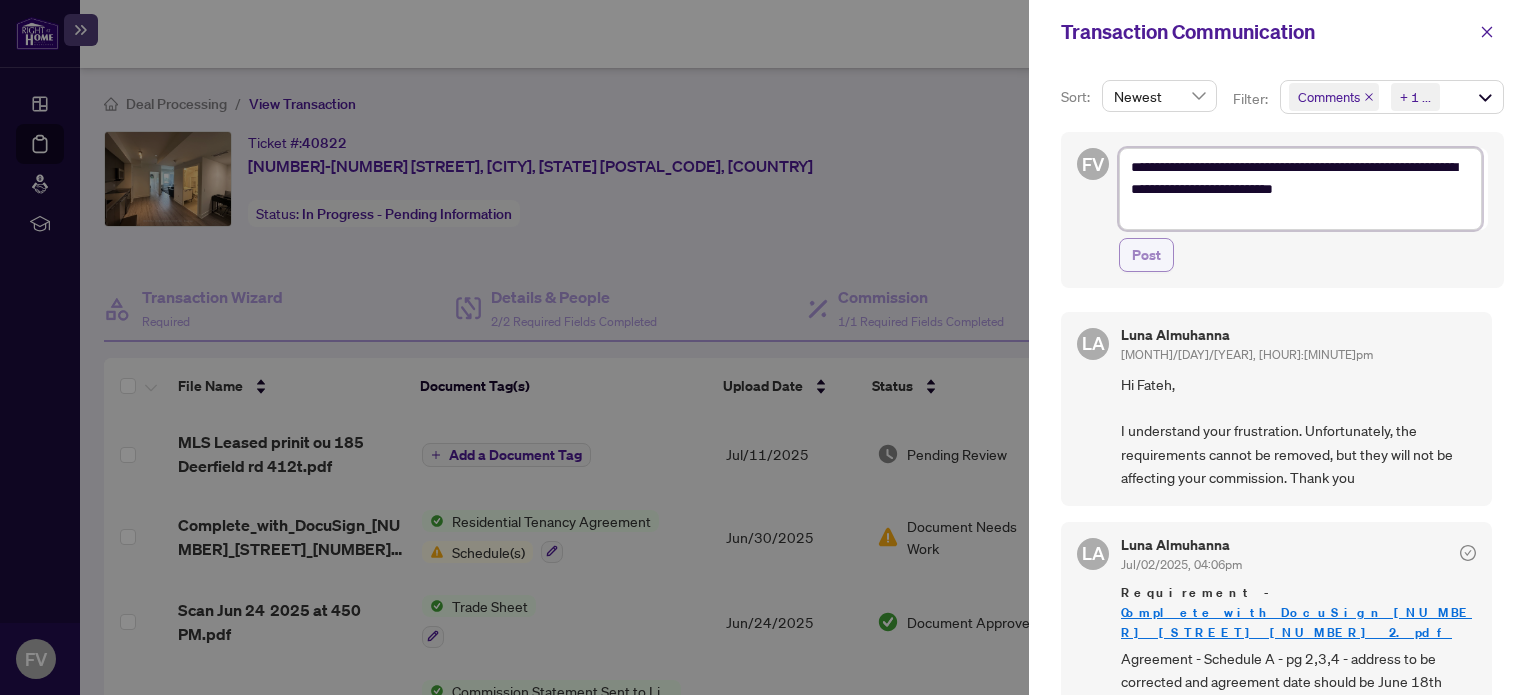 type on "**********" 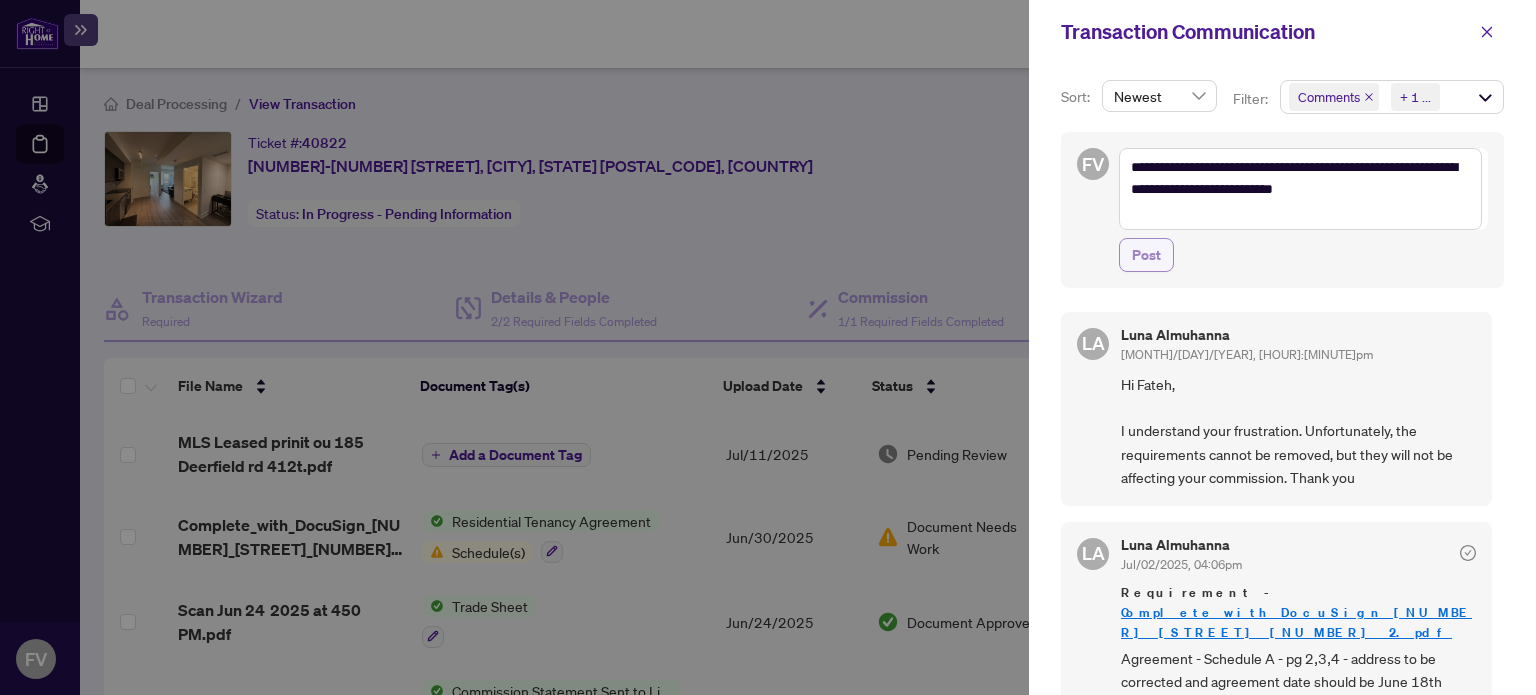 click on "Post" at bounding box center (1146, 255) 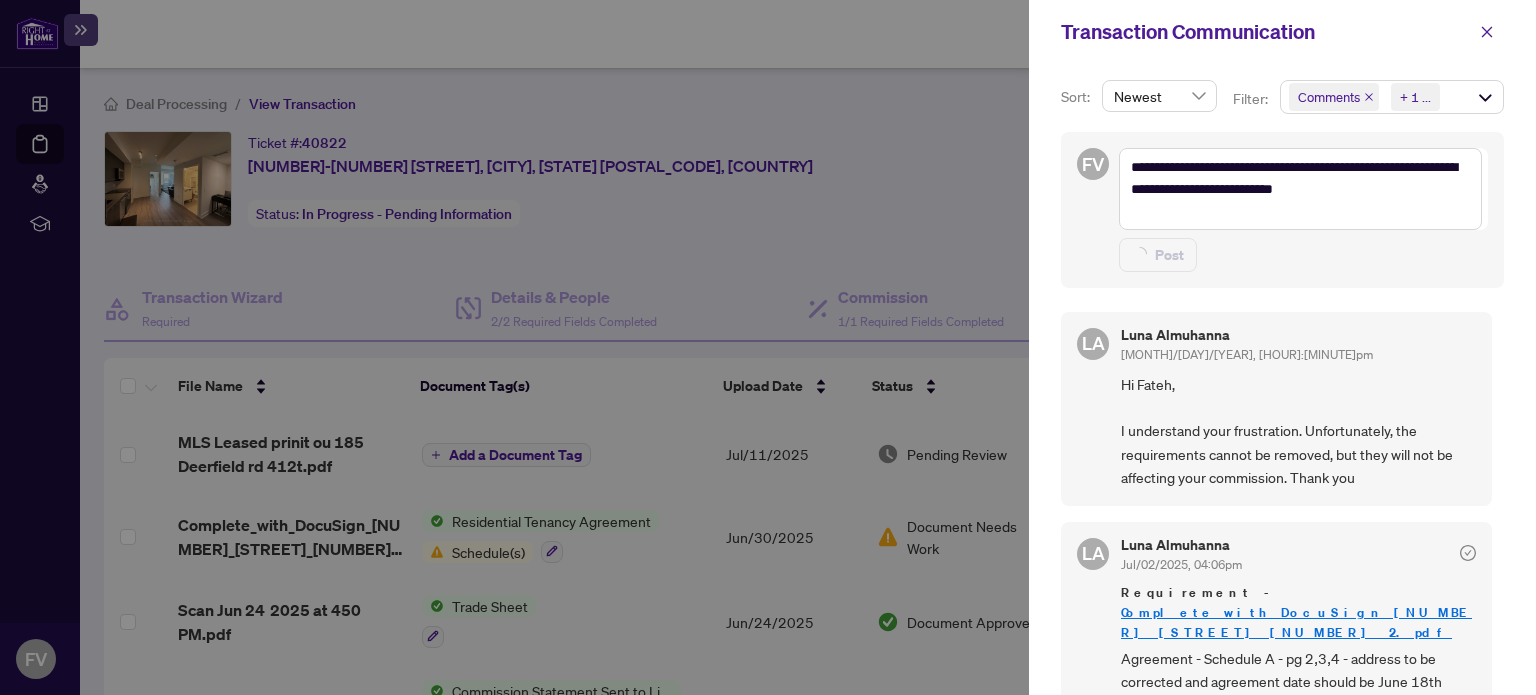 type 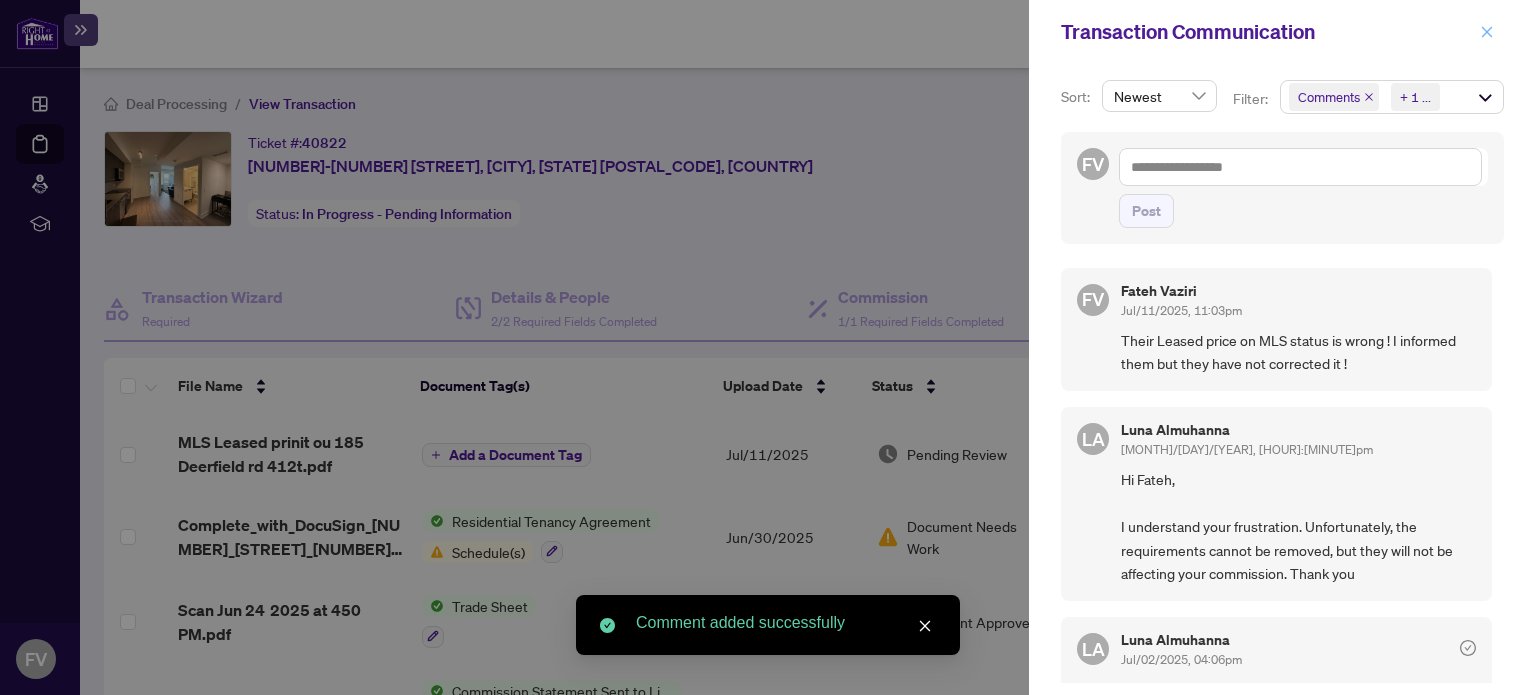 click 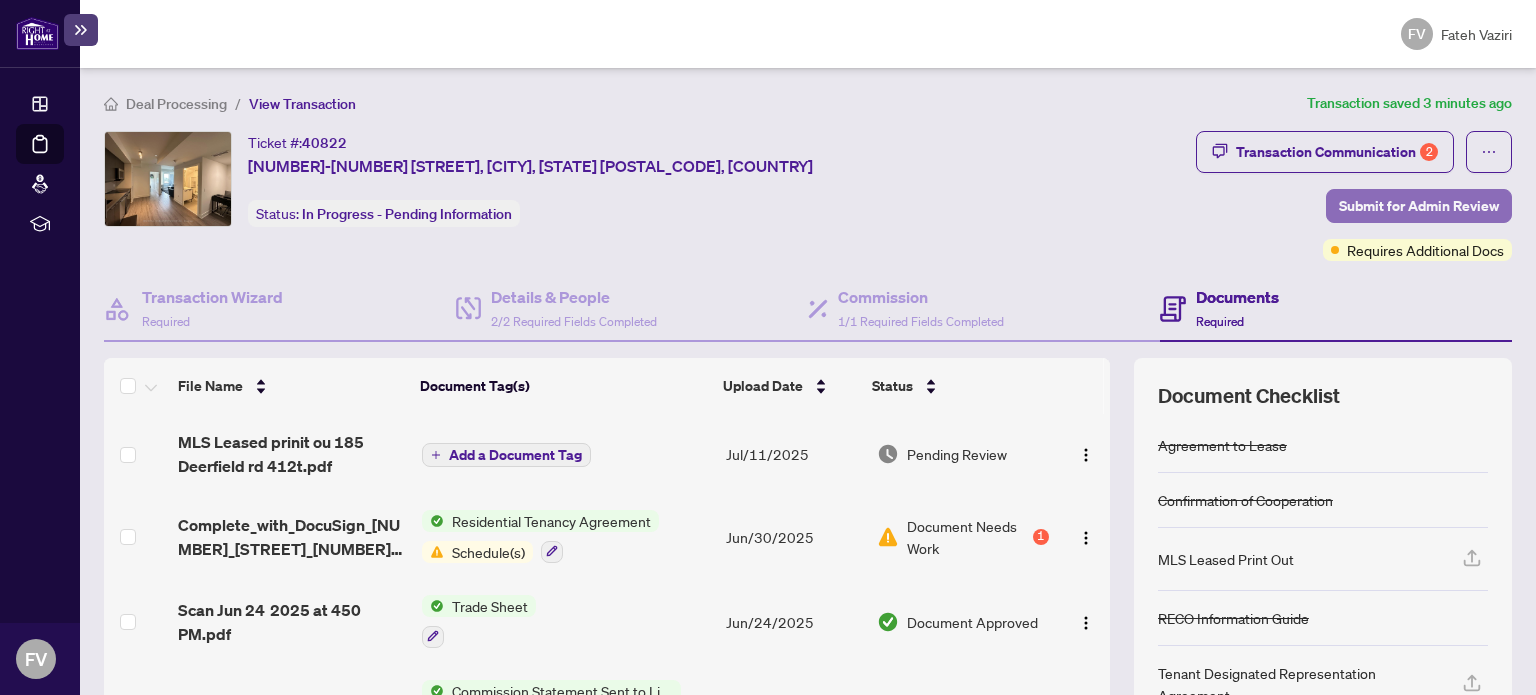 click on "Submit for Admin Review" at bounding box center (1419, 206) 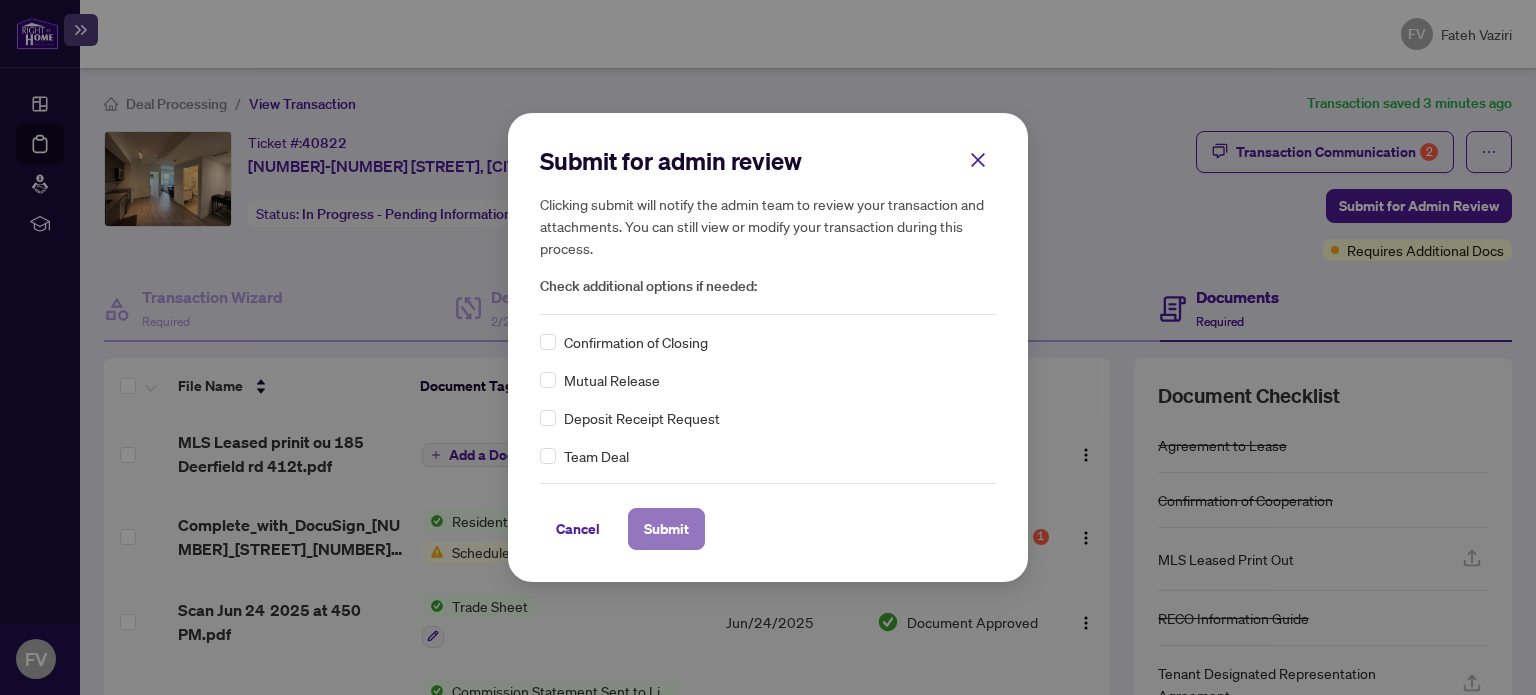 click on "Submit" at bounding box center [666, 529] 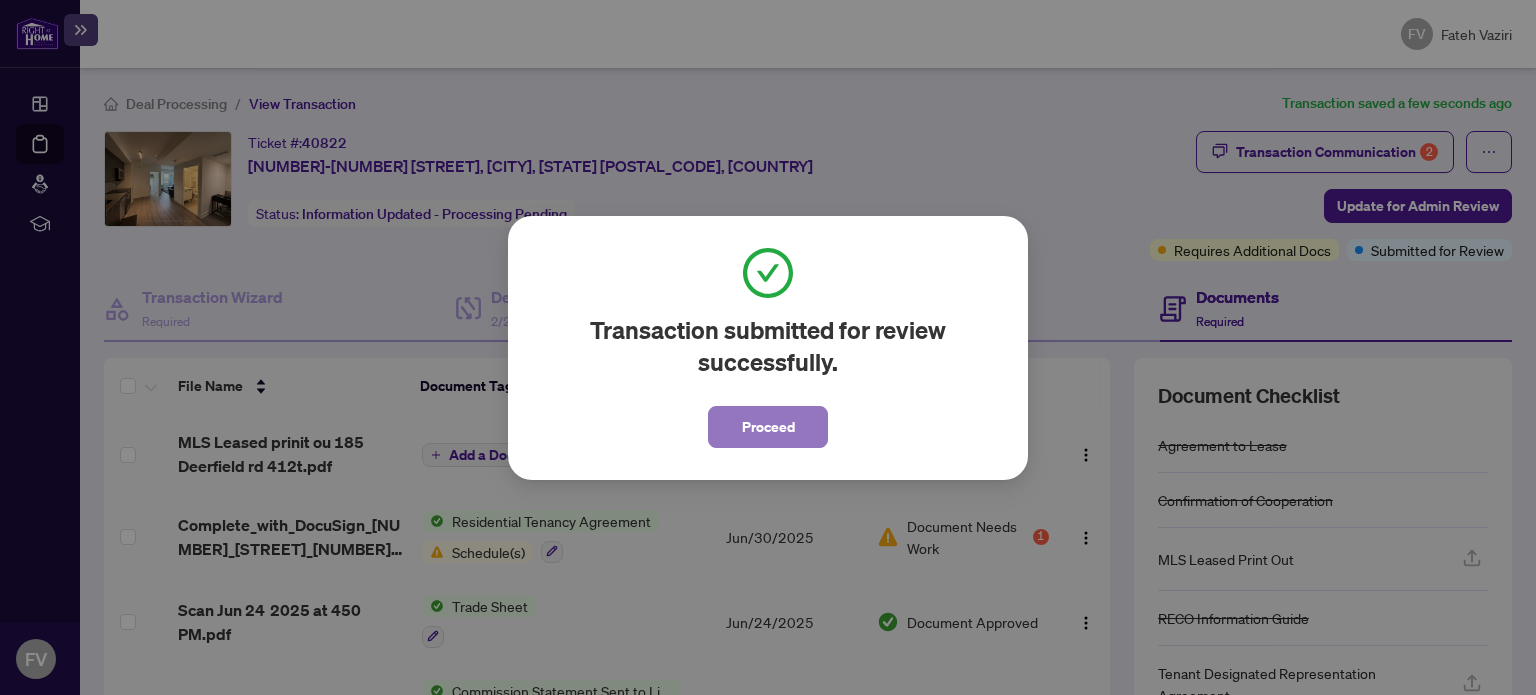 click on "Proceed" at bounding box center (768, 427) 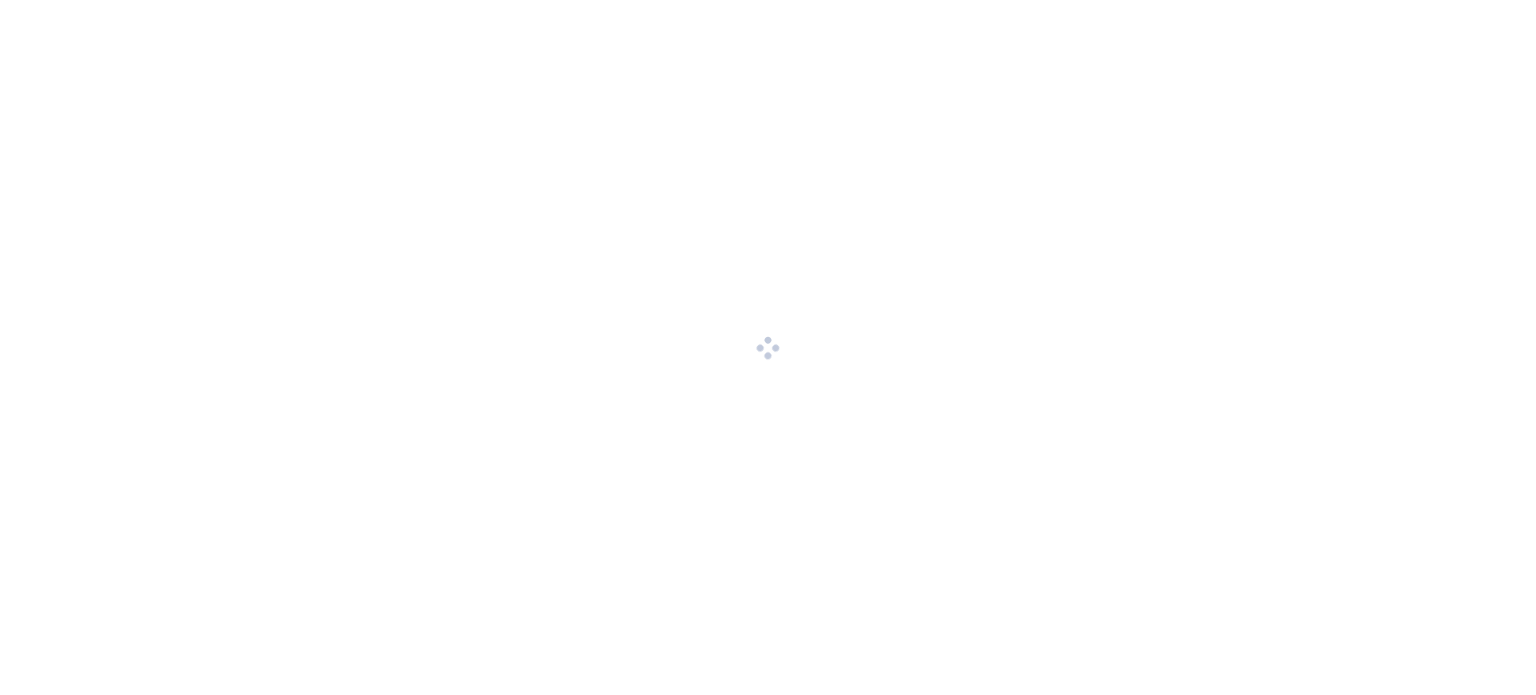 scroll, scrollTop: 0, scrollLeft: 0, axis: both 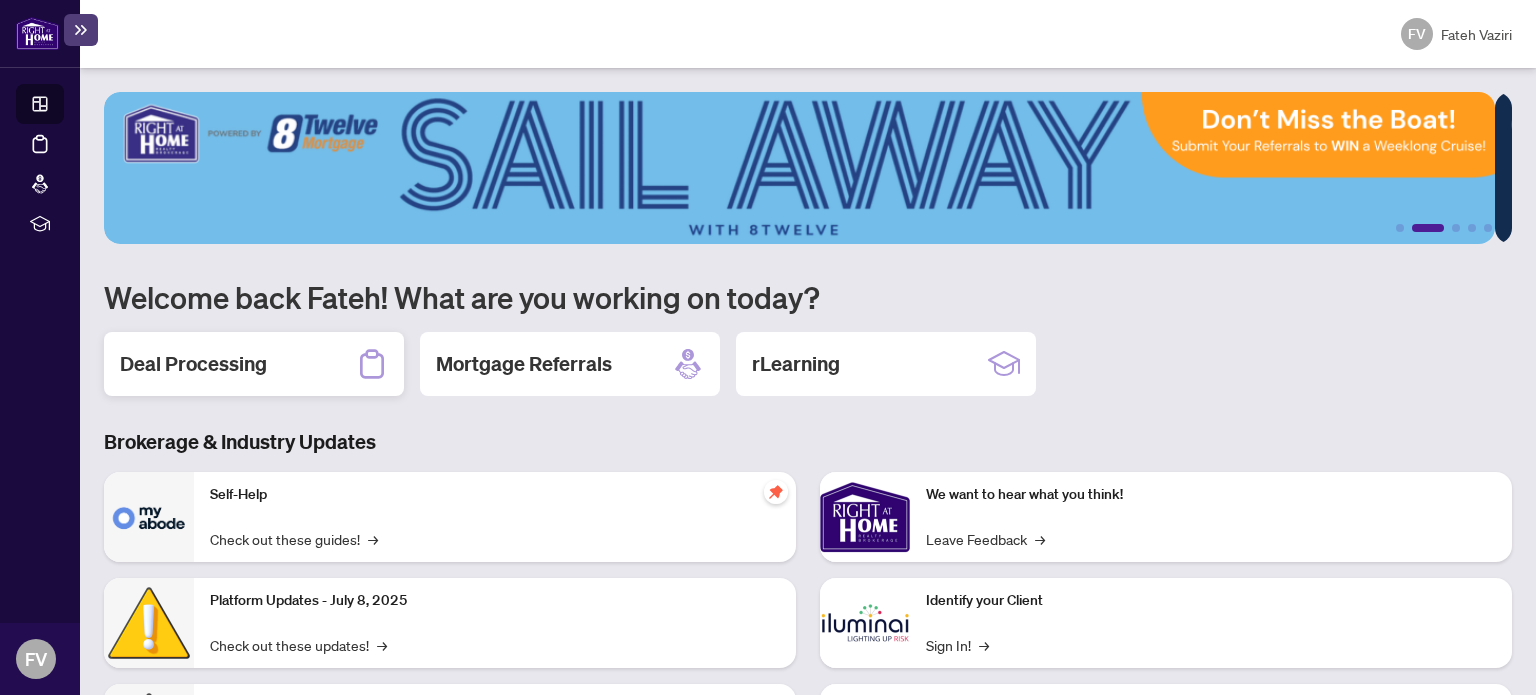 click on "Deal Processing" at bounding box center (193, 364) 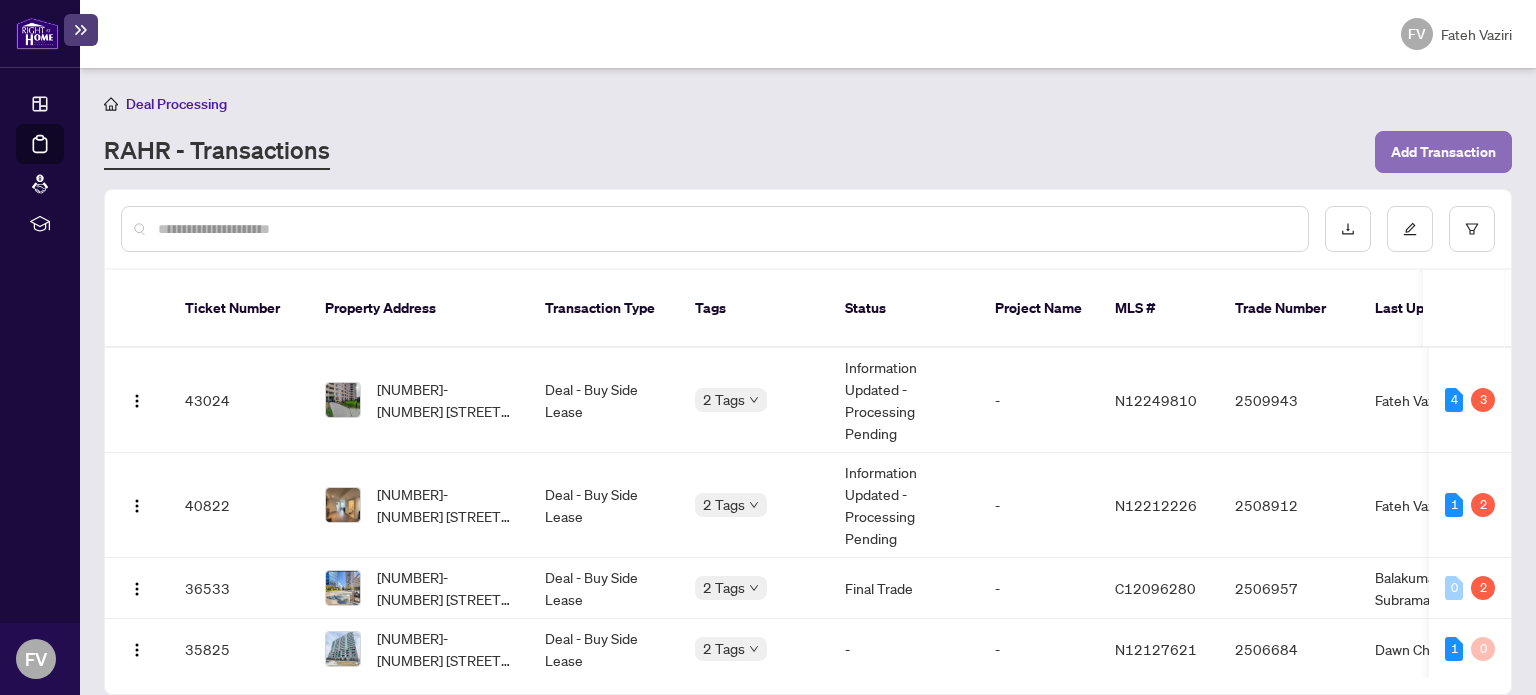 click on "Add Transaction" at bounding box center (1443, 152) 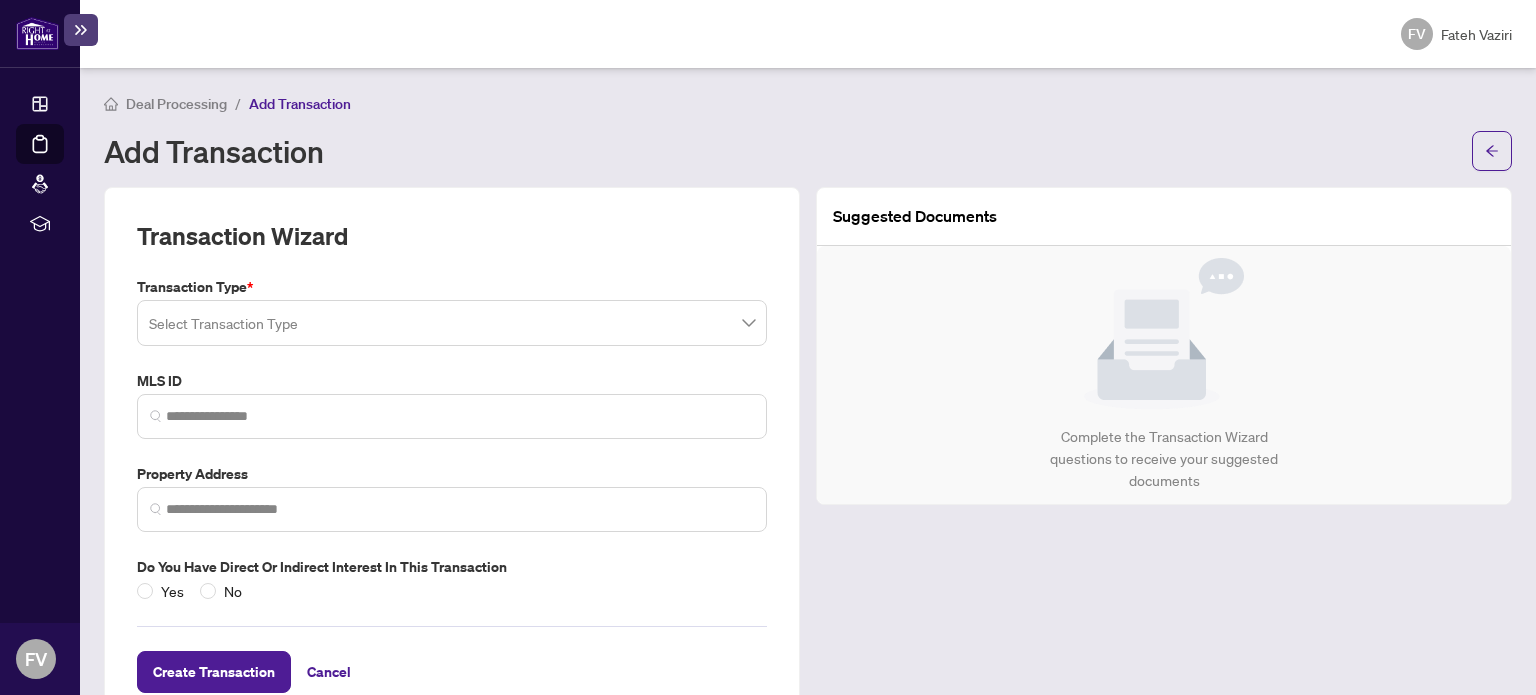 click at bounding box center [452, 323] 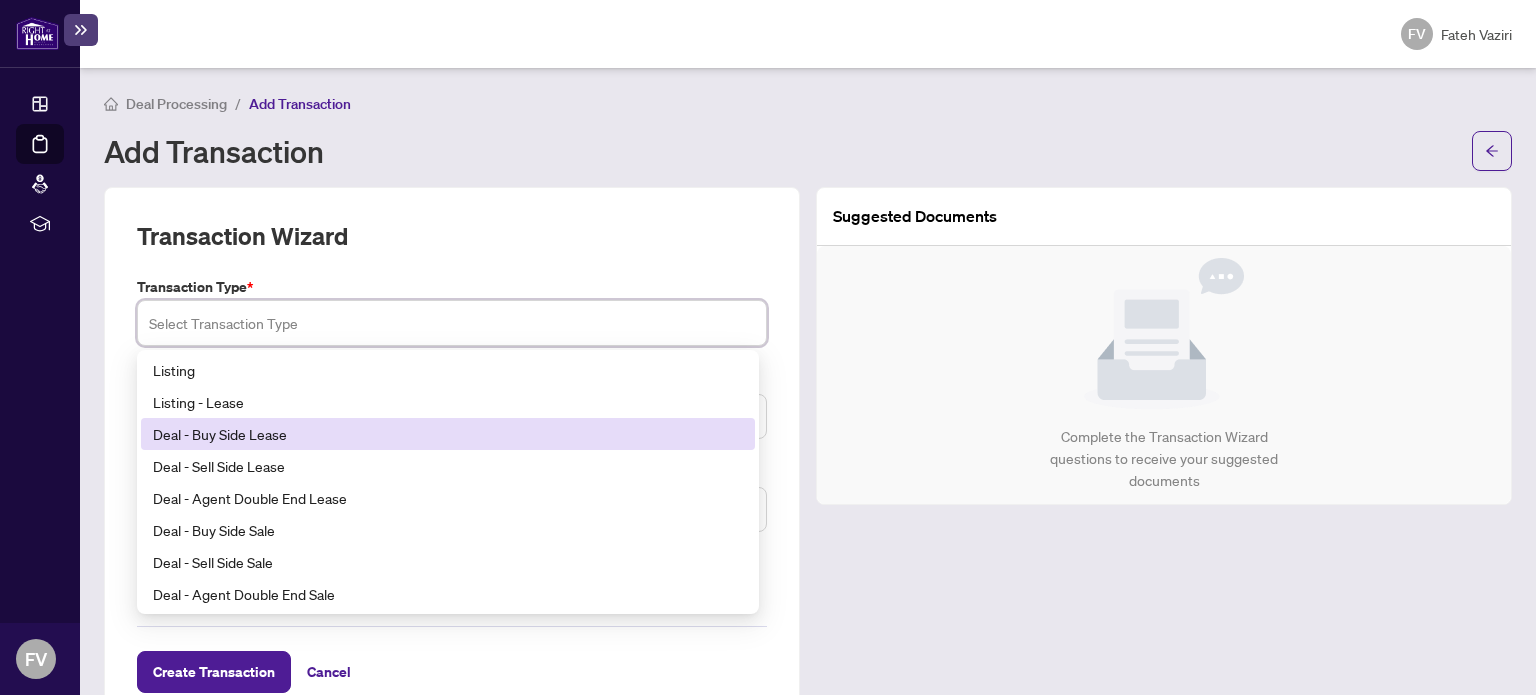 click on "Deal - Buy Side Lease" at bounding box center (448, 434) 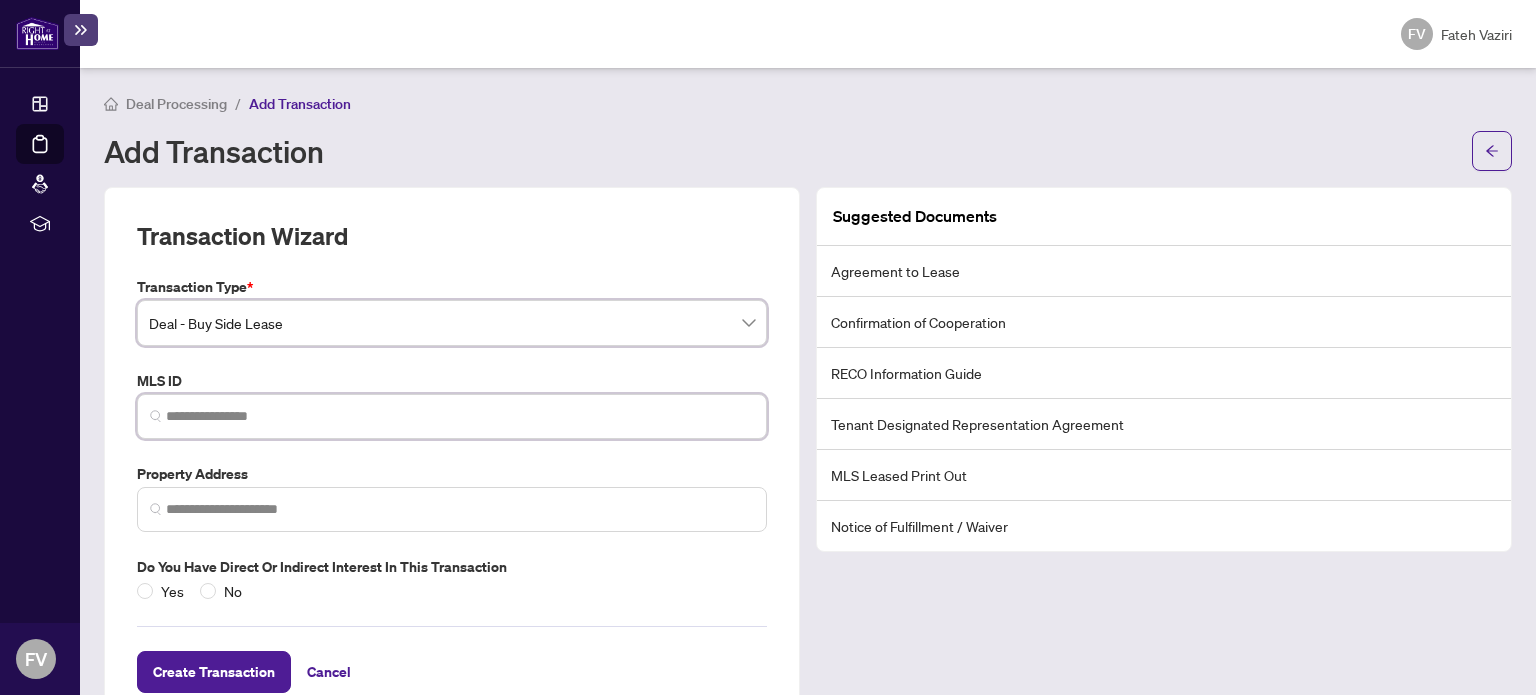 click at bounding box center (460, 416) 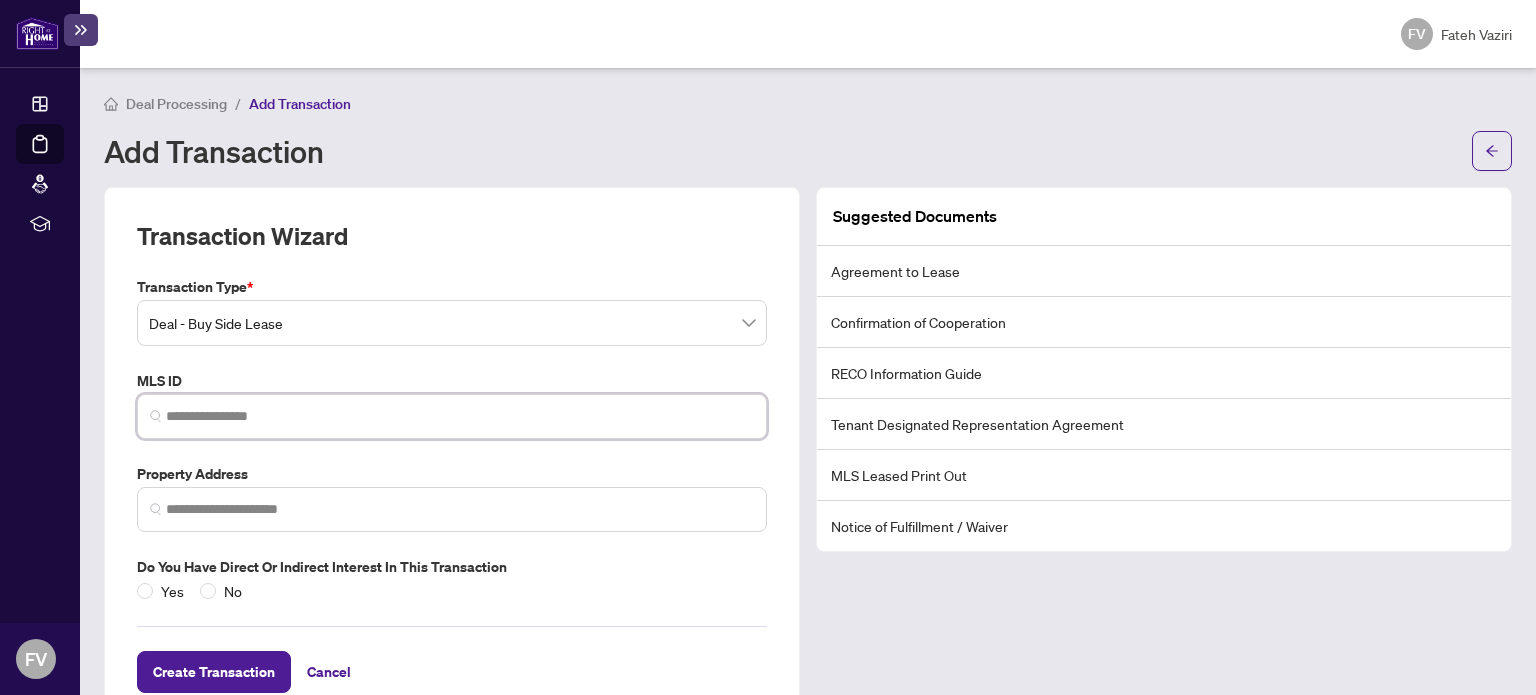 paste on "*********" 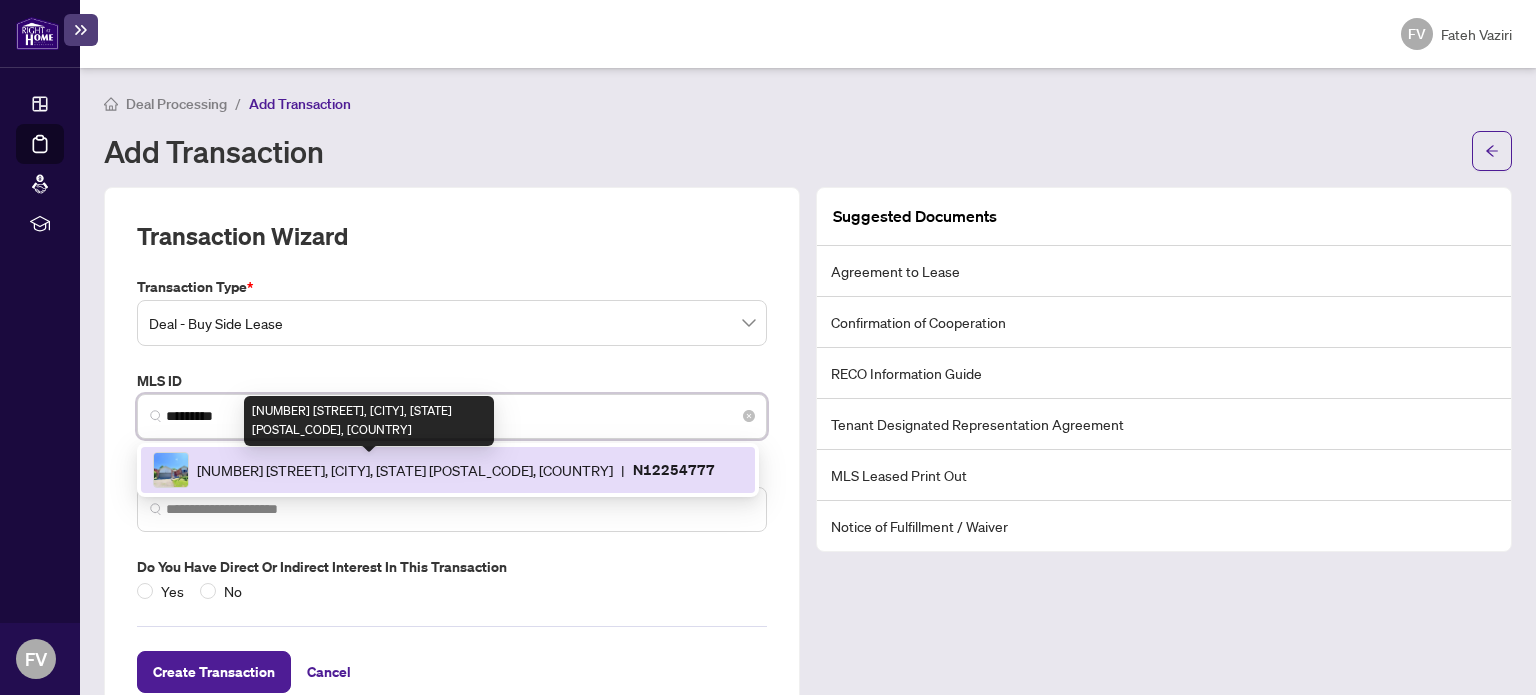 click on "289 Plymouth Tr, Newmarket, Ontario L3Y 6G6, Canada" at bounding box center (405, 470) 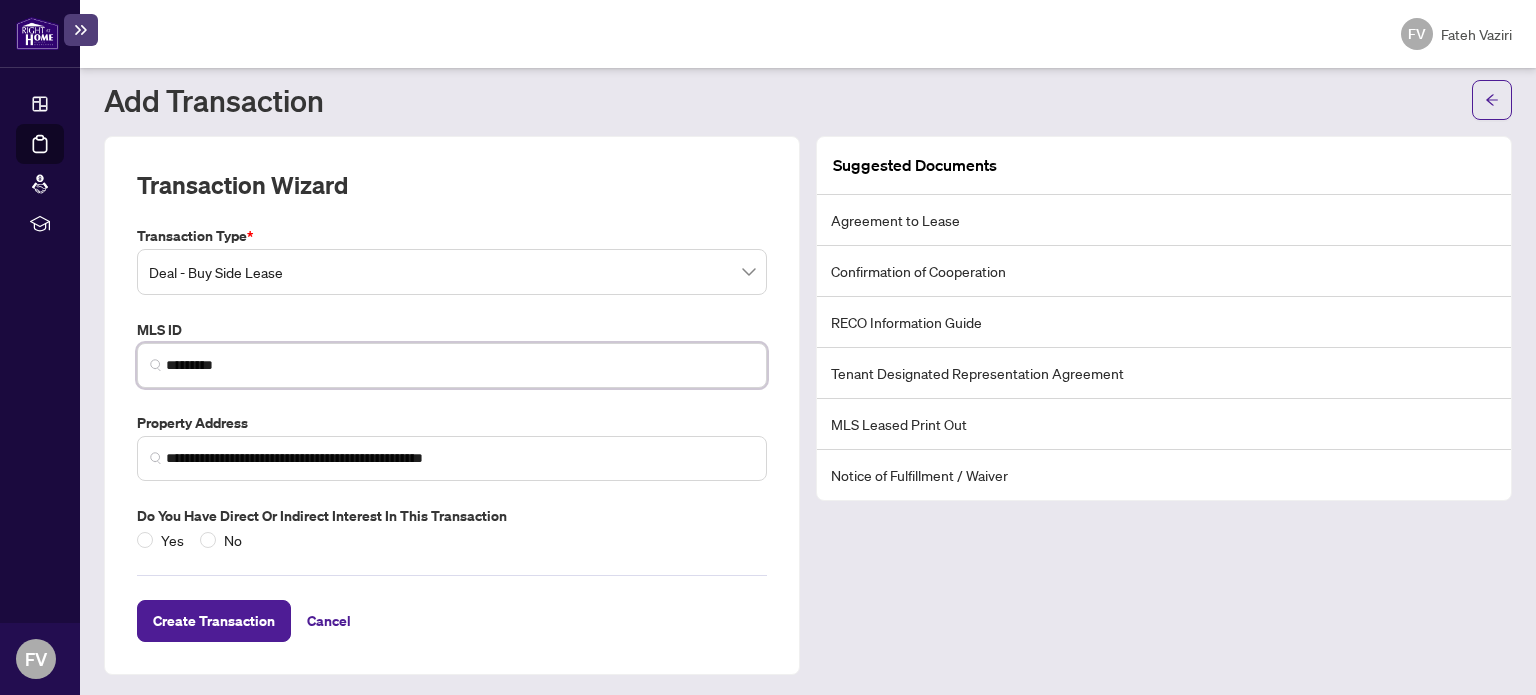 scroll, scrollTop: 52, scrollLeft: 0, axis: vertical 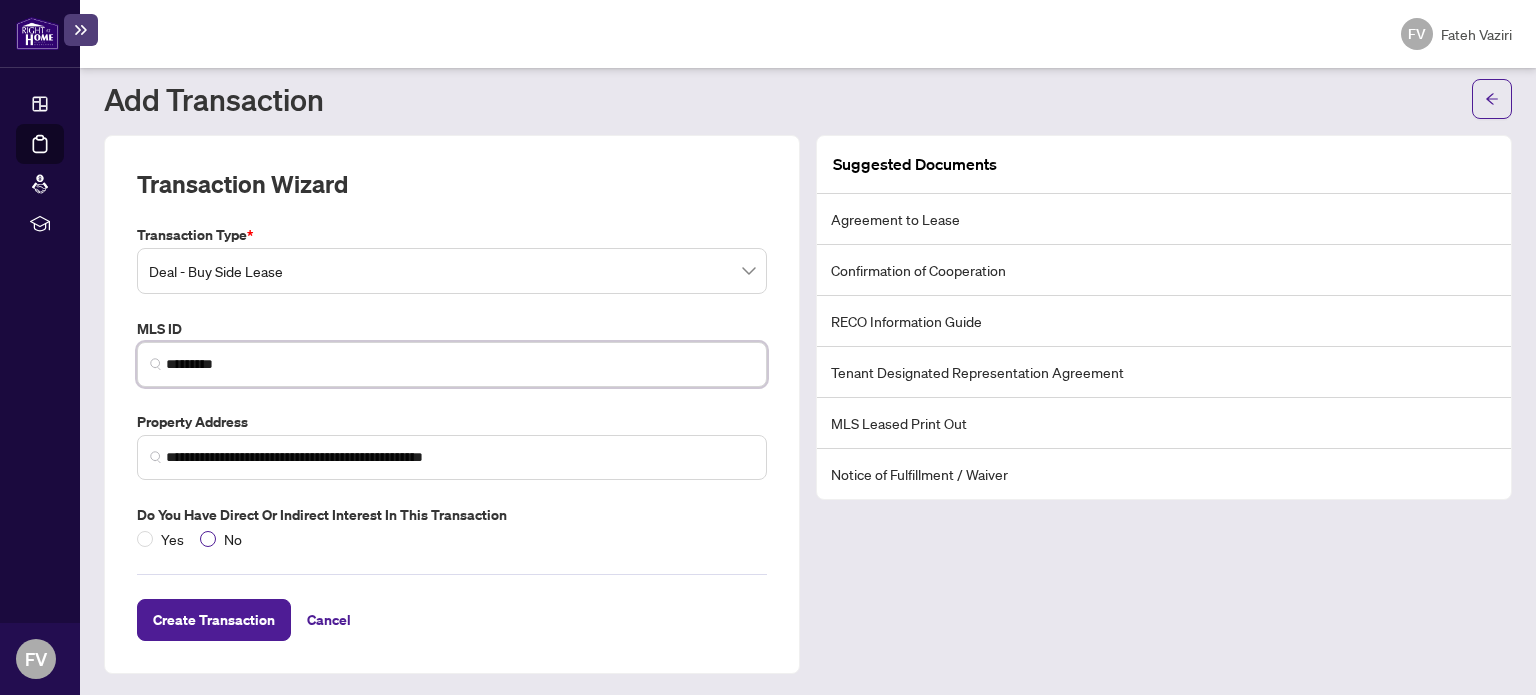 type on "*********" 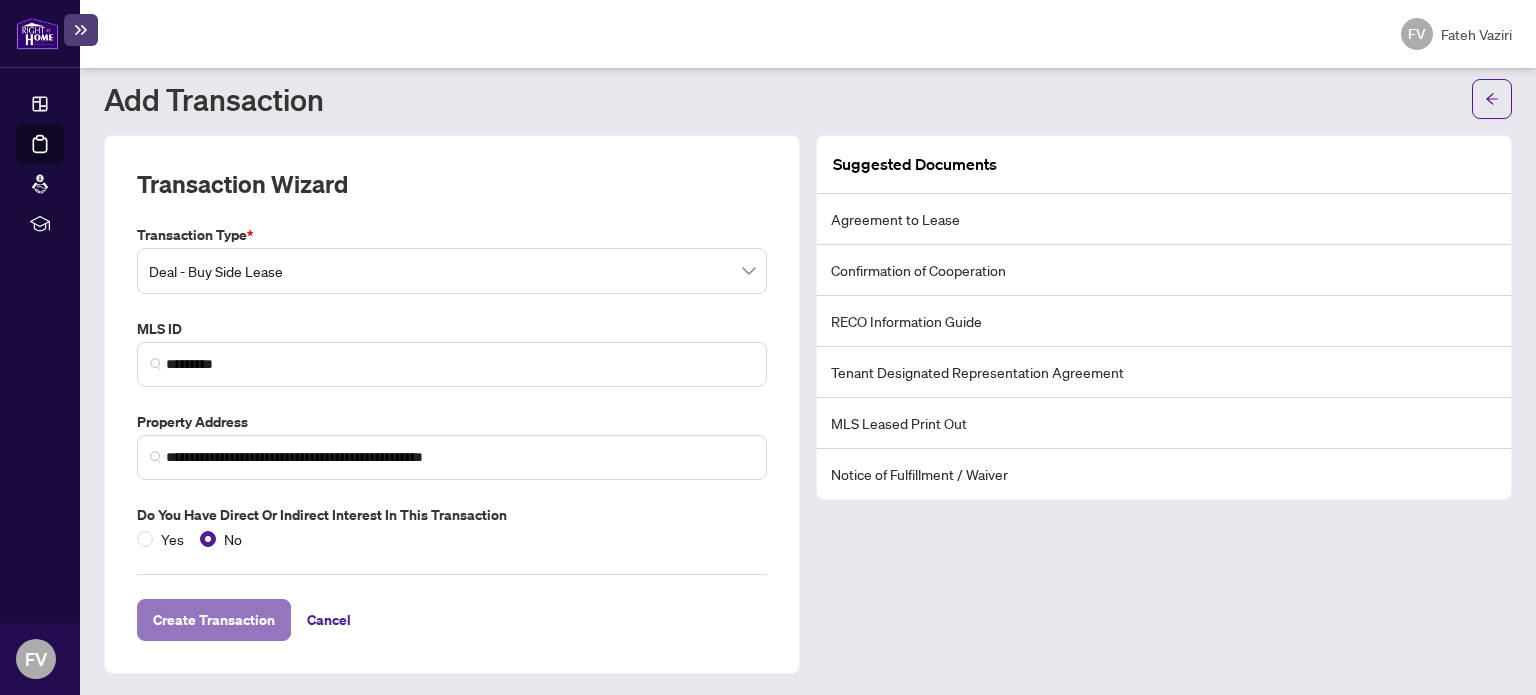click on "Create Transaction" at bounding box center [214, 620] 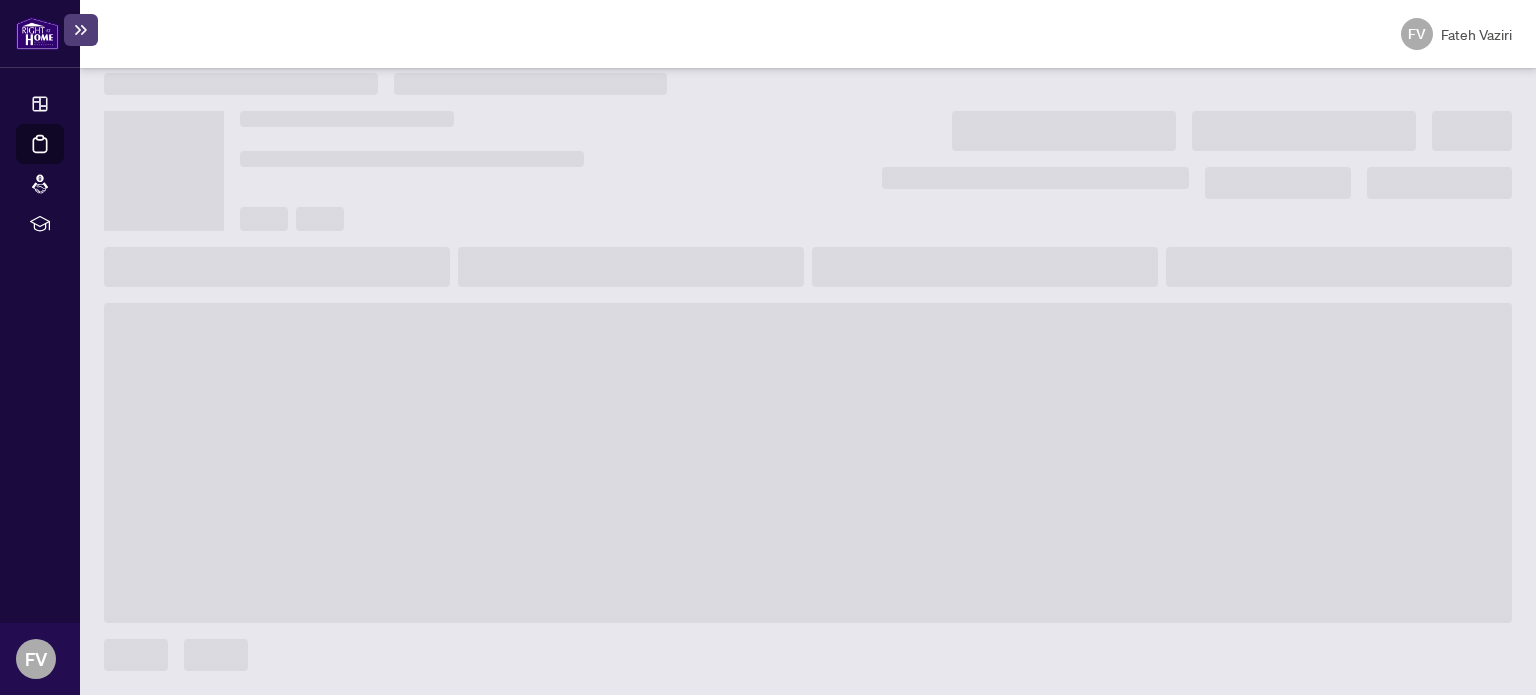 scroll, scrollTop: 19, scrollLeft: 0, axis: vertical 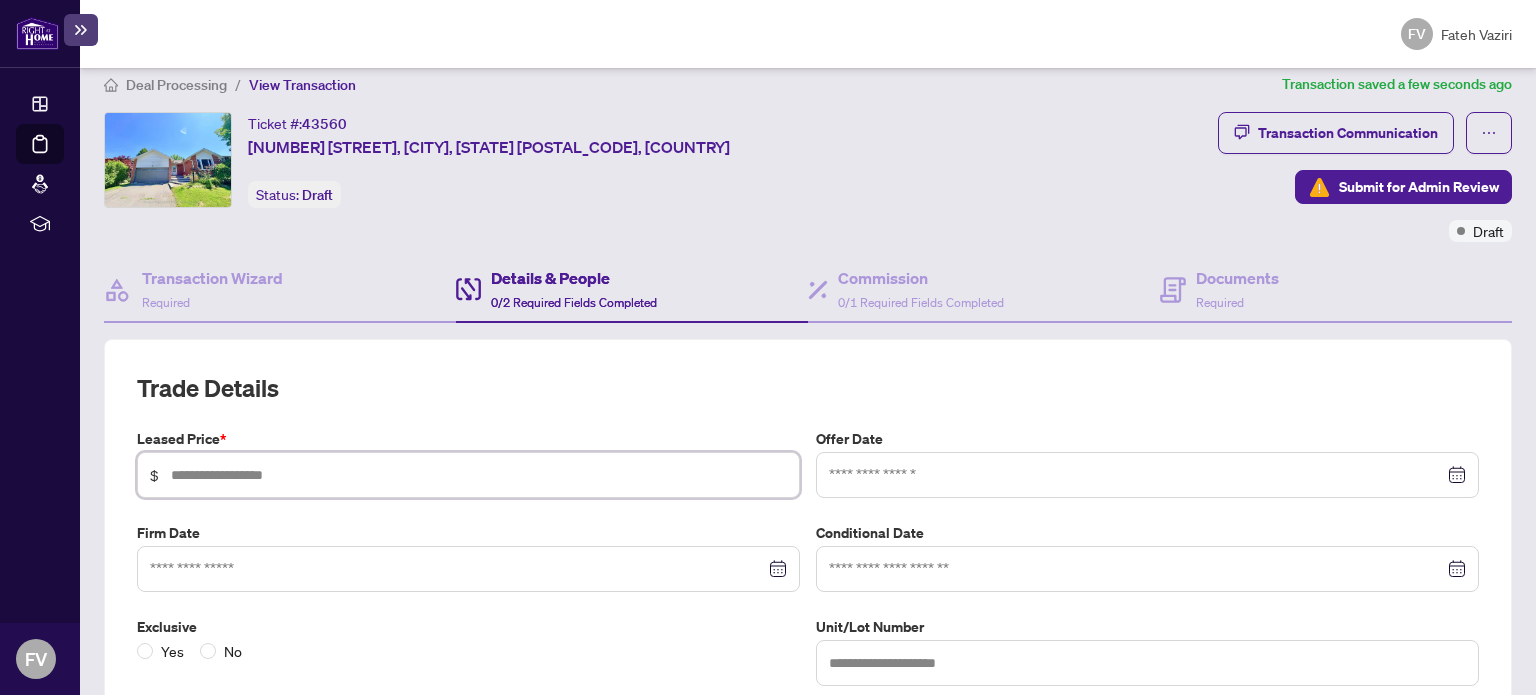 click at bounding box center [479, 475] 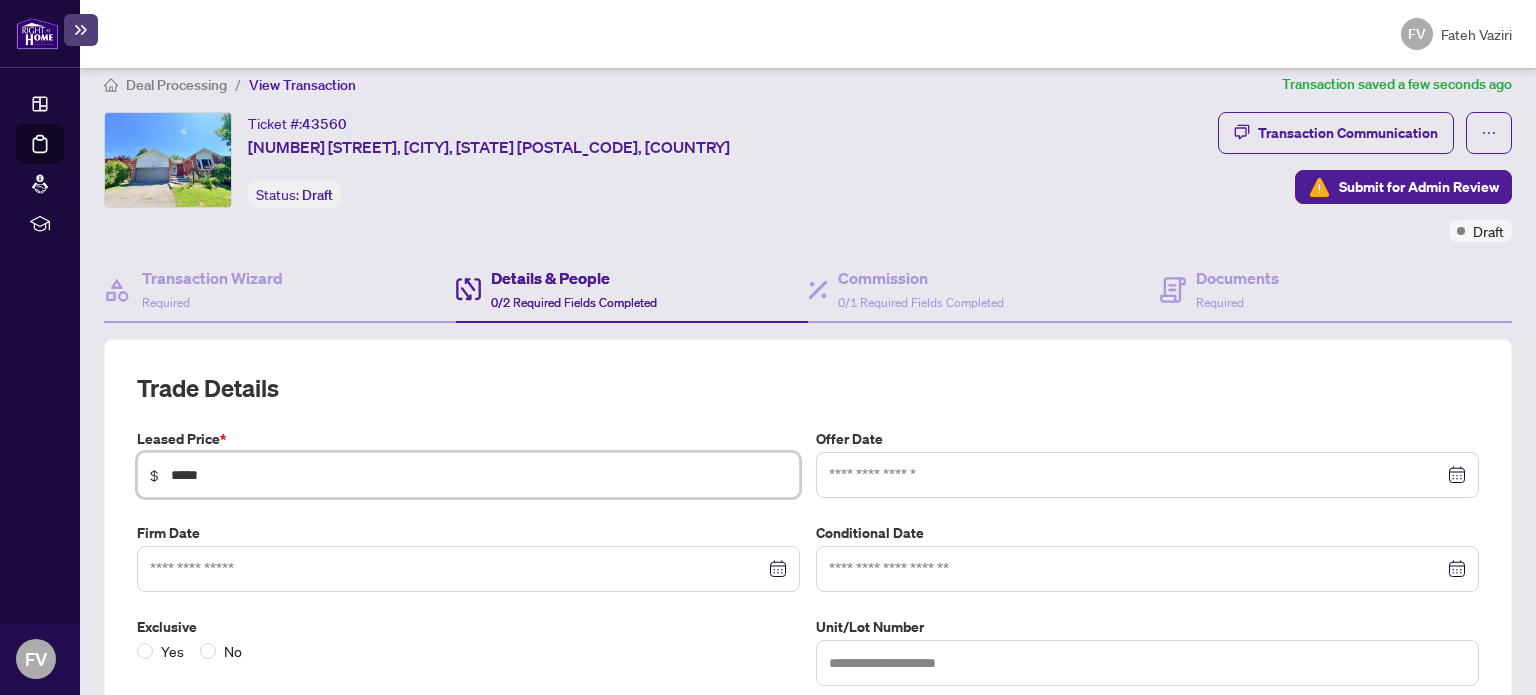 type on "*****" 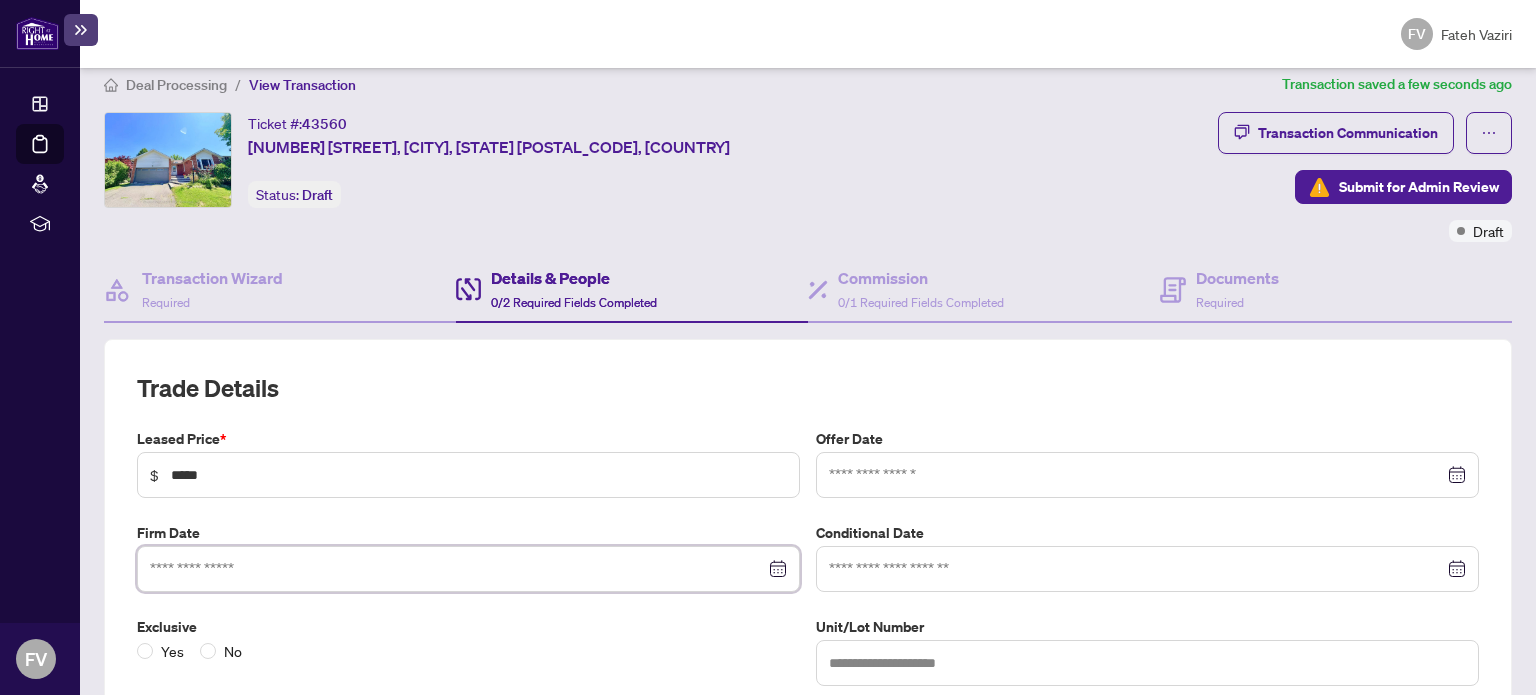 click at bounding box center (457, 569) 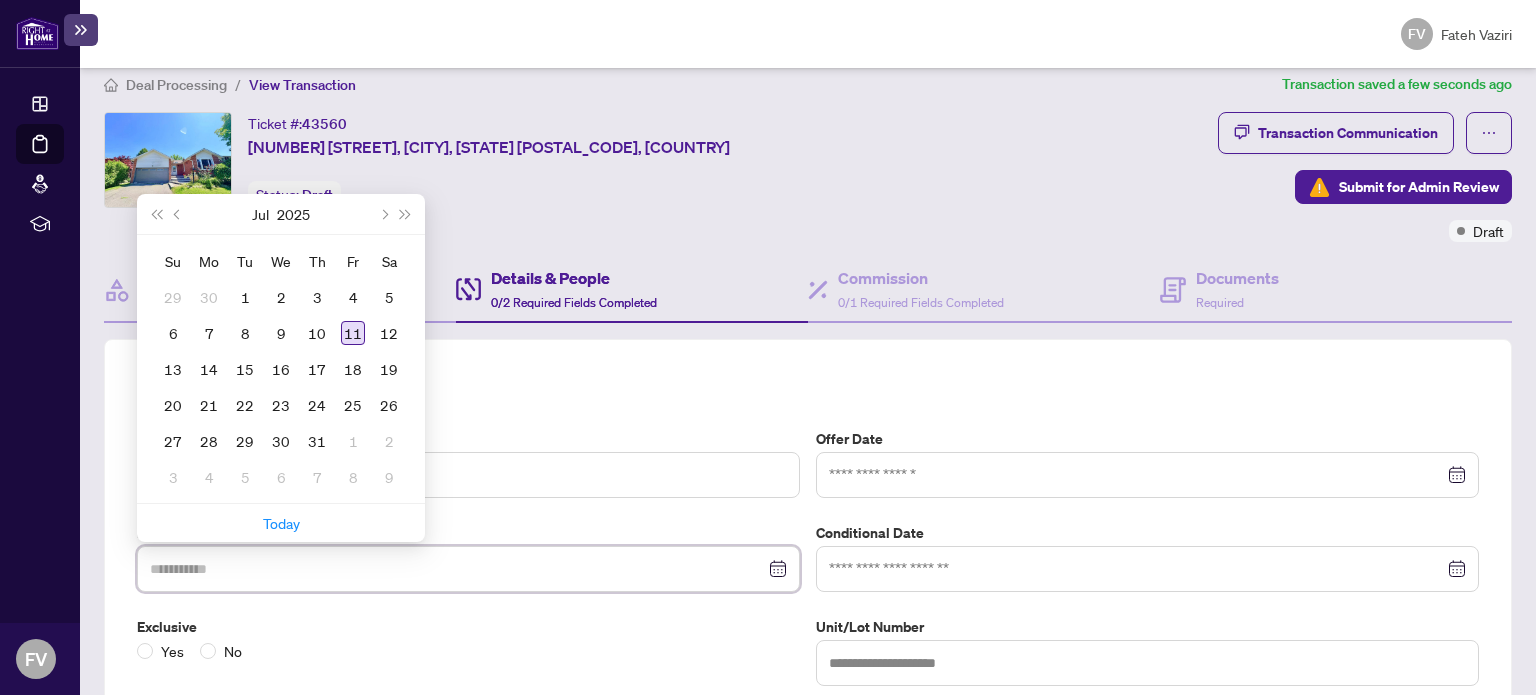 type on "**********" 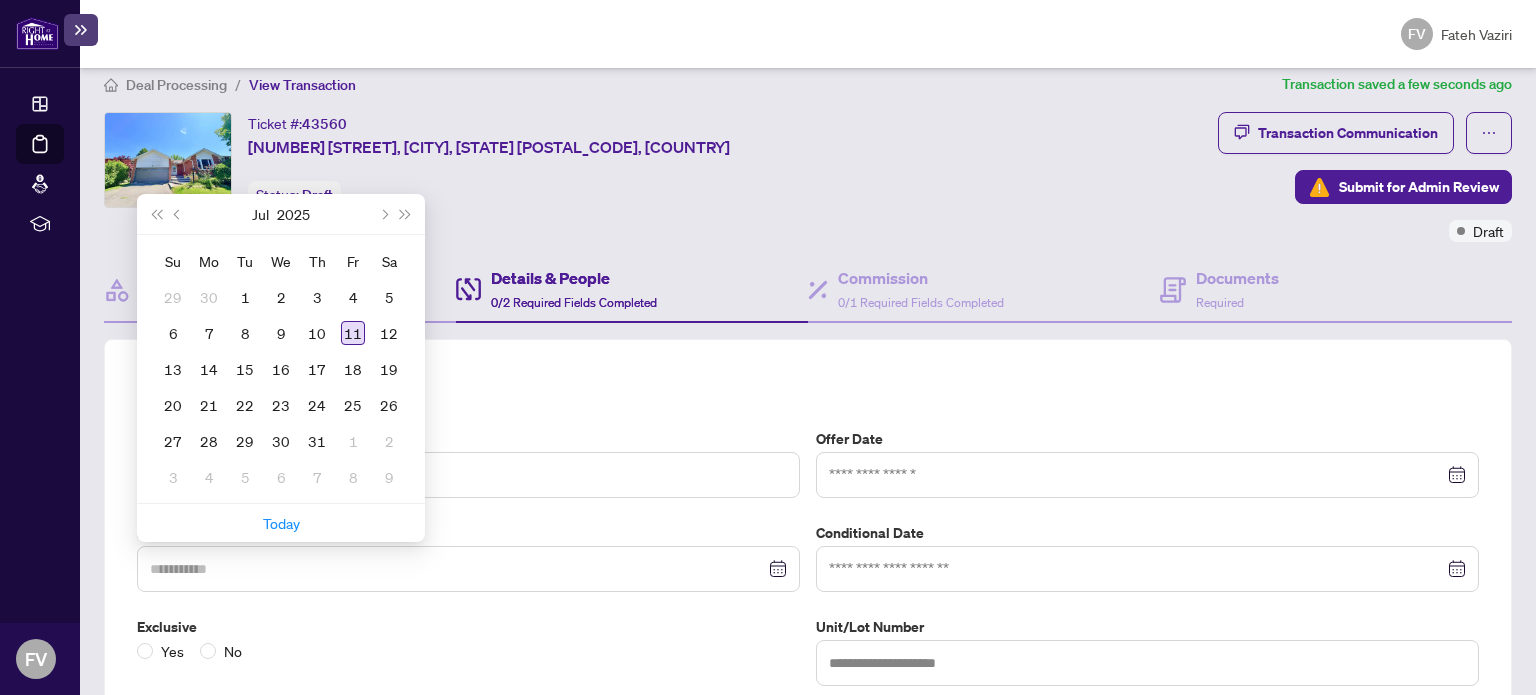 click on "11" at bounding box center [353, 333] 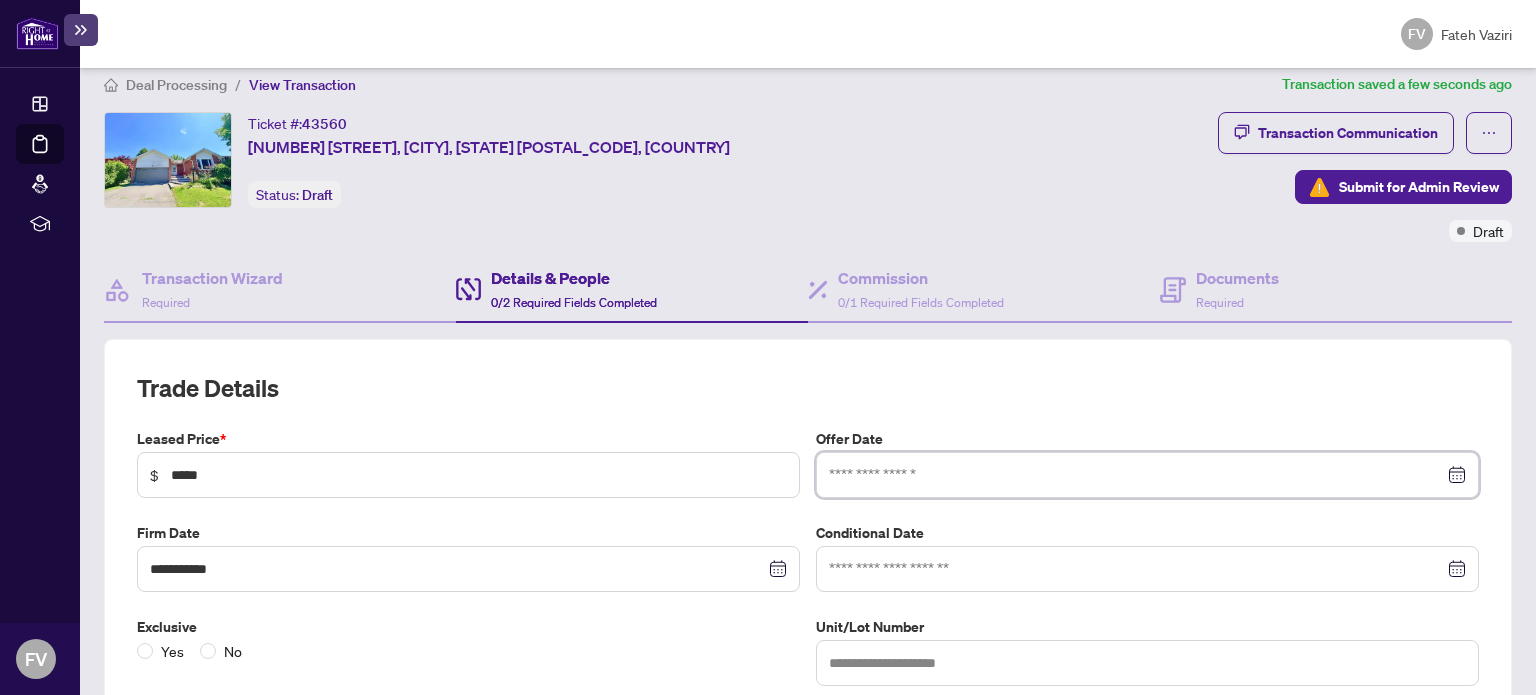 click at bounding box center (1136, 475) 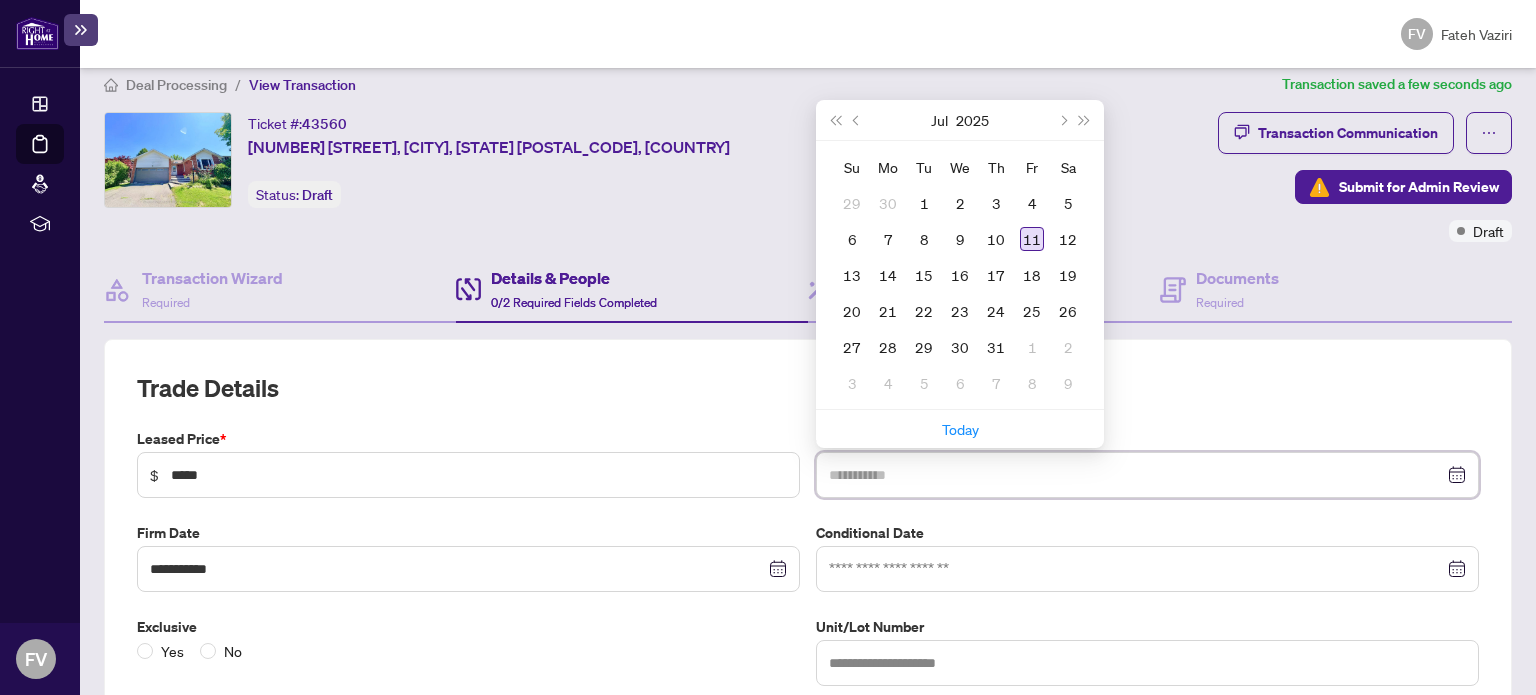 type on "**********" 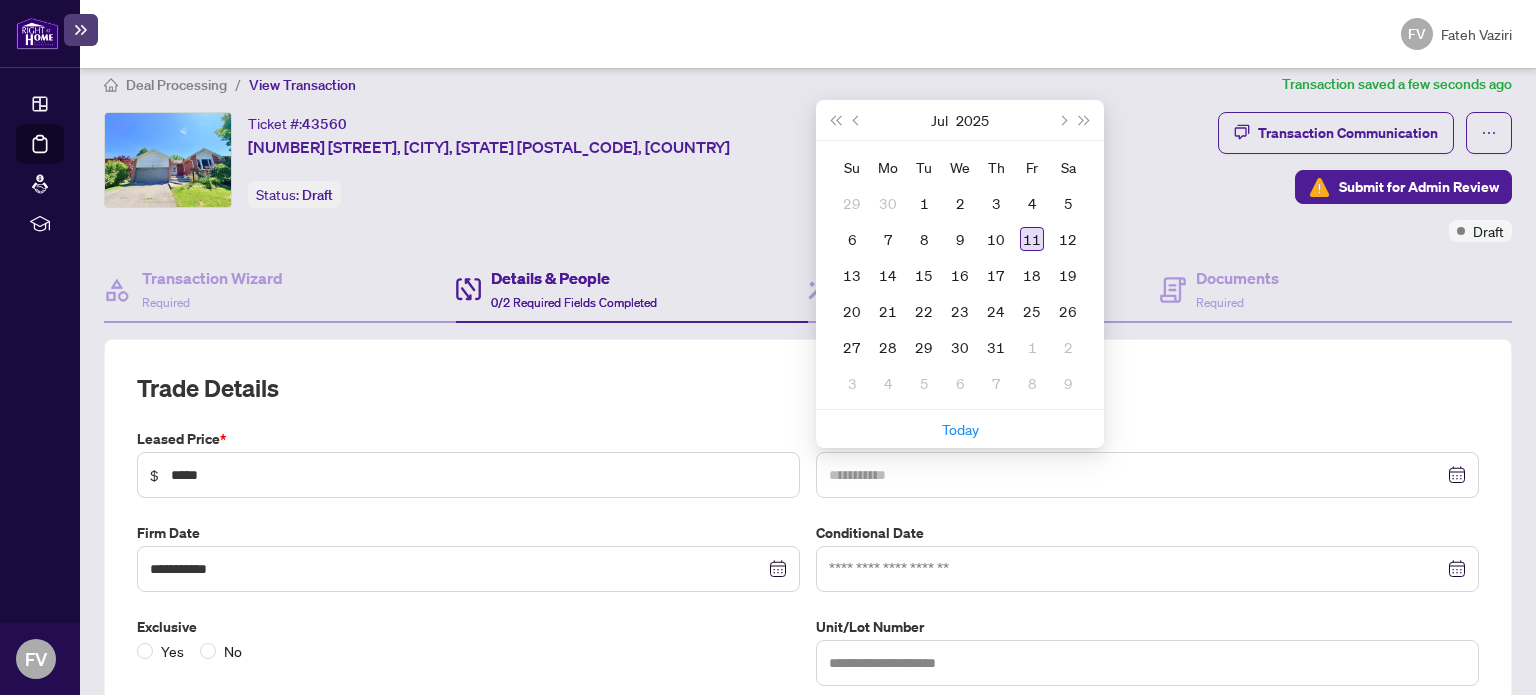 click on "11" at bounding box center (1032, 239) 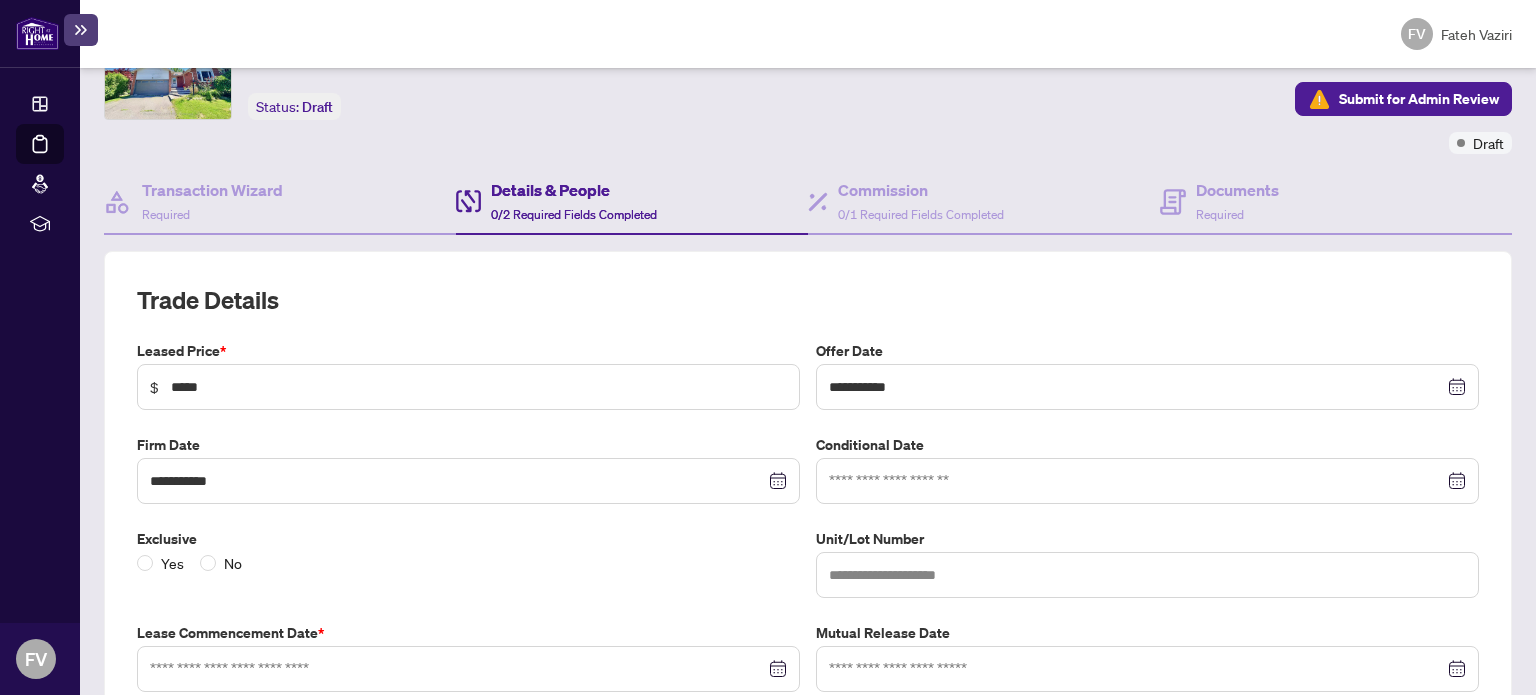 scroll, scrollTop: 120, scrollLeft: 0, axis: vertical 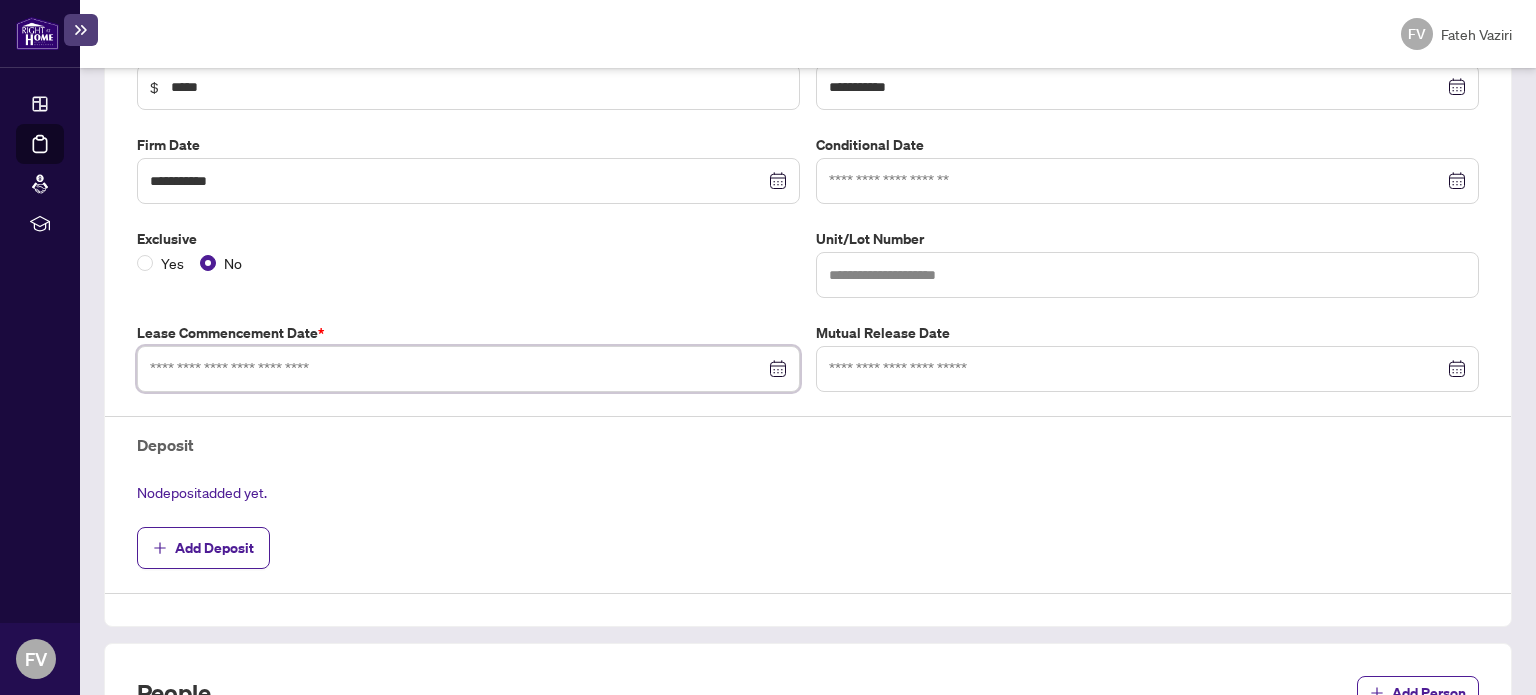 click at bounding box center (457, 369) 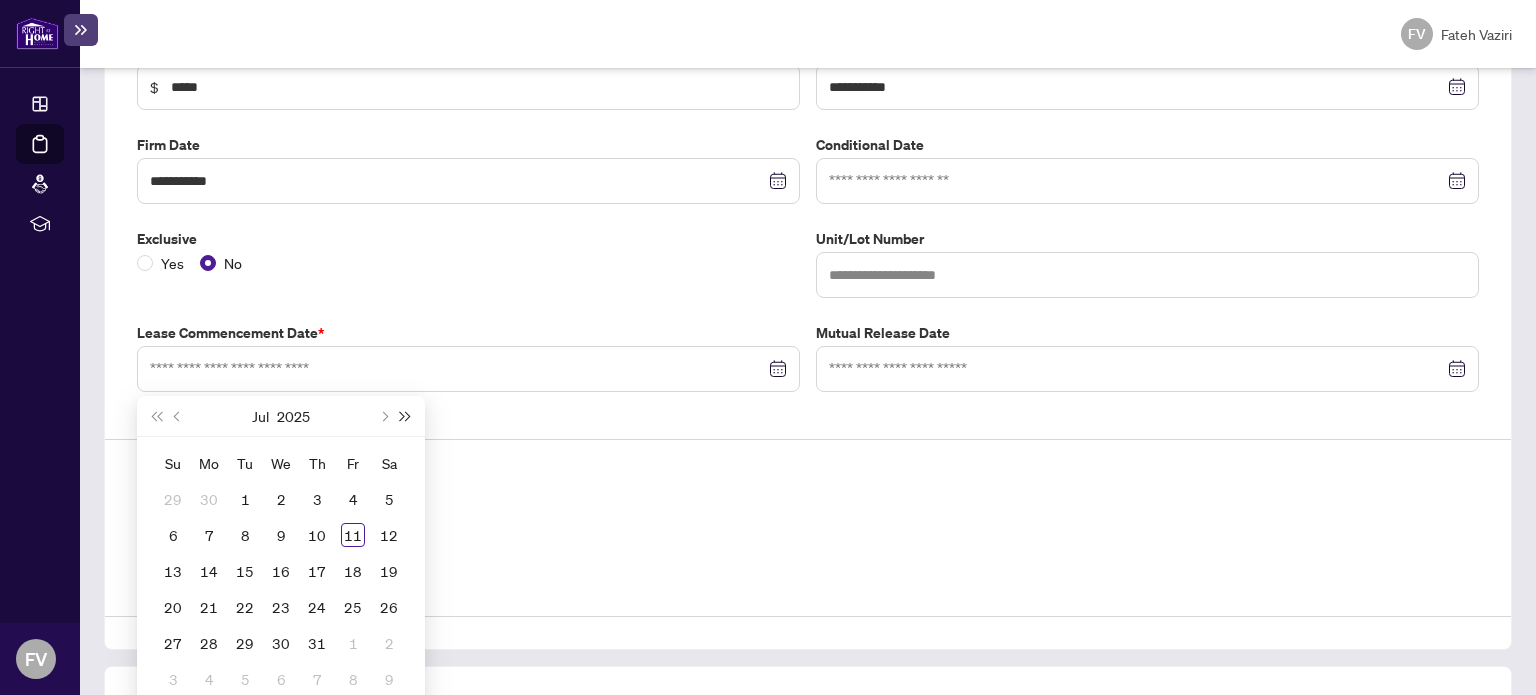 click at bounding box center [406, 416] 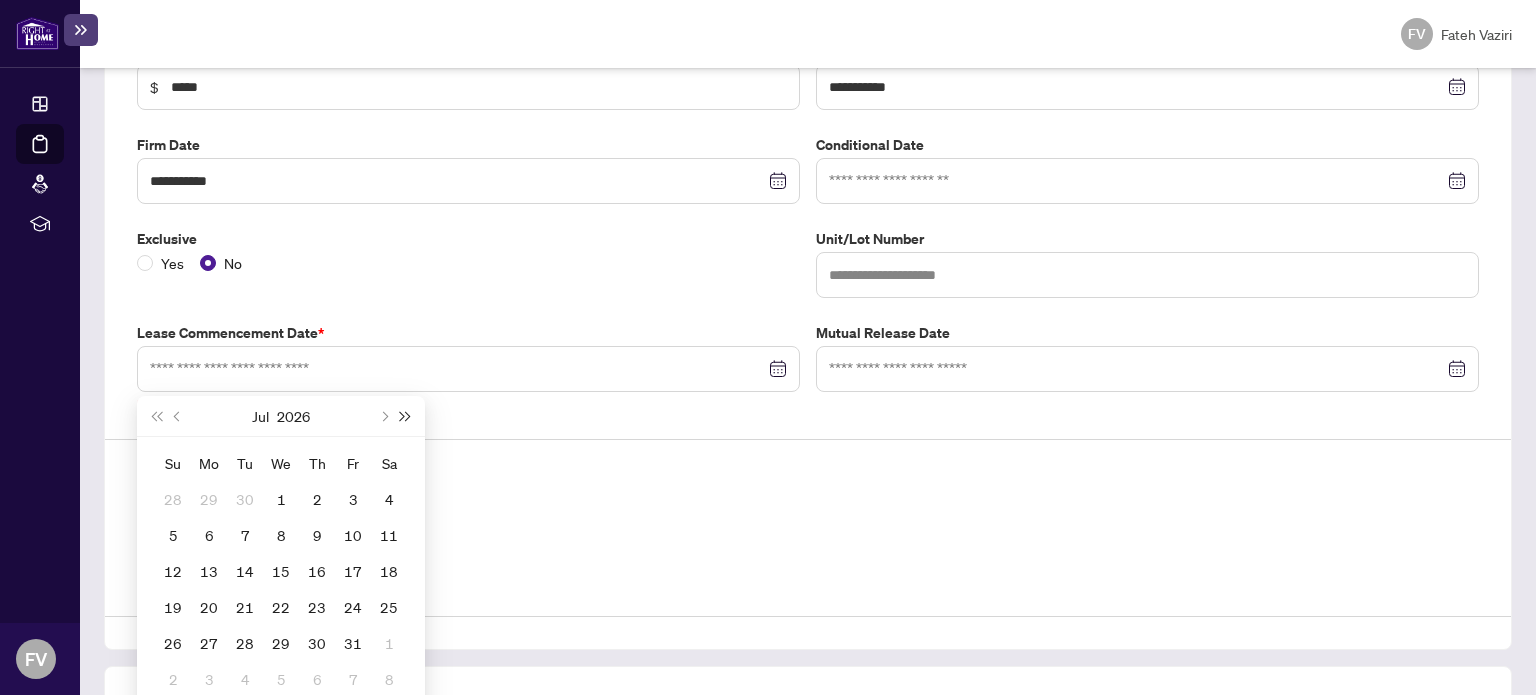 click at bounding box center [406, 416] 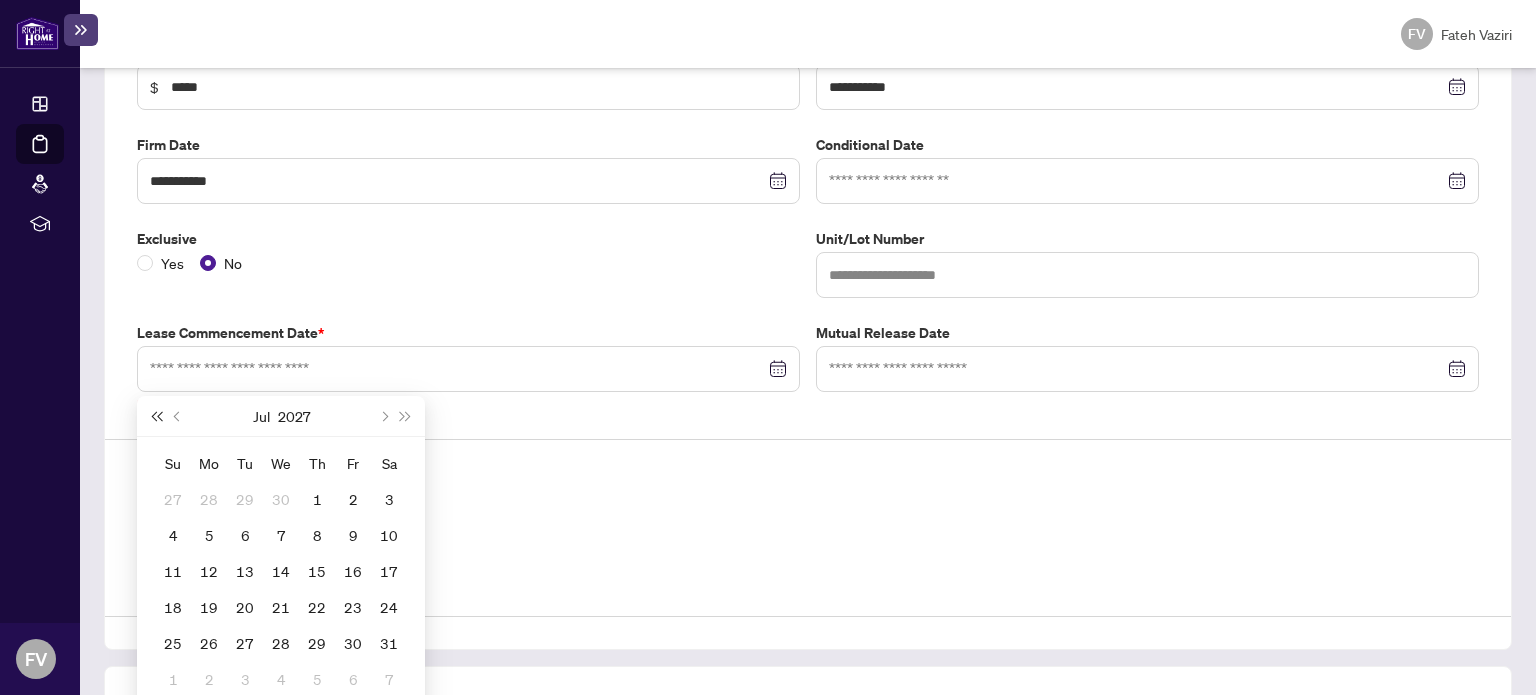 click at bounding box center (156, 416) 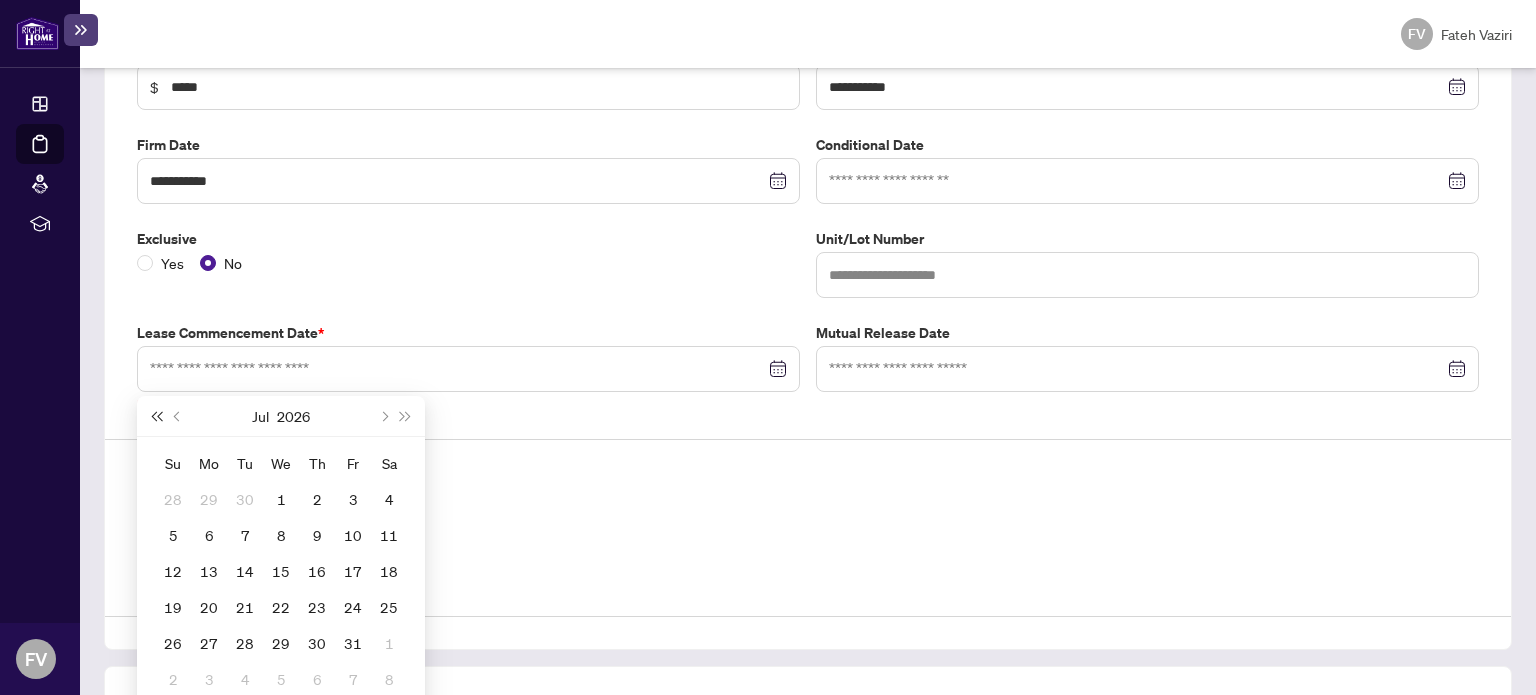 click at bounding box center [156, 416] 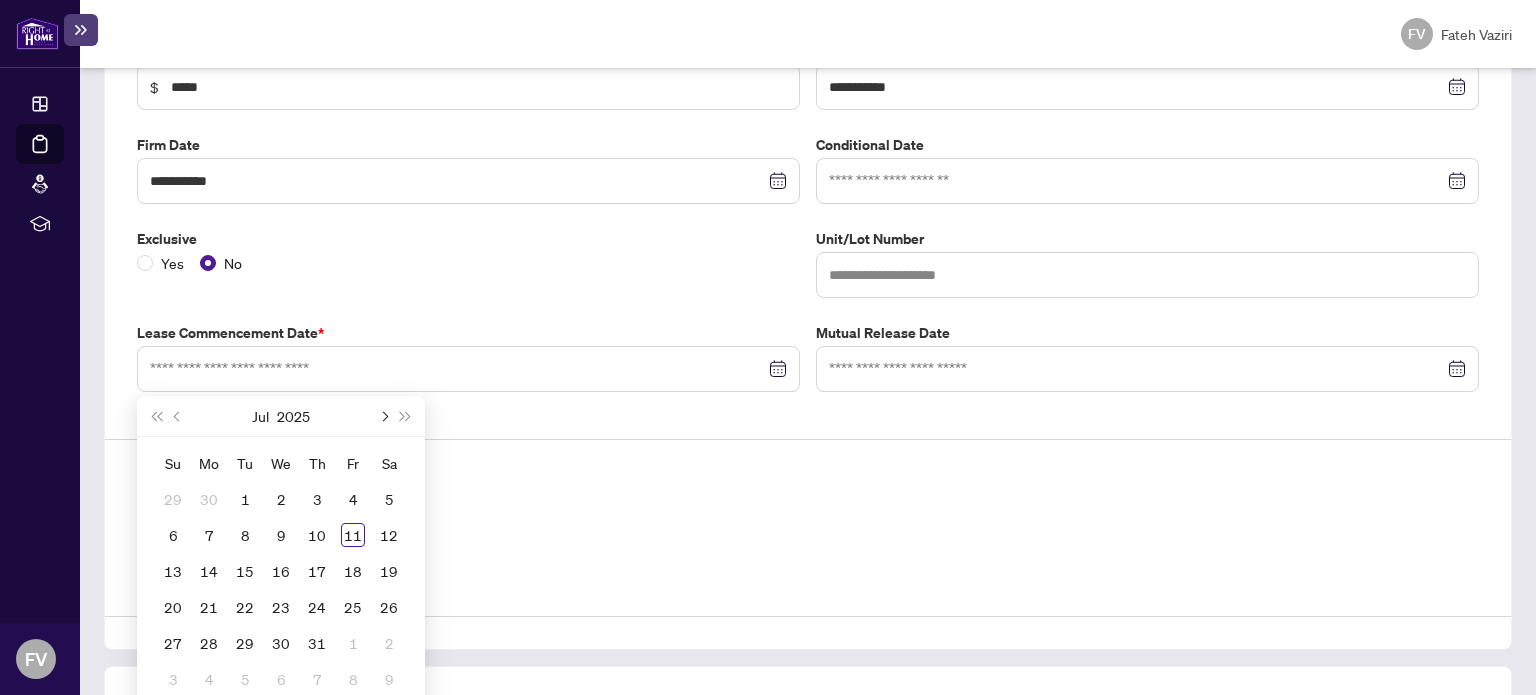 click at bounding box center (383, 416) 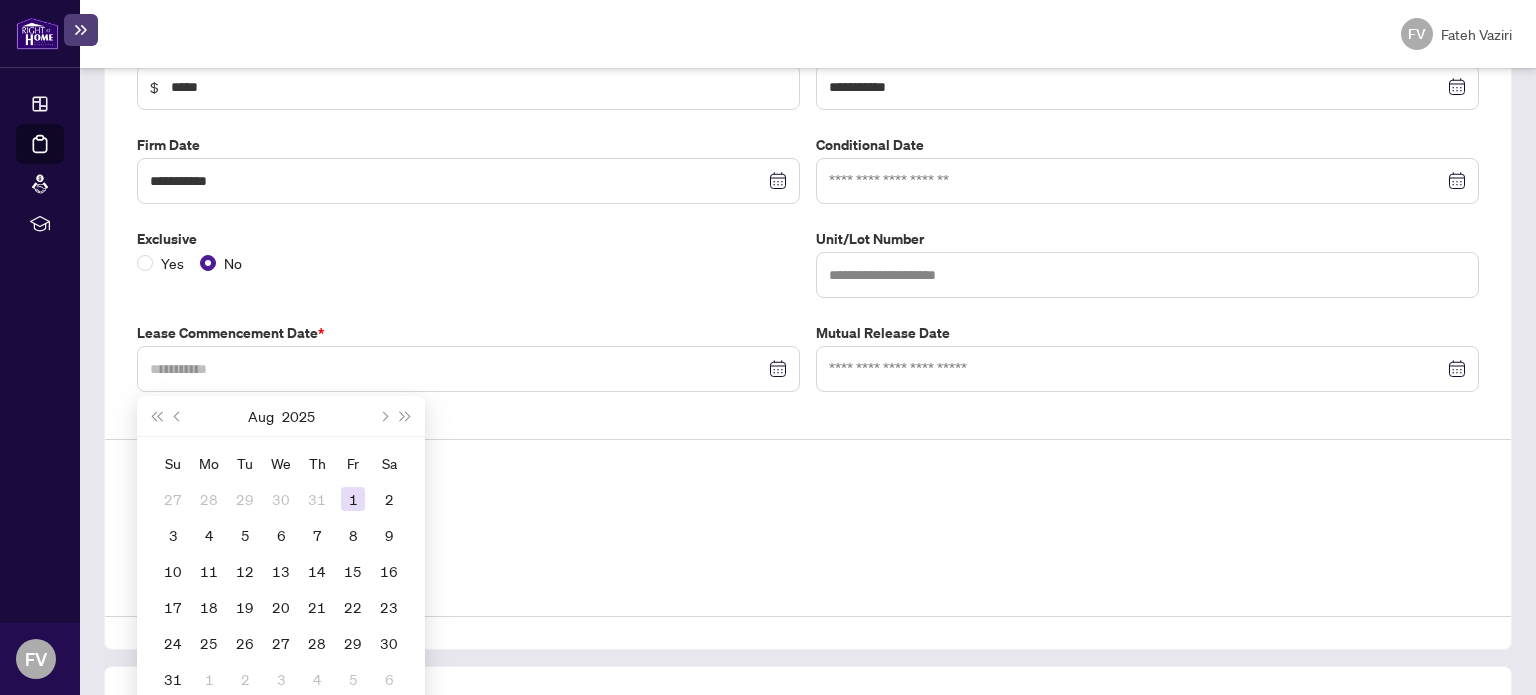 type on "**********" 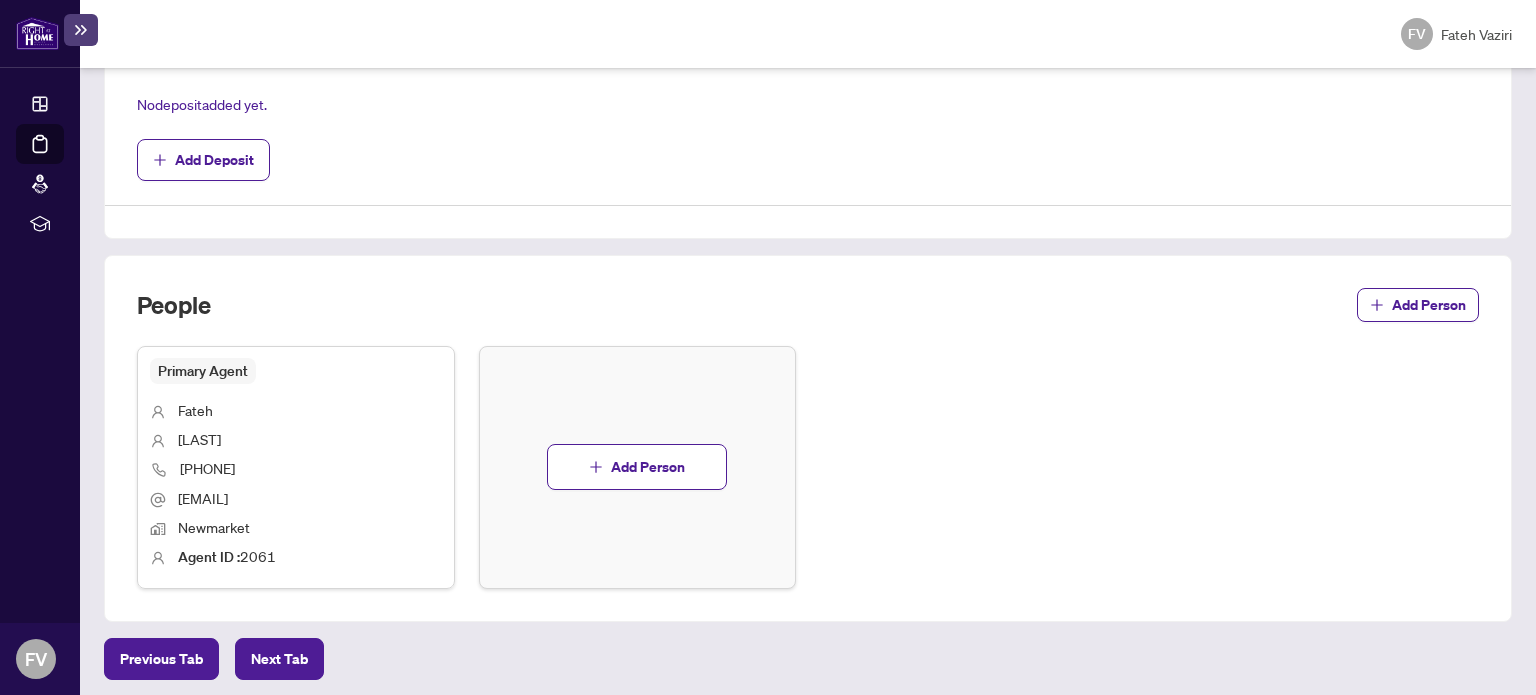 scroll, scrollTop: 796, scrollLeft: 0, axis: vertical 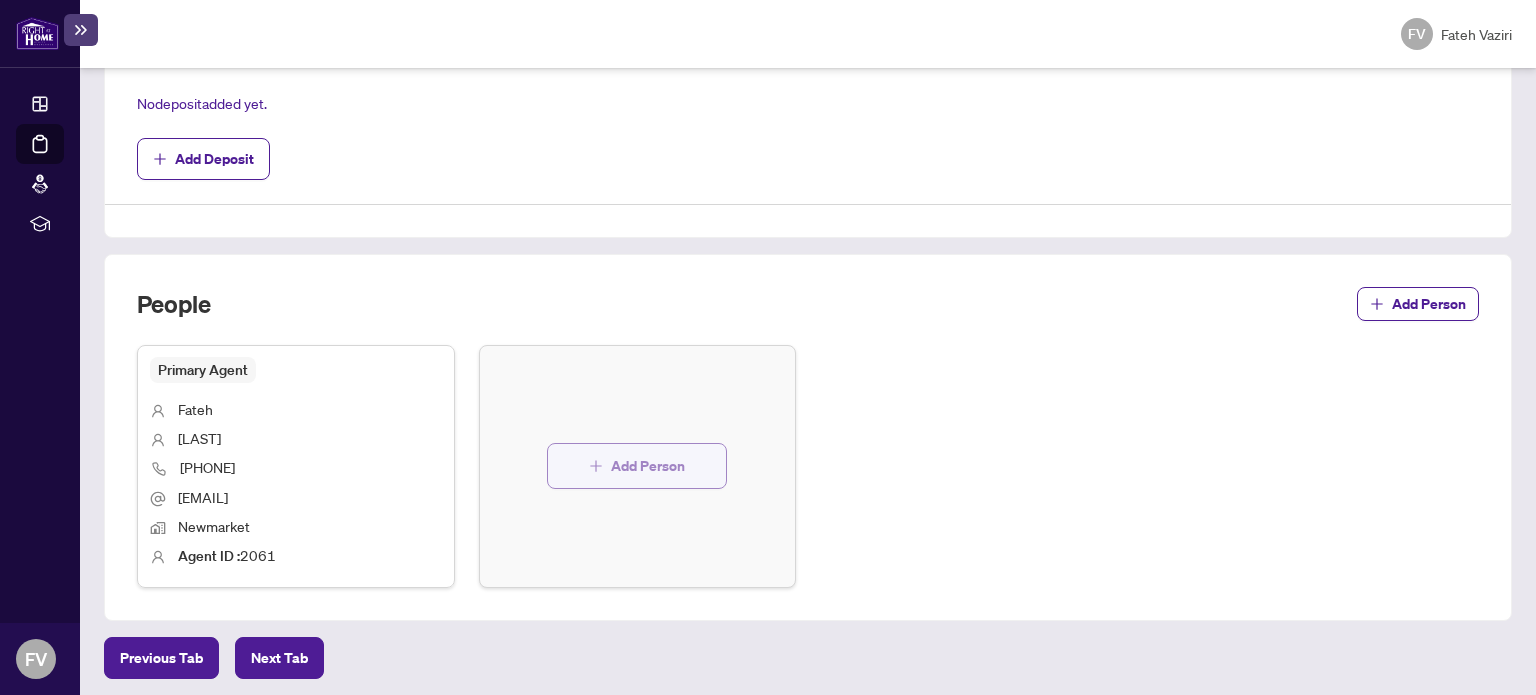 click on "Add Person" at bounding box center [648, 466] 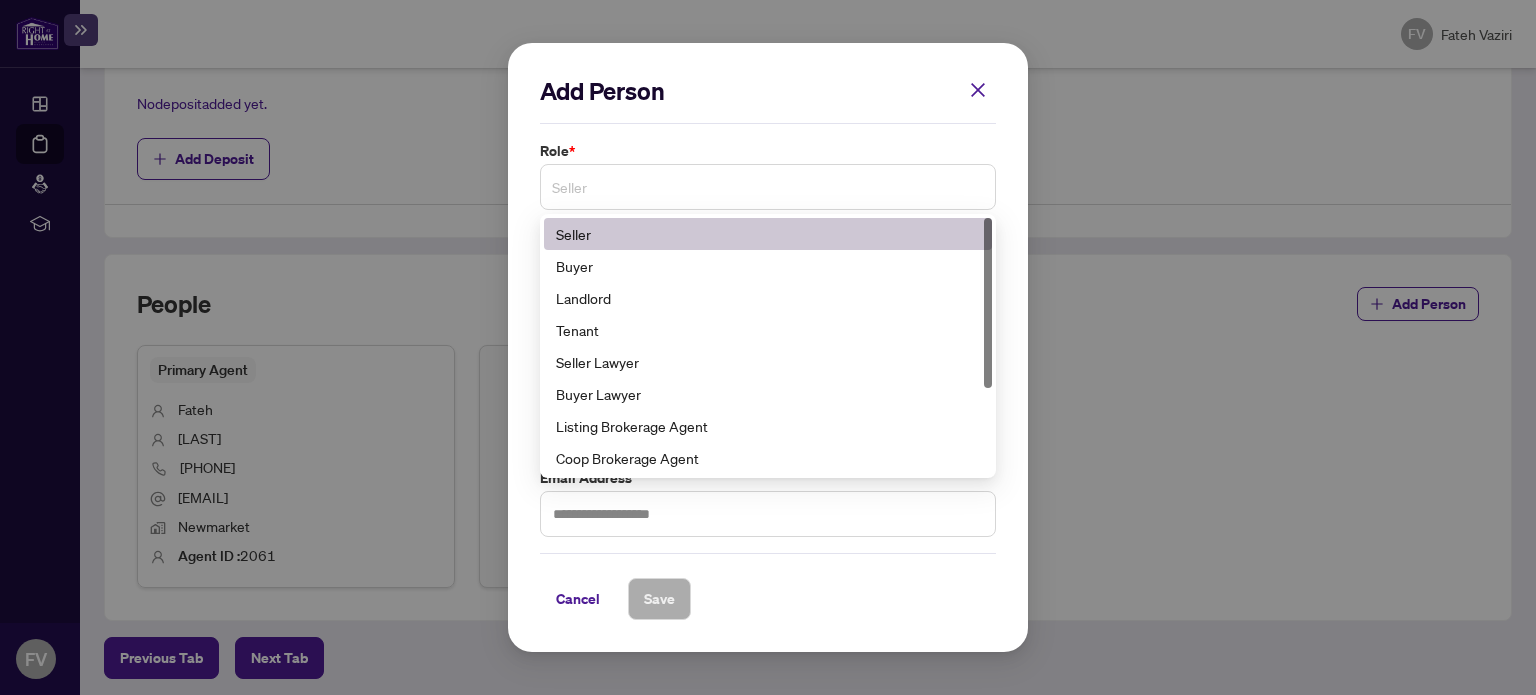 click on "Seller" at bounding box center [768, 187] 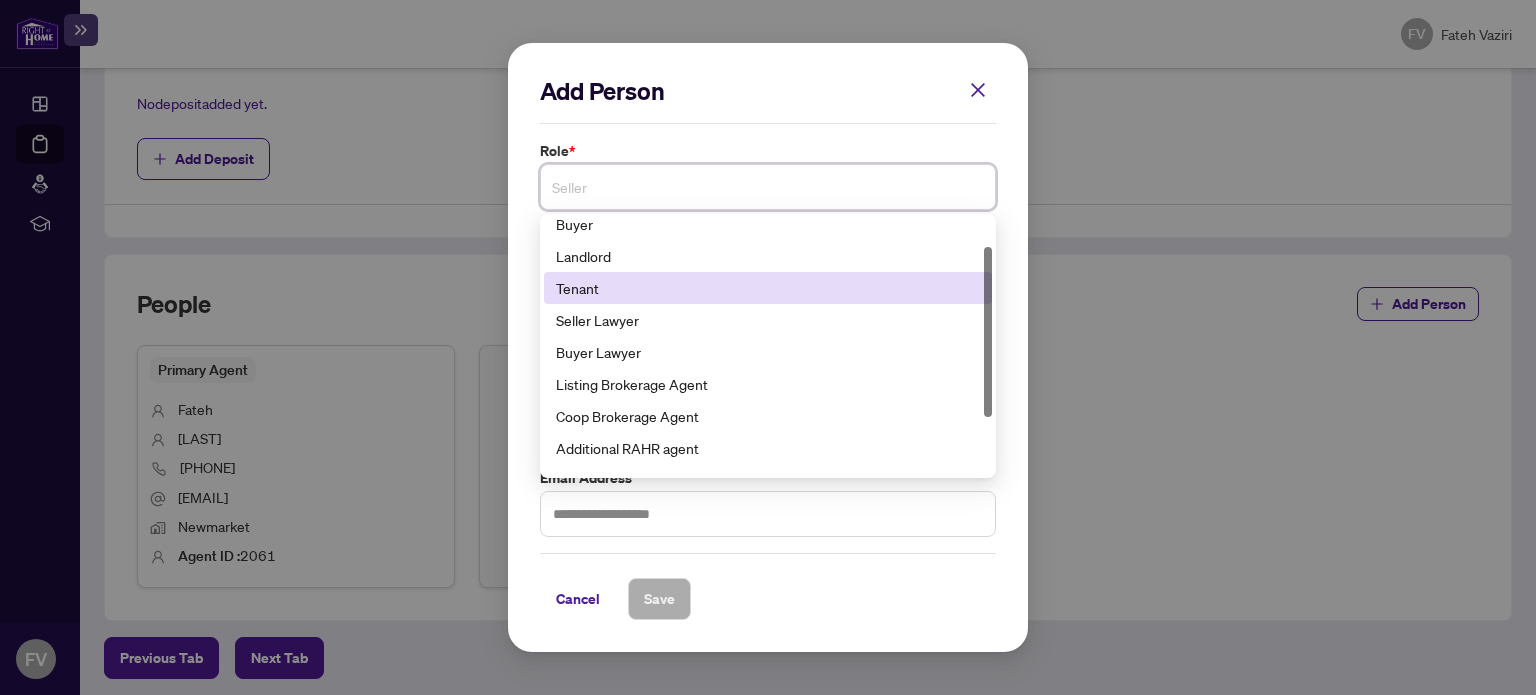 scroll, scrollTop: 44, scrollLeft: 0, axis: vertical 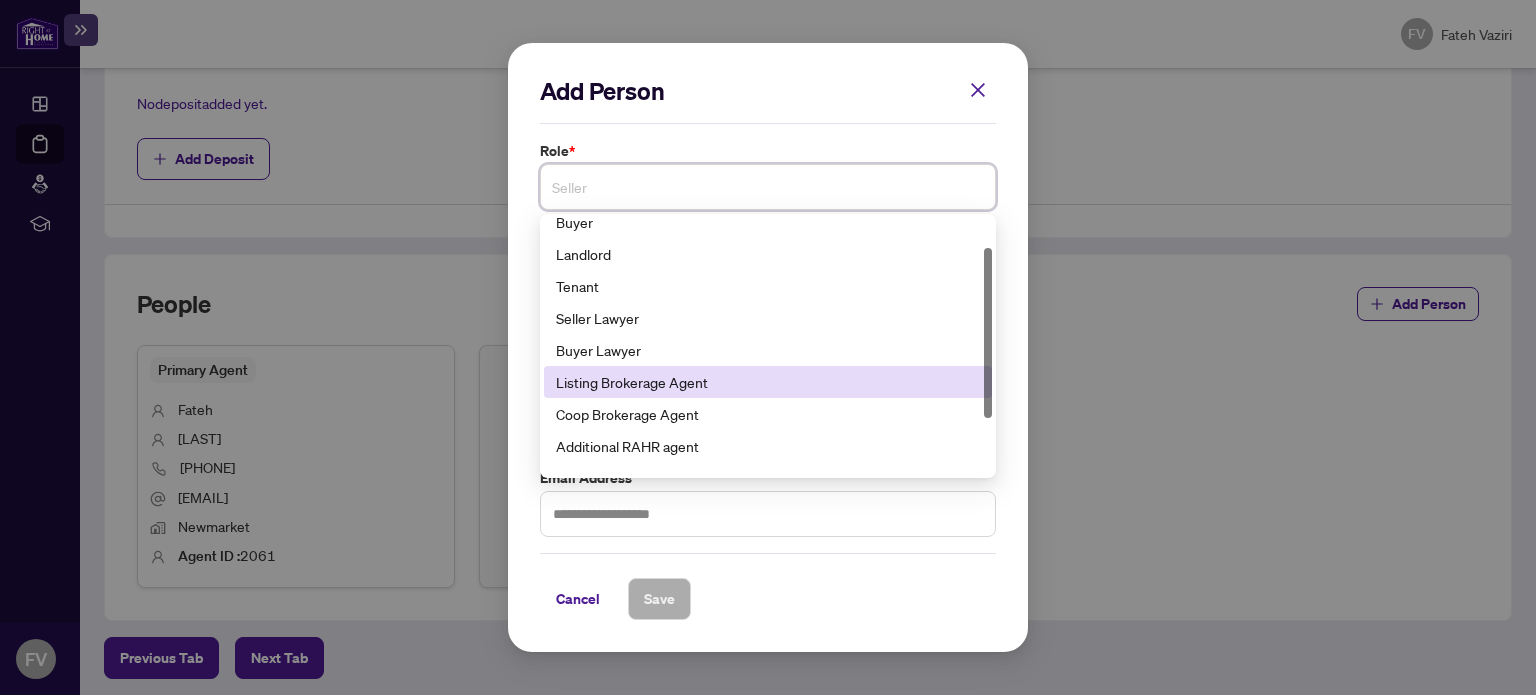 click on "Listing Brokerage Agent" at bounding box center (768, 382) 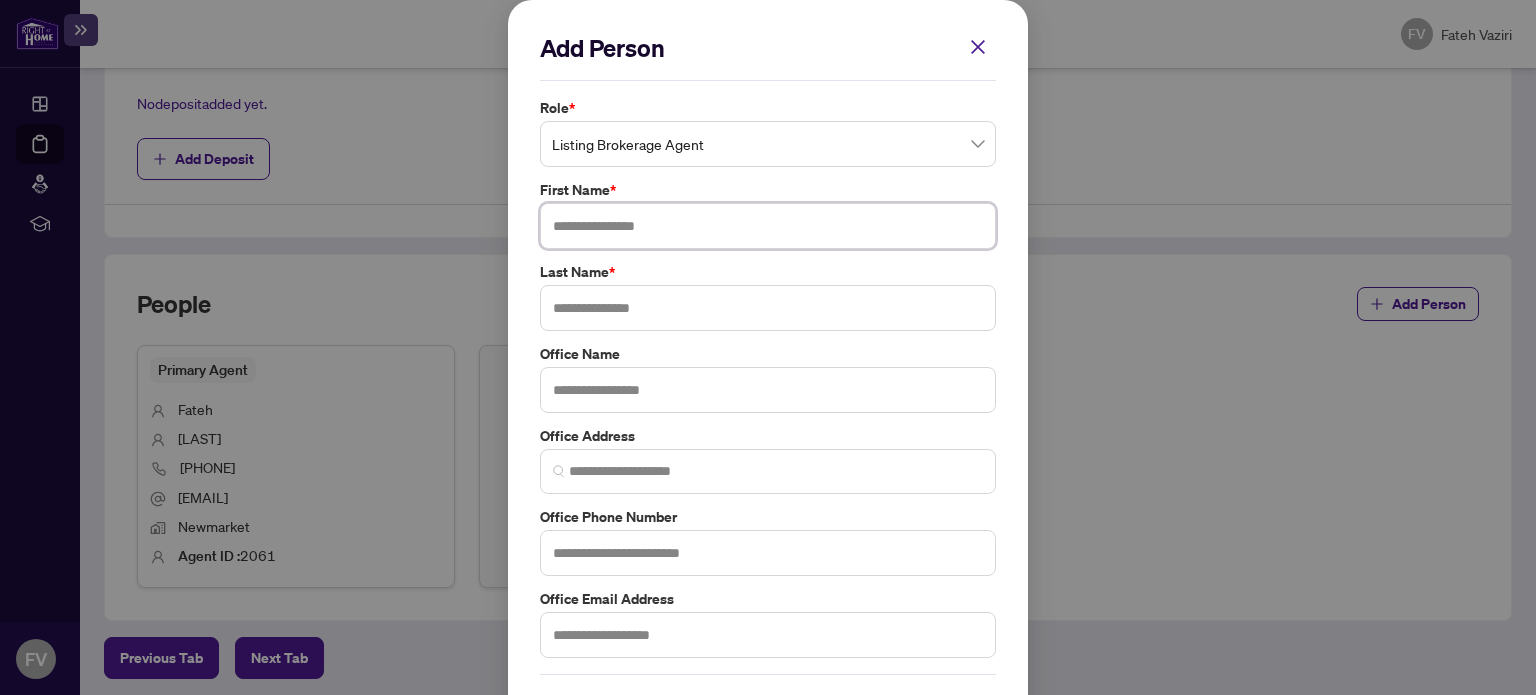 click at bounding box center (768, 226) 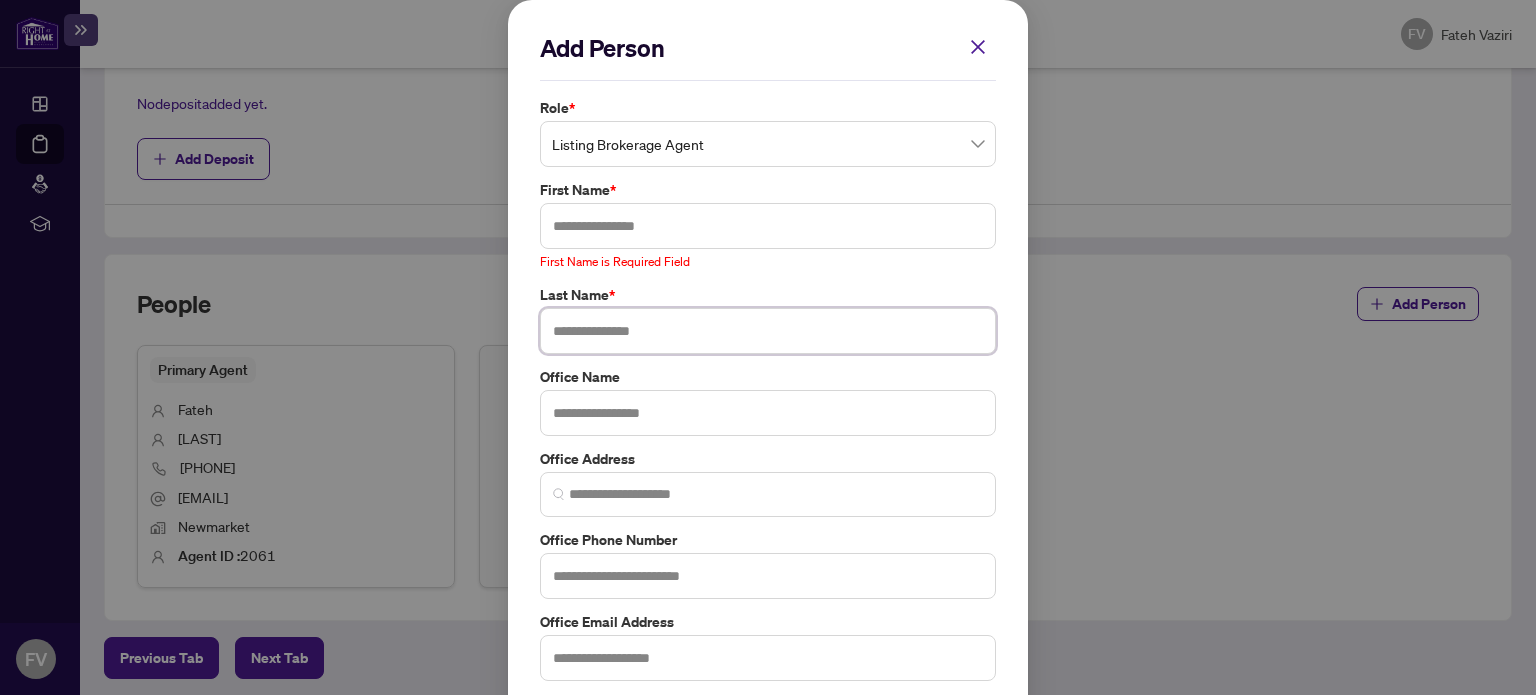 click at bounding box center (768, 331) 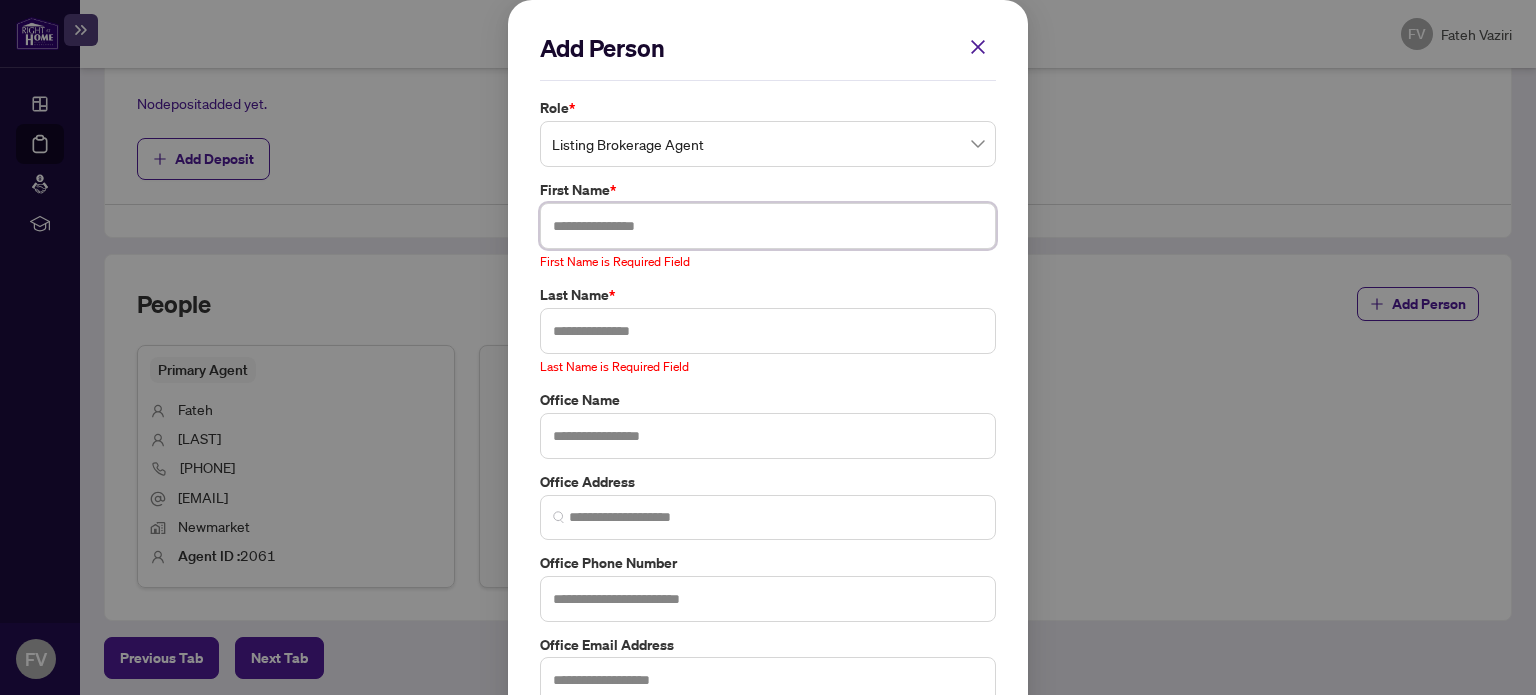 click at bounding box center (768, 226) 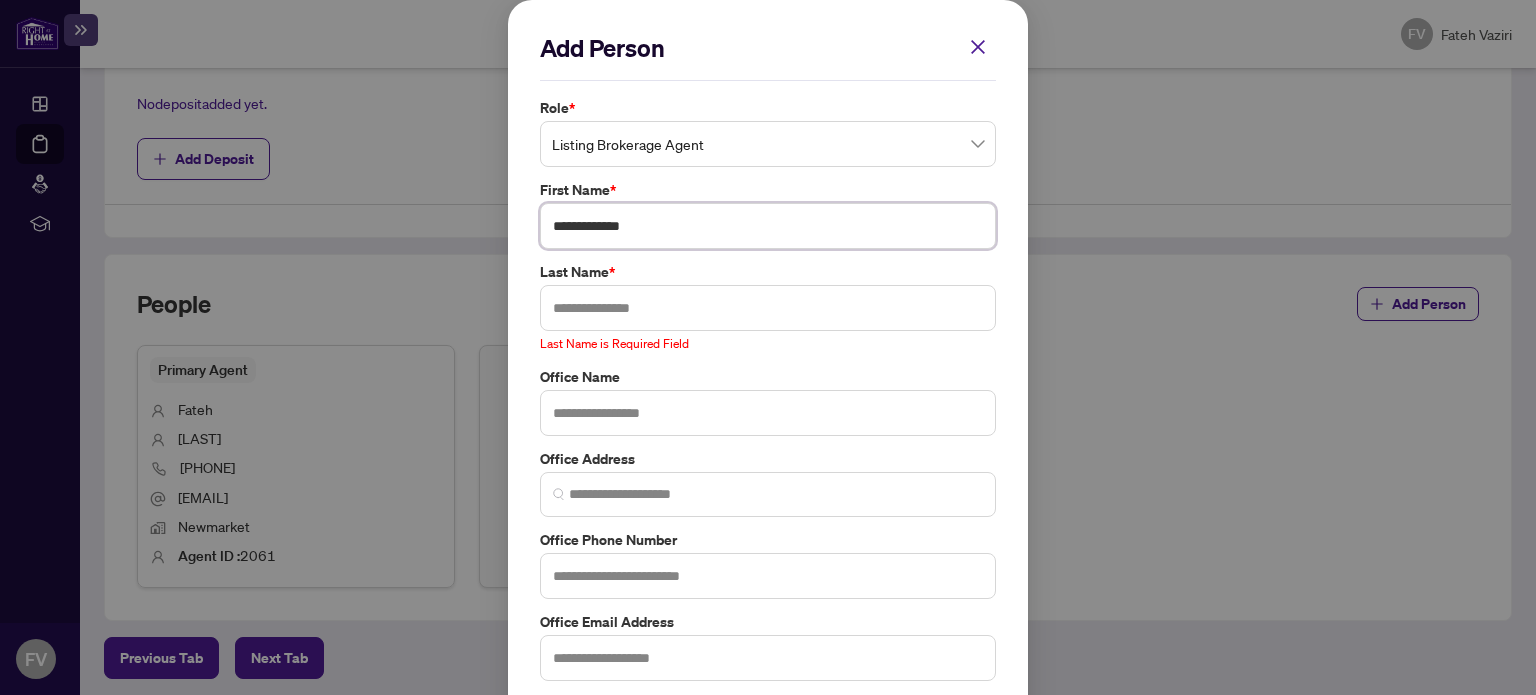 drag, startPoint x: 658, startPoint y: 223, endPoint x: 620, endPoint y: 222, distance: 38.013157 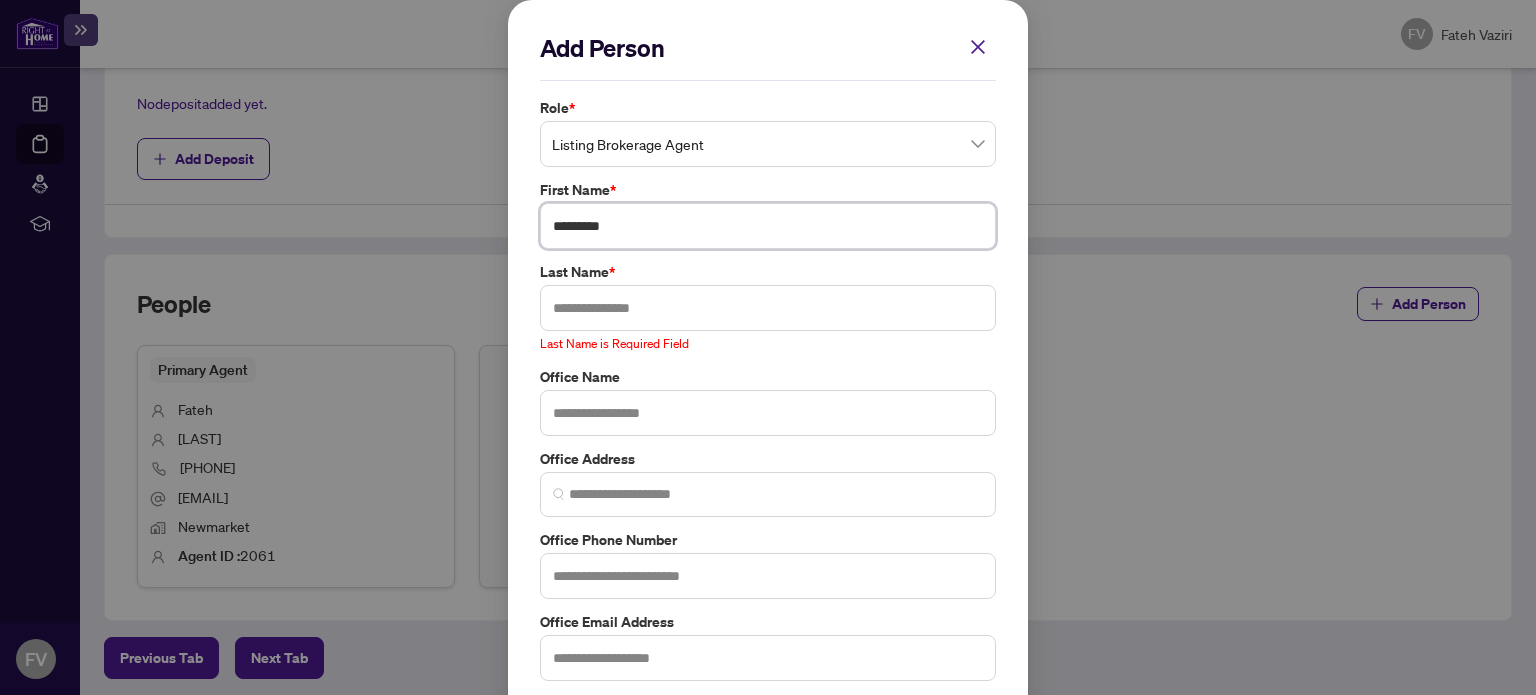 type on "*********" 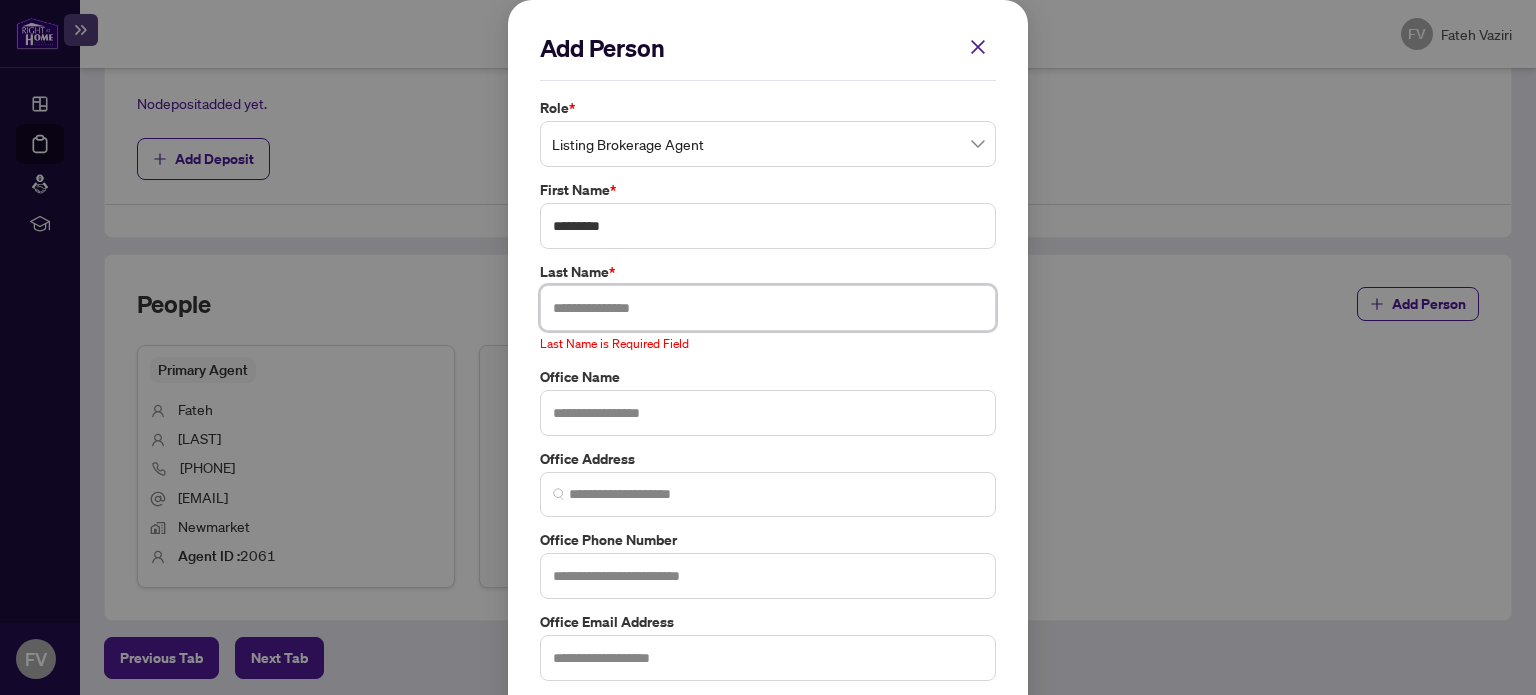 click at bounding box center [768, 308] 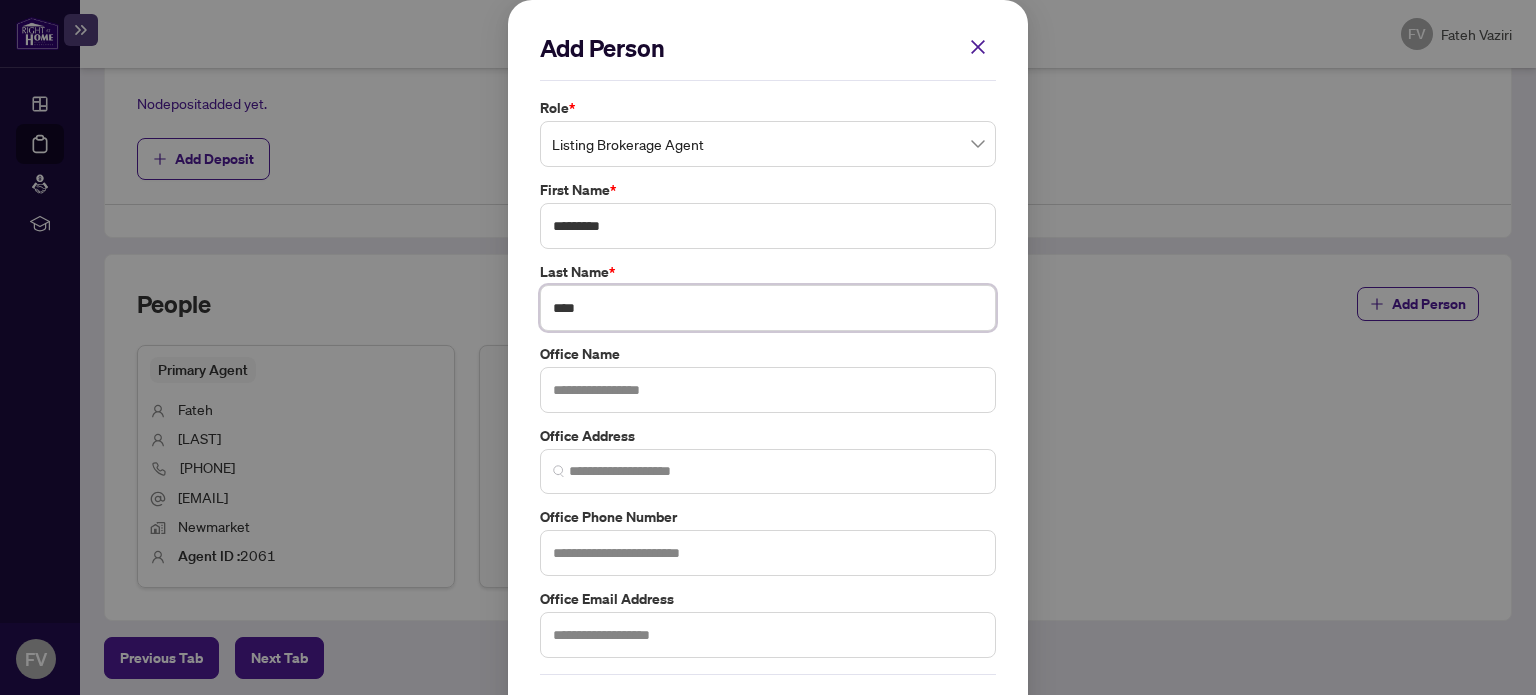 type on "***" 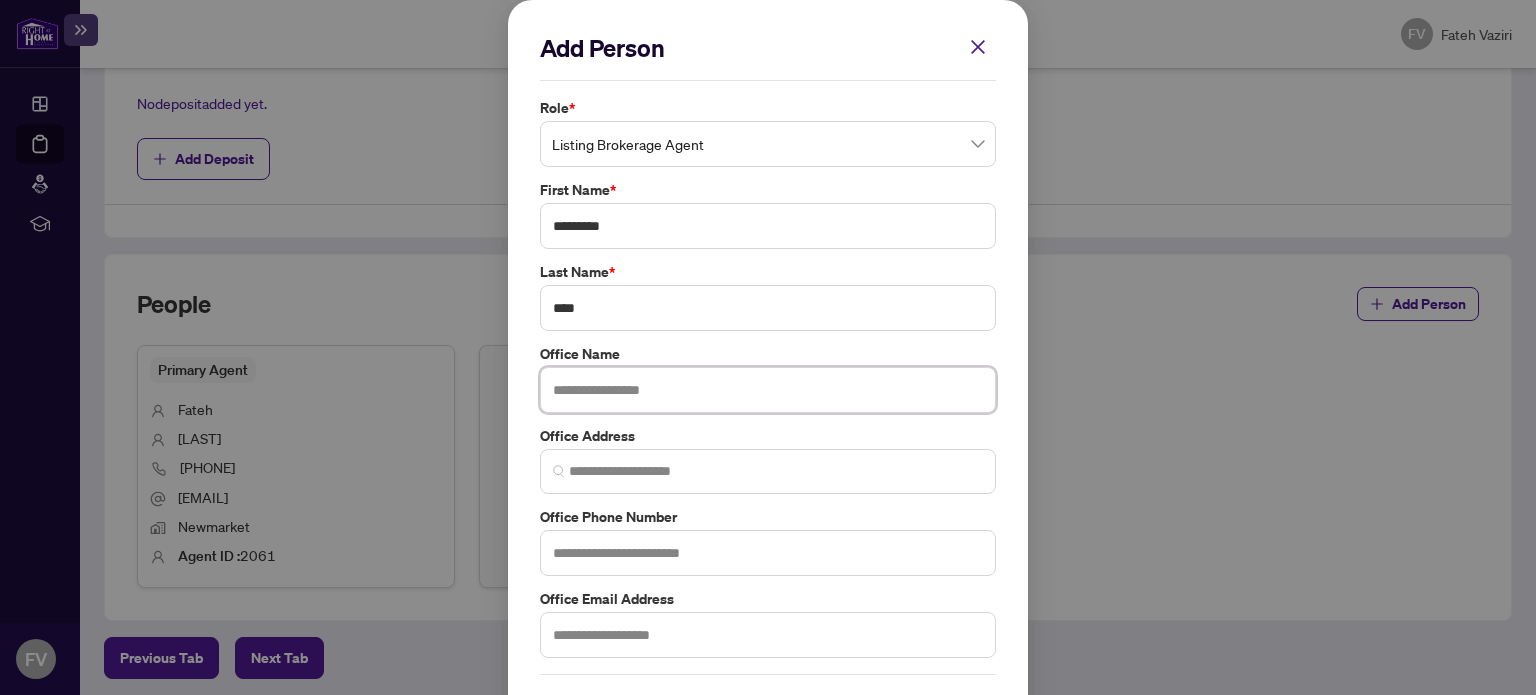 click at bounding box center (768, 390) 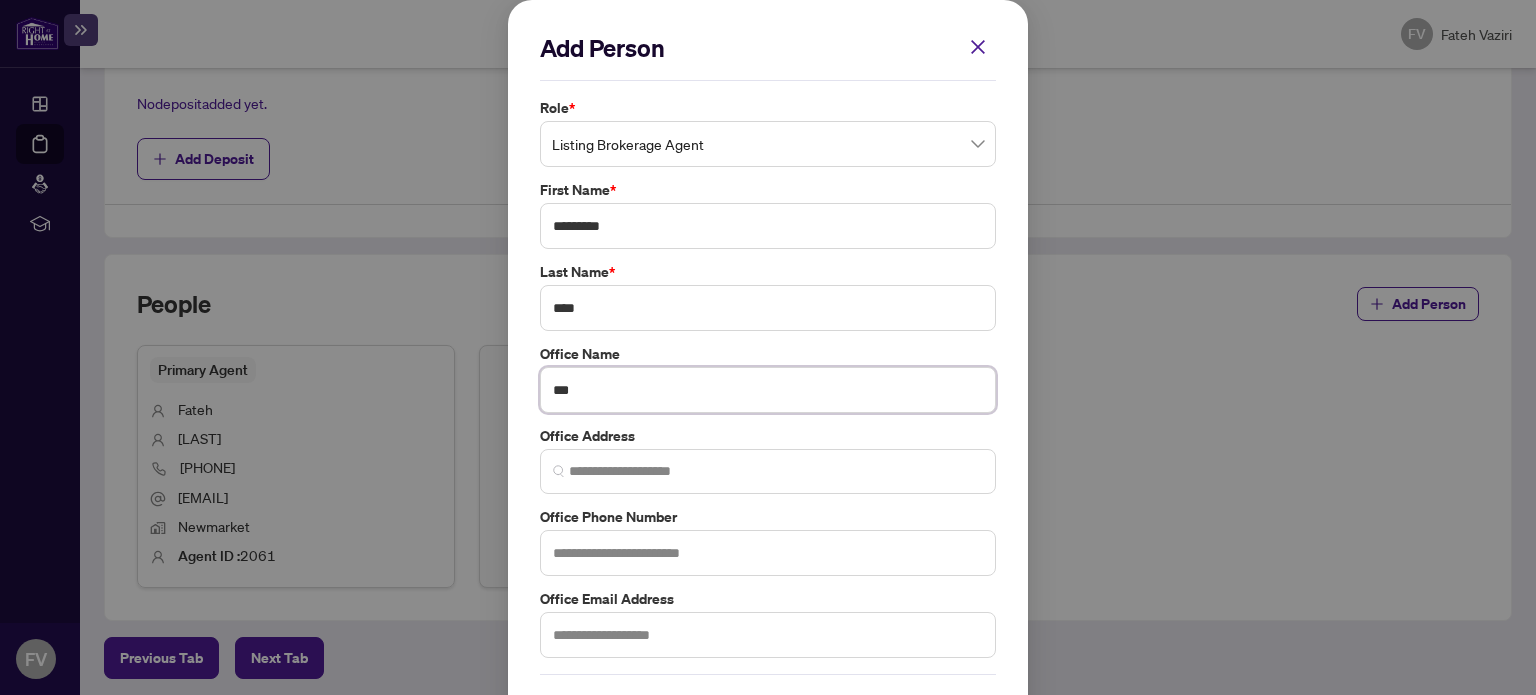 type on "*" 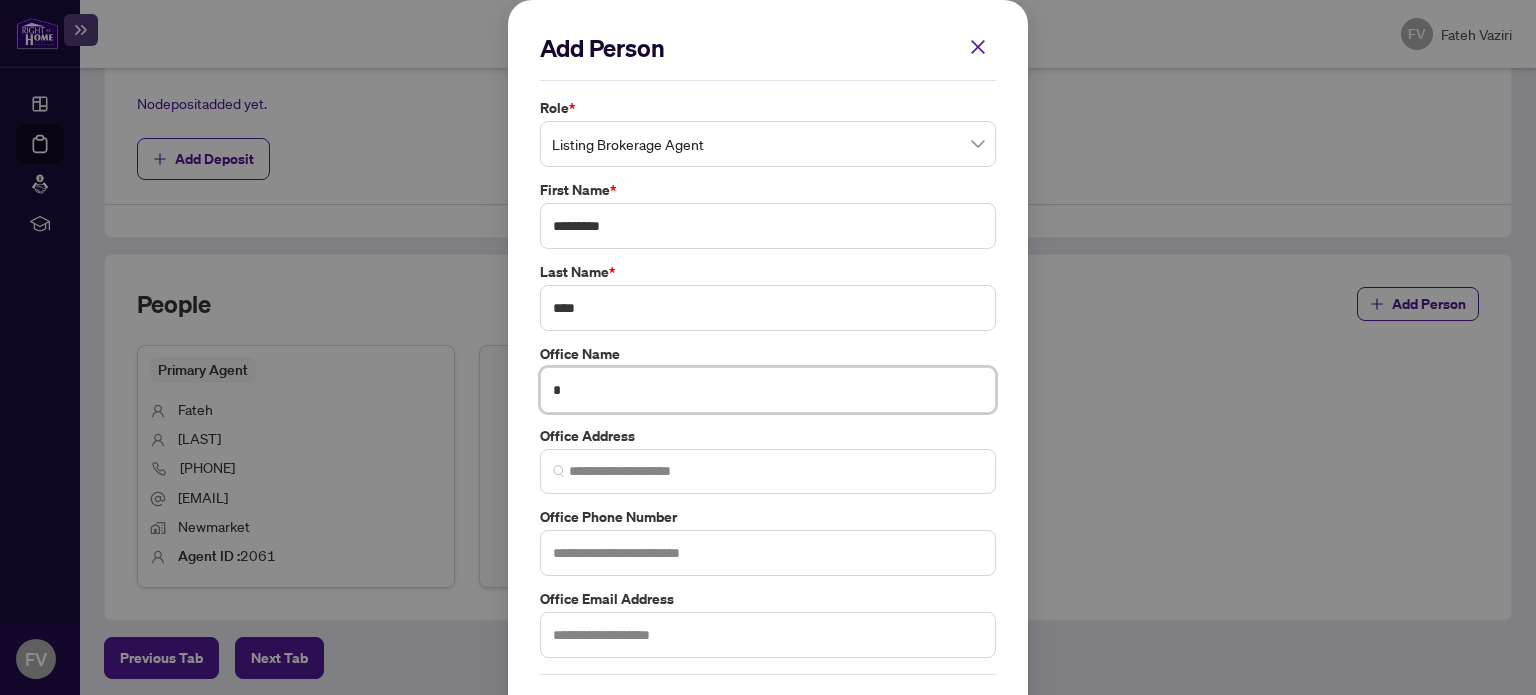 paste on "**********" 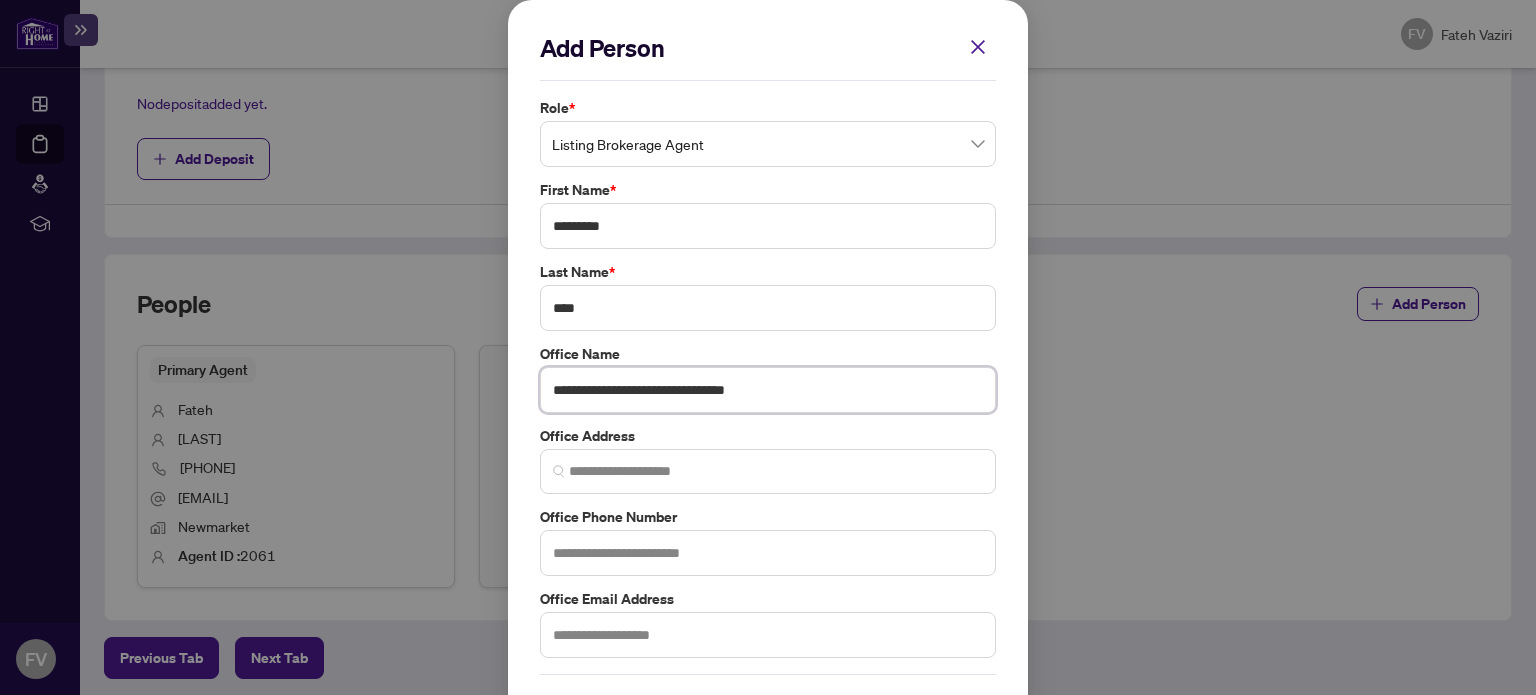 type on "**********" 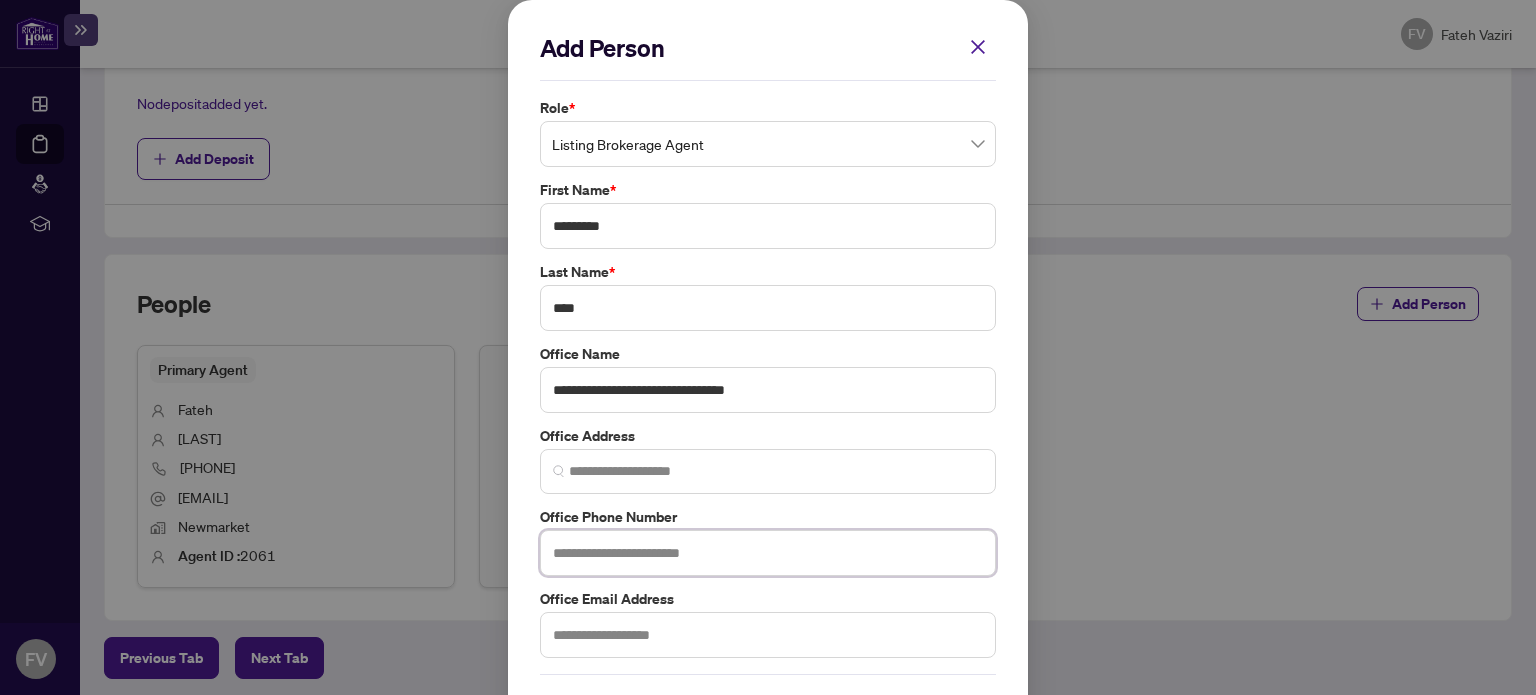 click at bounding box center [768, 553] 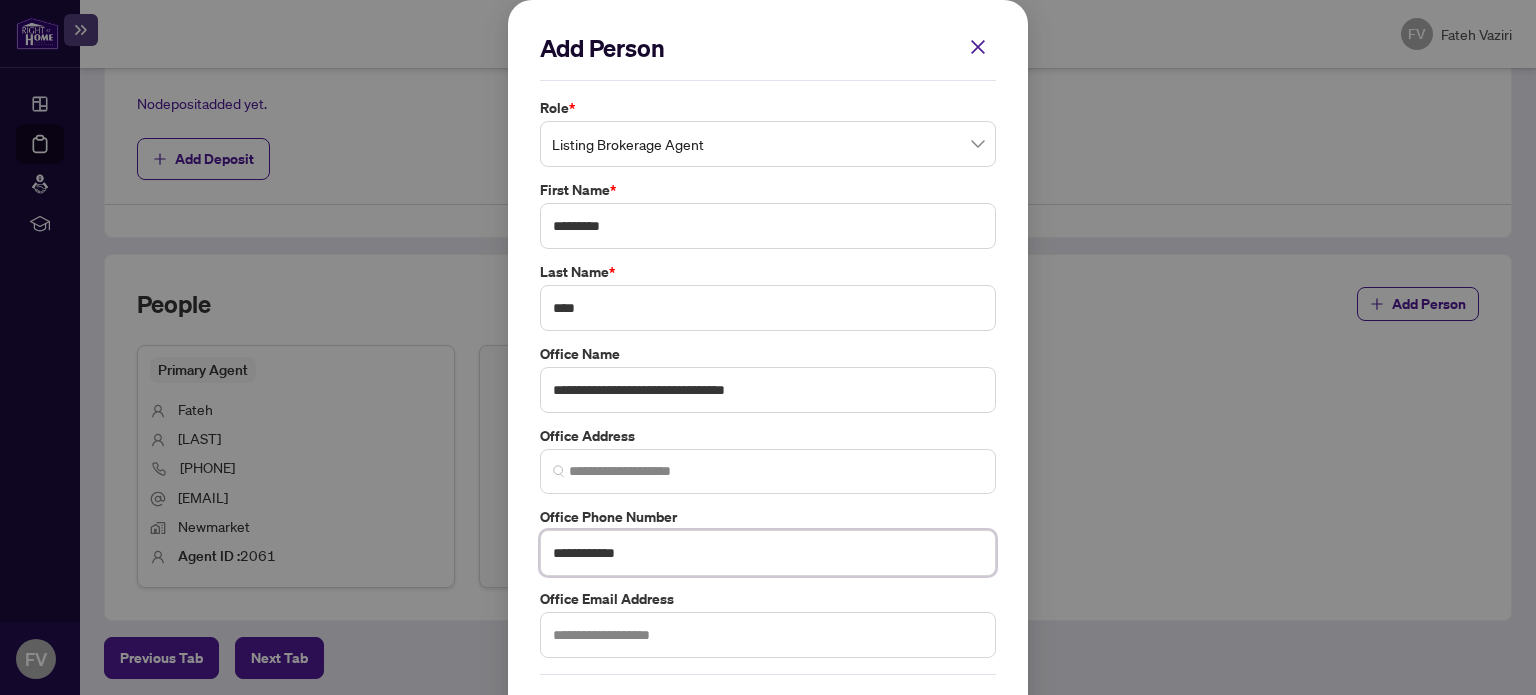 type on "**********" 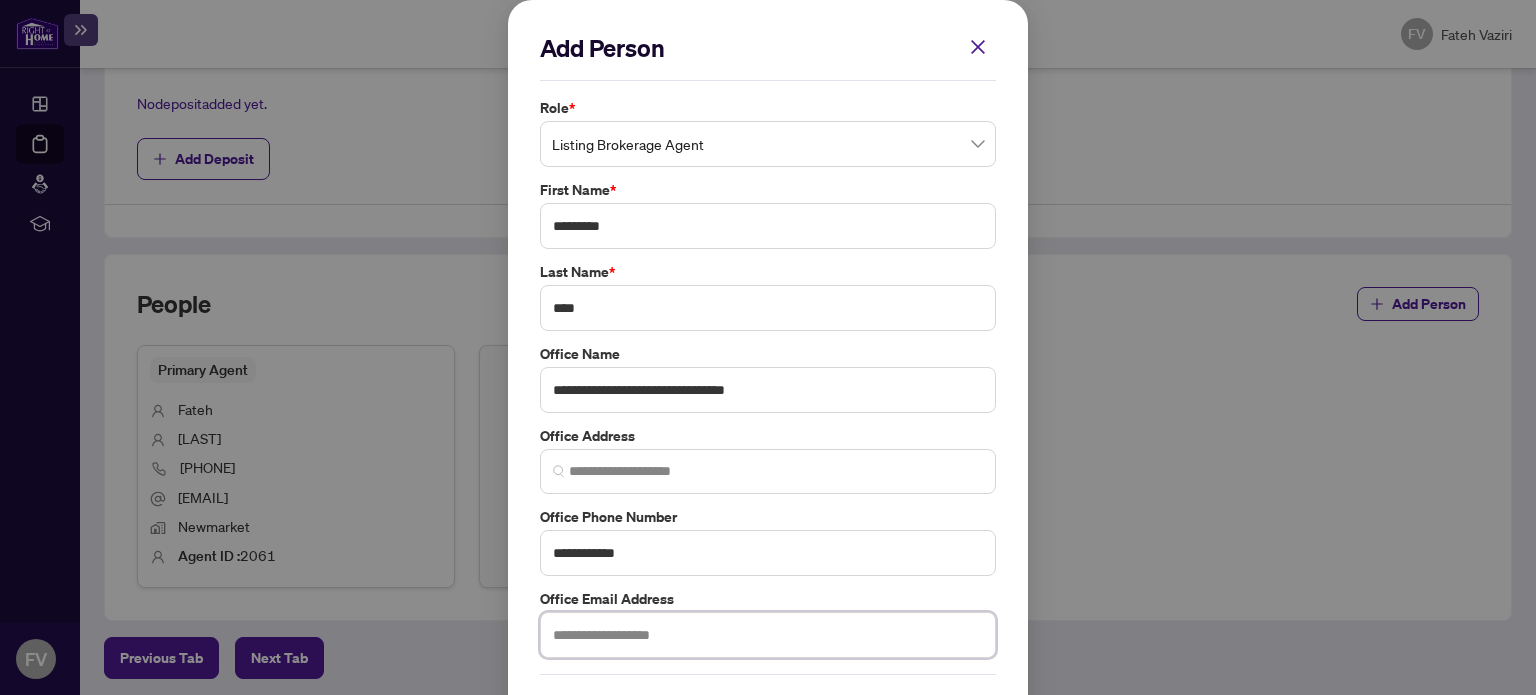 click at bounding box center (768, 635) 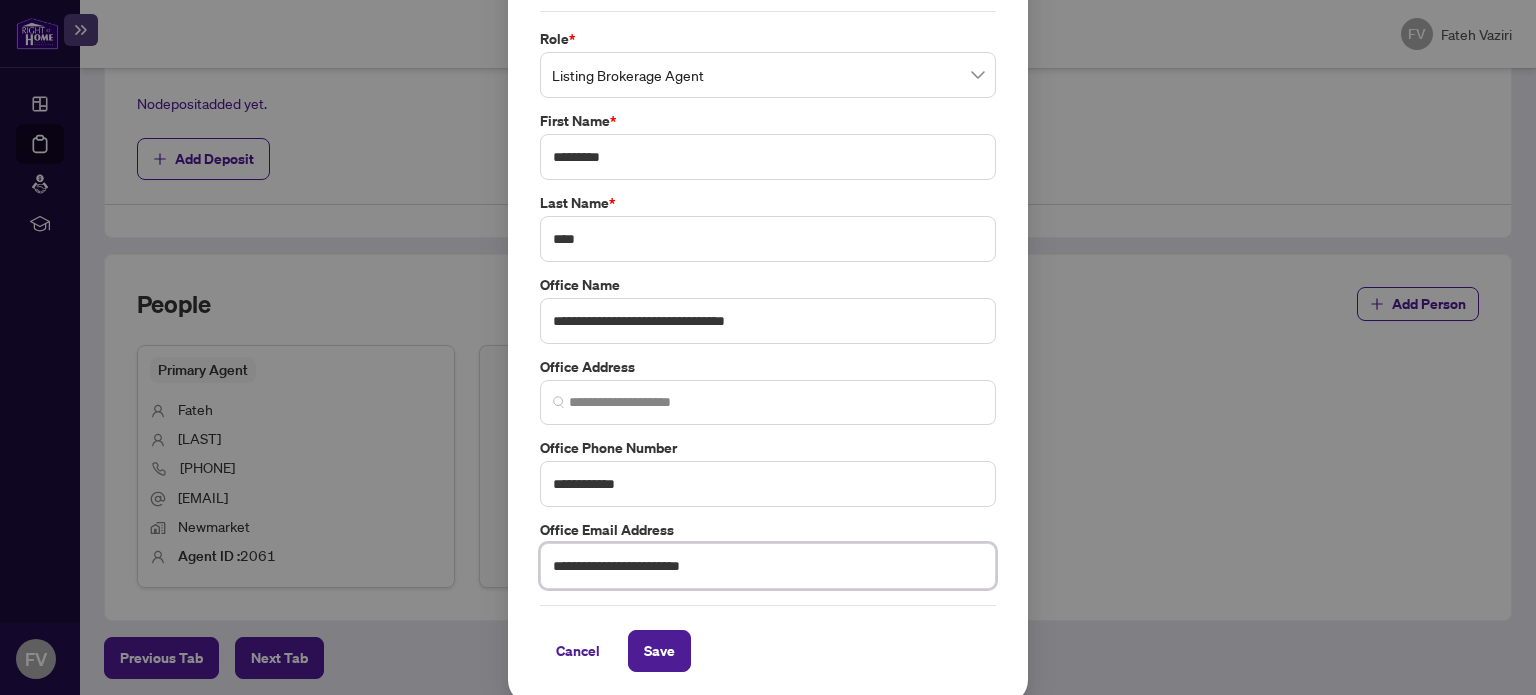 scroll, scrollTop: 74, scrollLeft: 0, axis: vertical 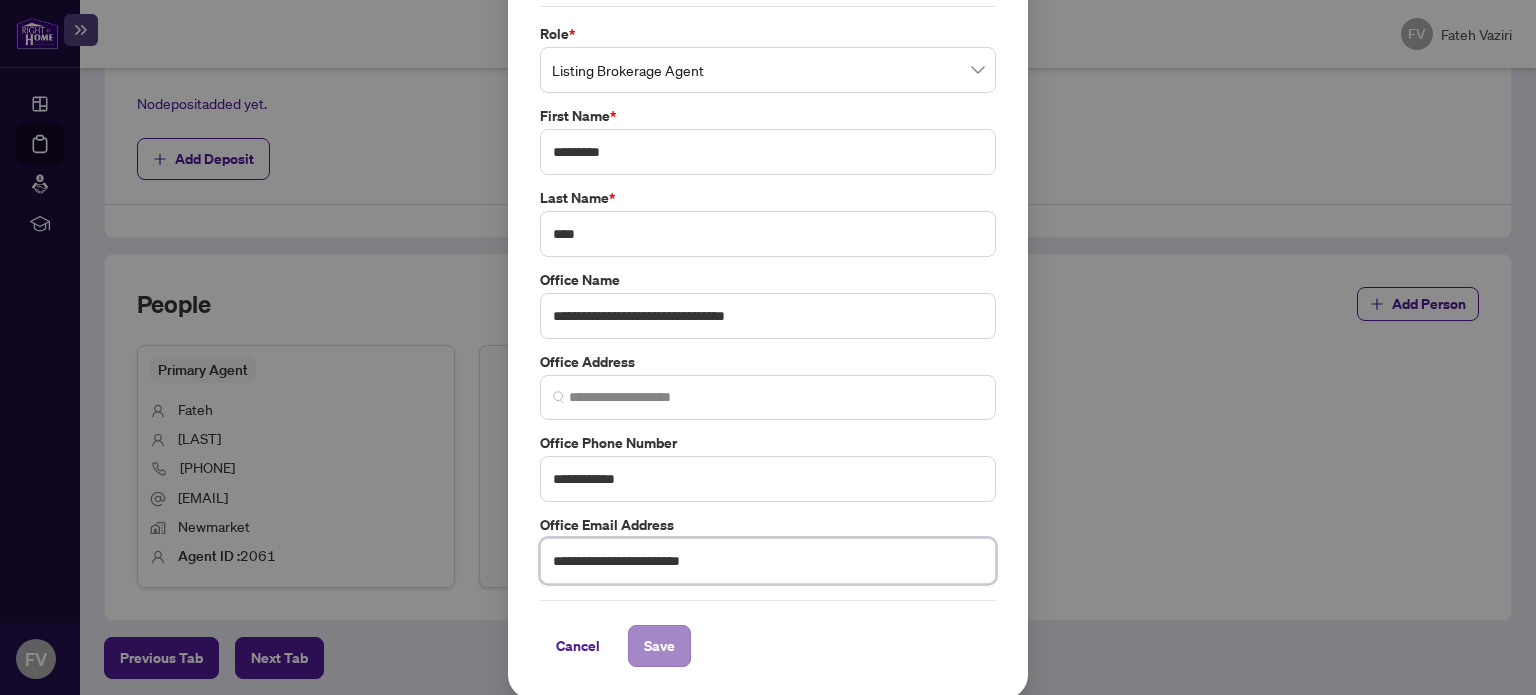 type on "**********" 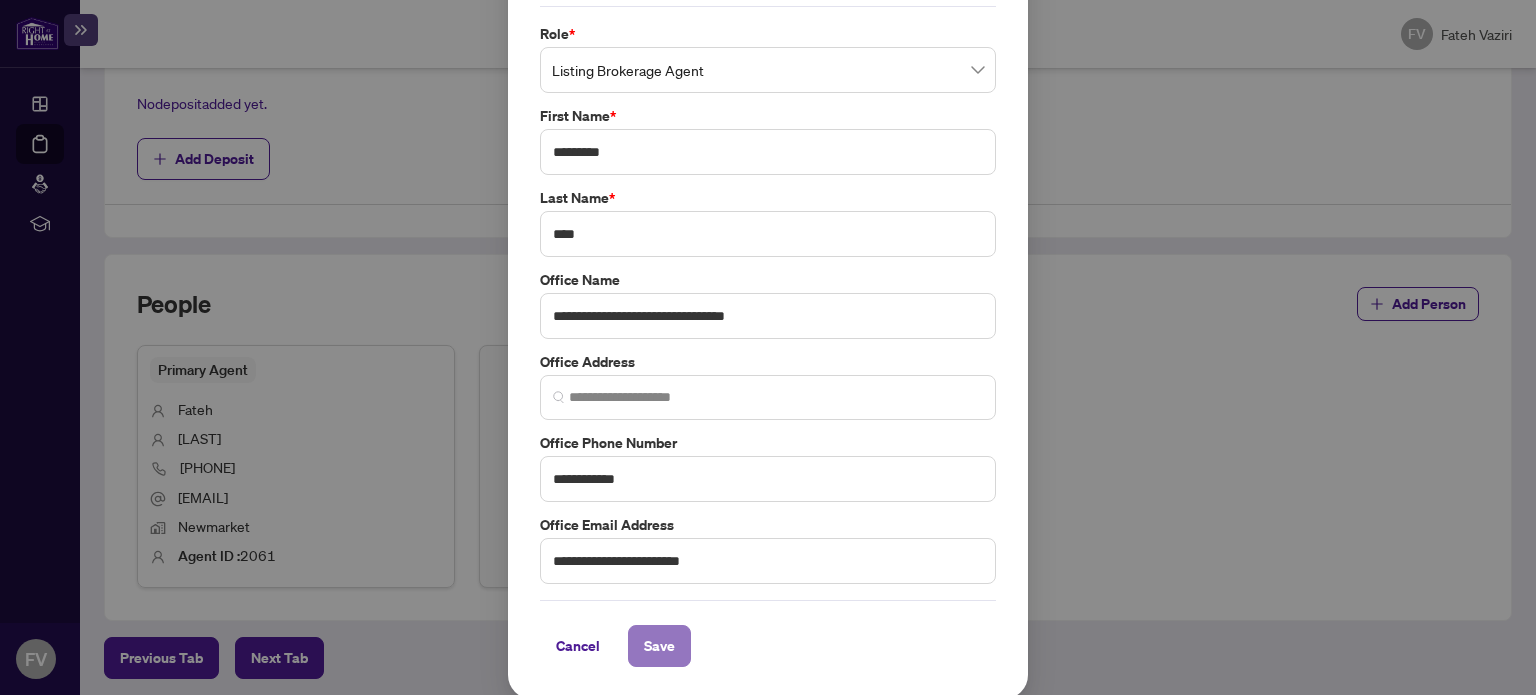 click on "Save" at bounding box center [659, 646] 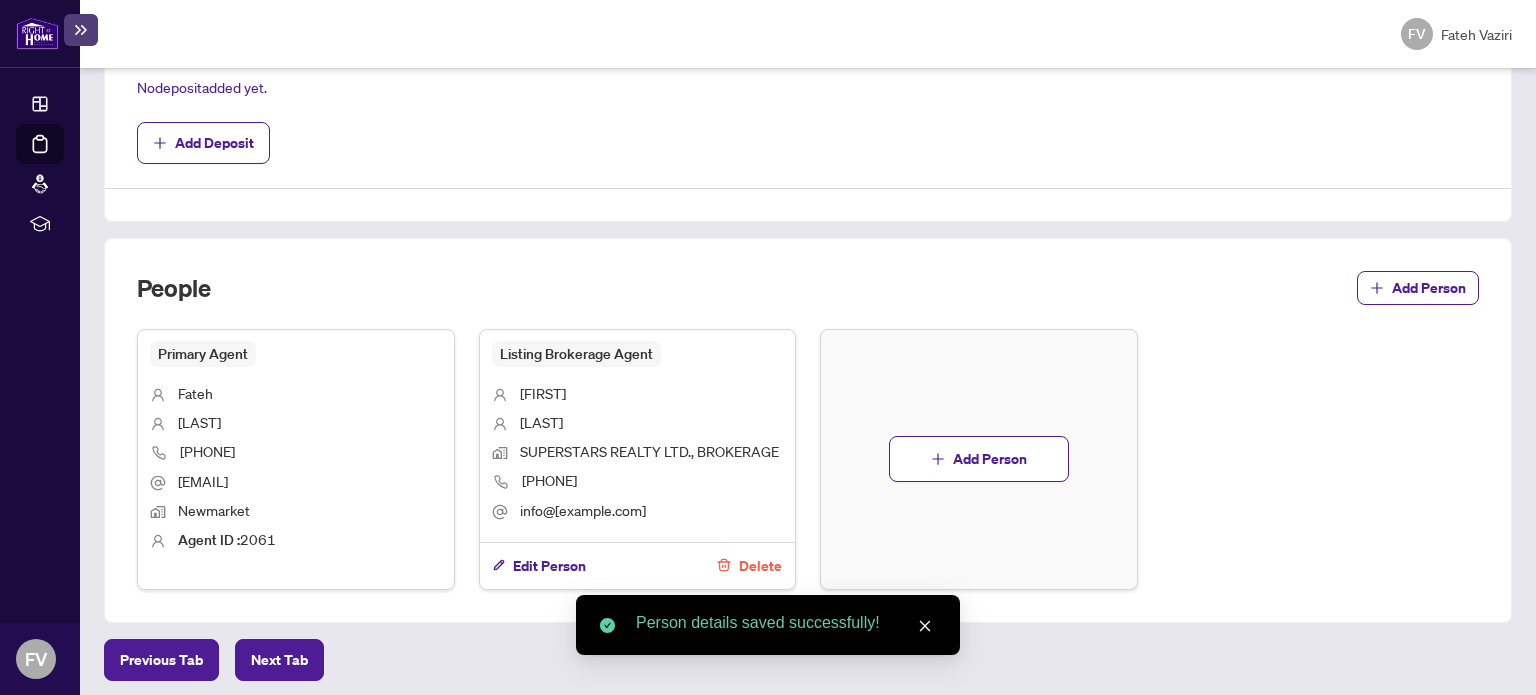 scroll, scrollTop: 813, scrollLeft: 0, axis: vertical 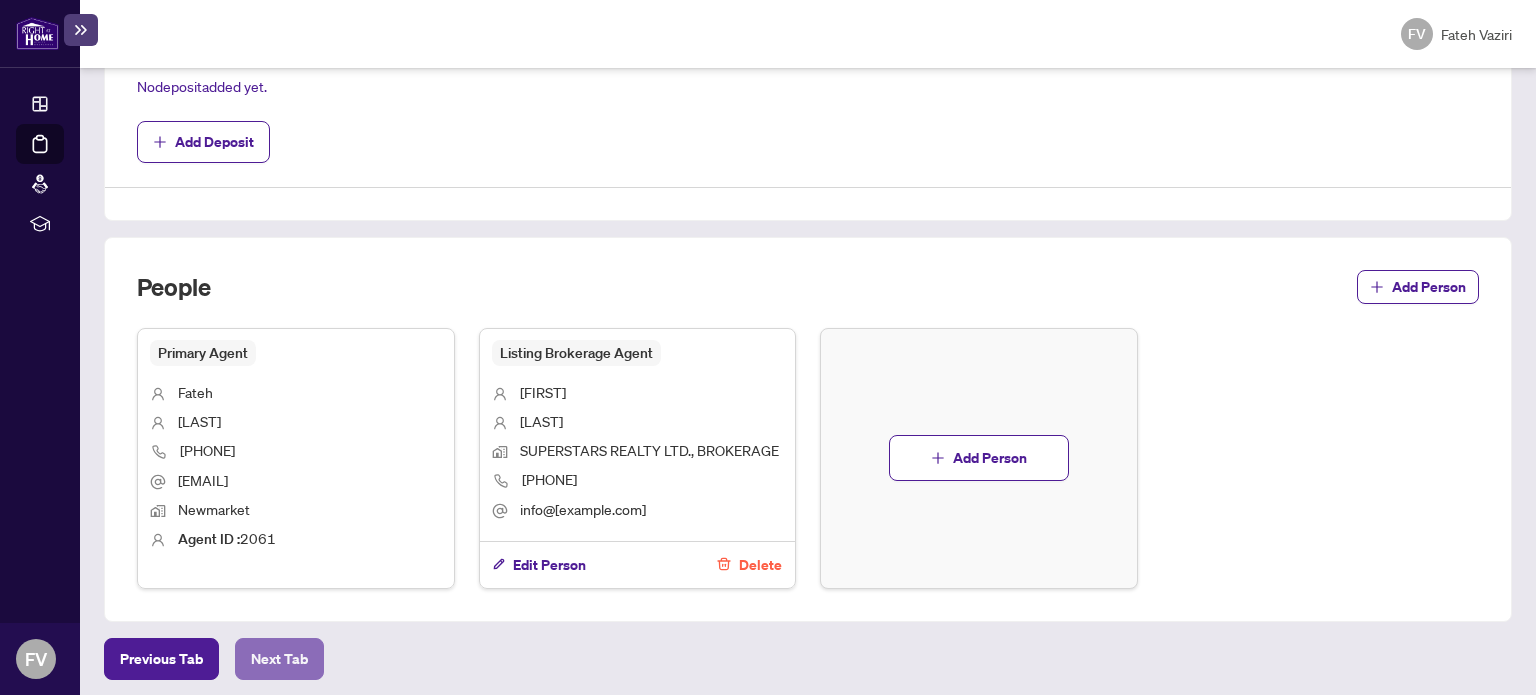 click on "Next Tab" at bounding box center (279, 659) 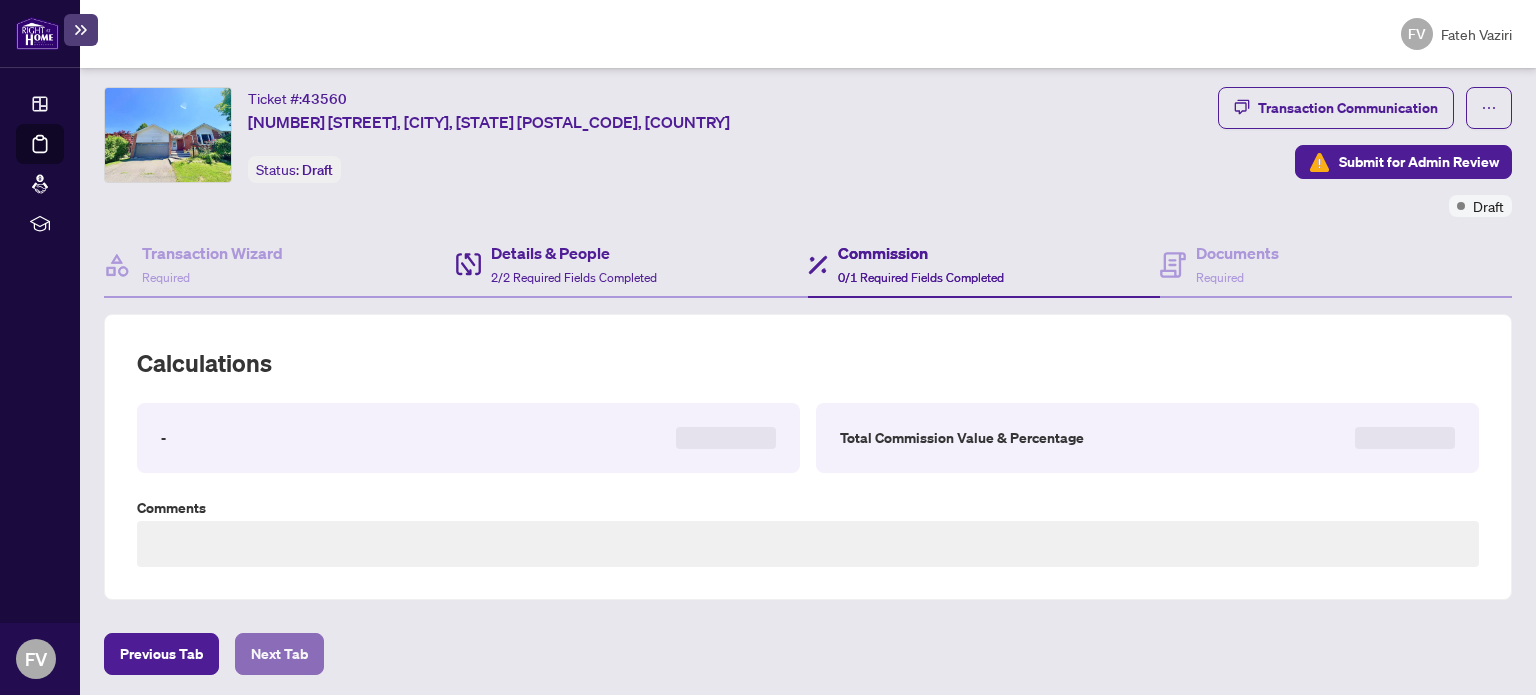 scroll, scrollTop: 504, scrollLeft: 0, axis: vertical 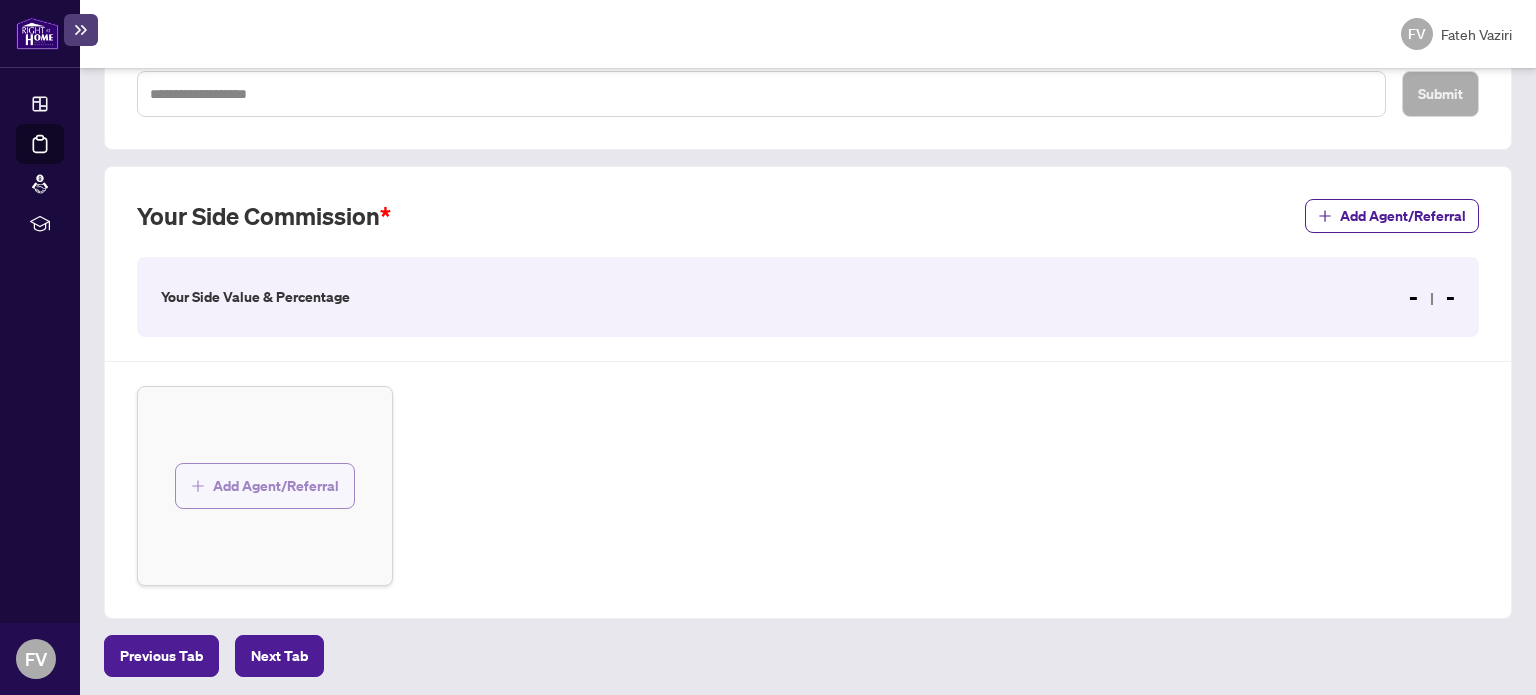 click on "Add Agent/Referral" at bounding box center [276, 486] 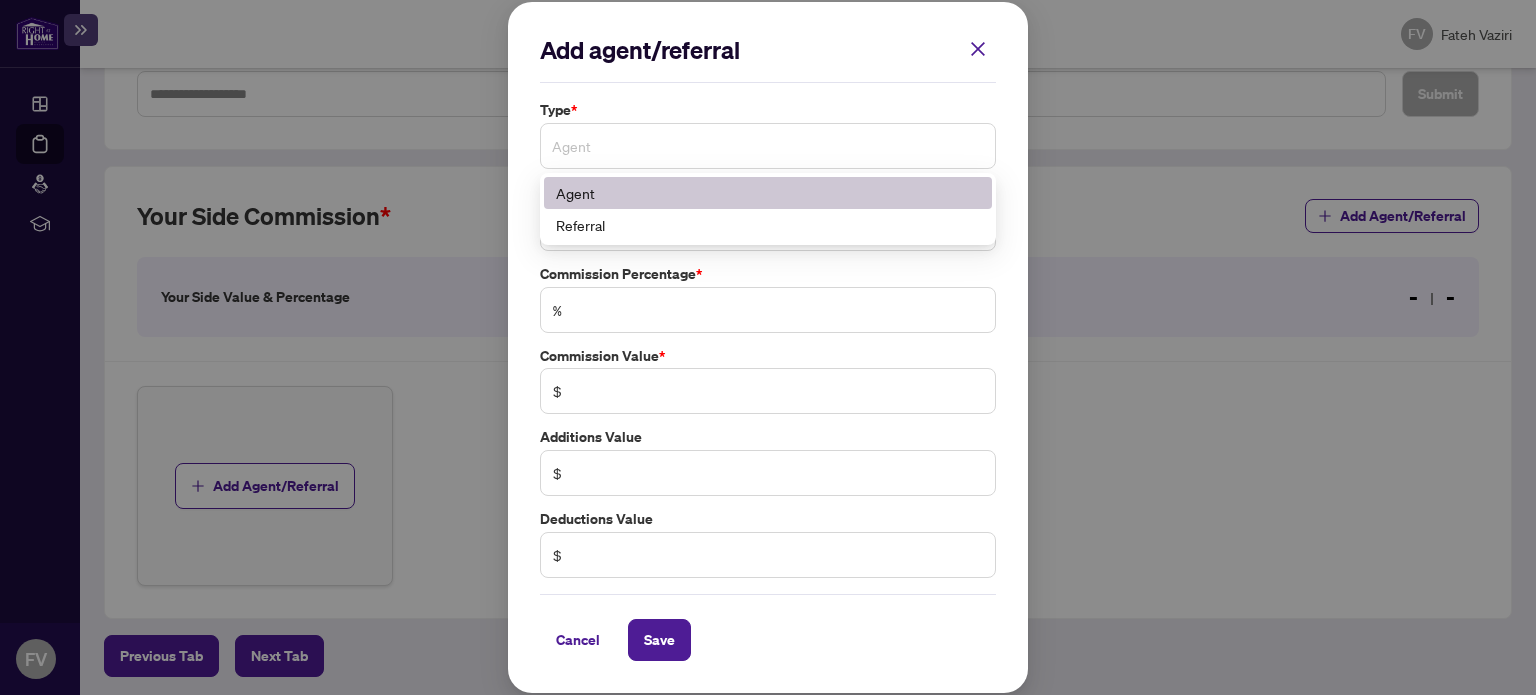 click on "Agent" at bounding box center [768, 146] 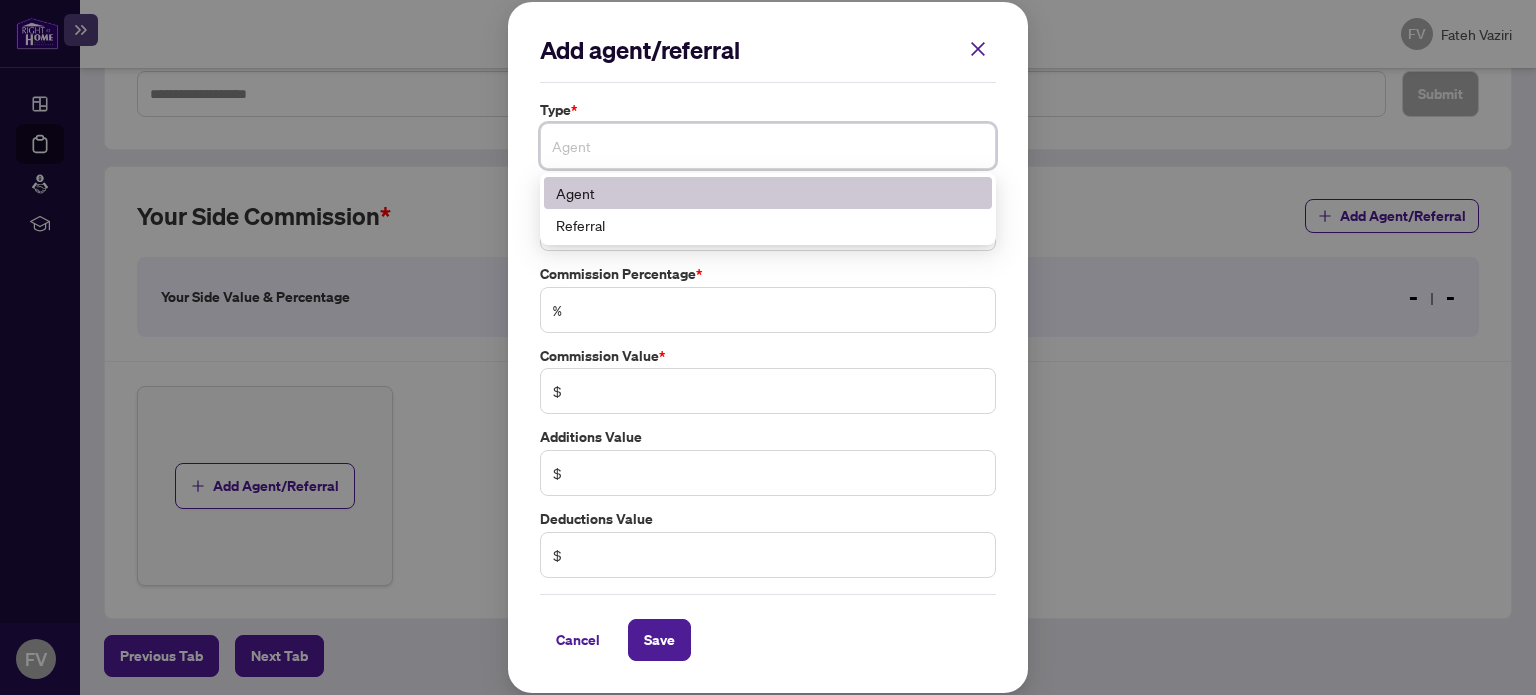 click on "Agent" at bounding box center (768, 146) 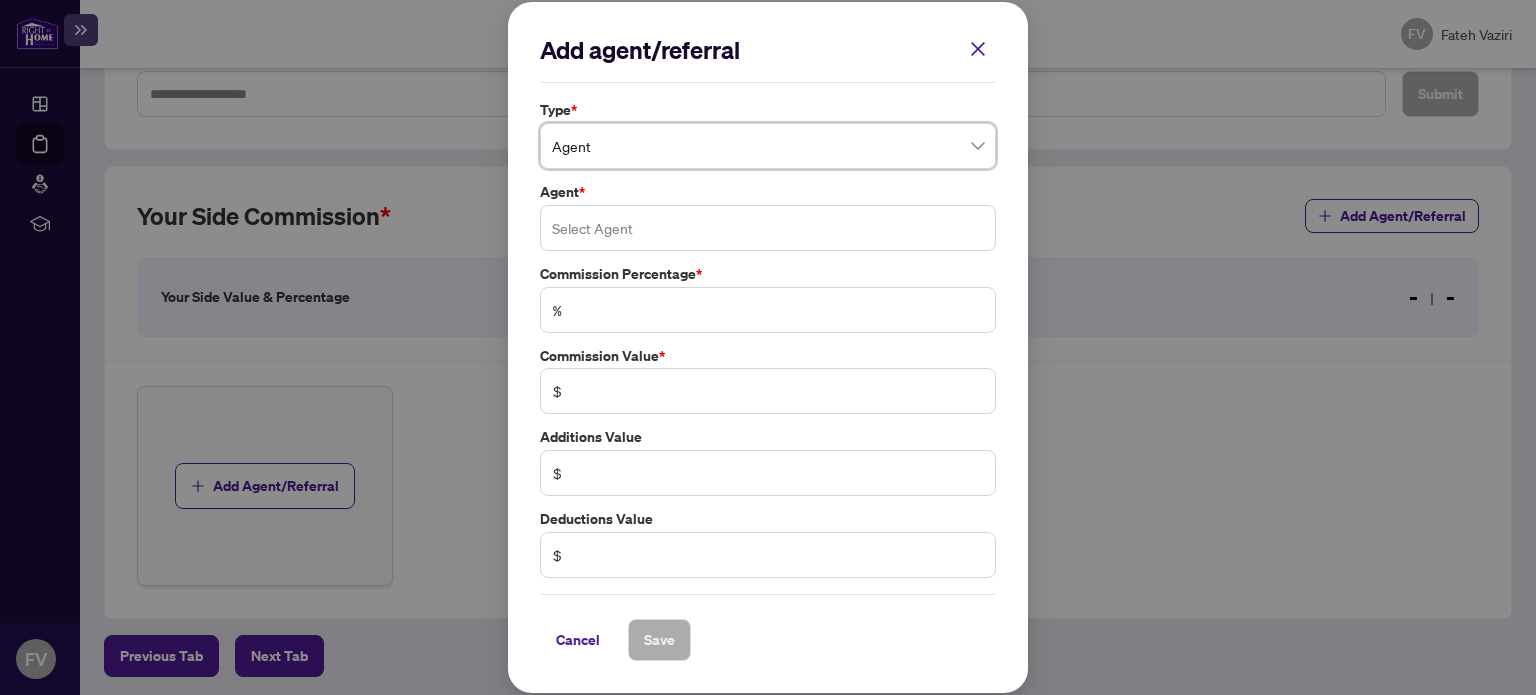 click at bounding box center (768, 228) 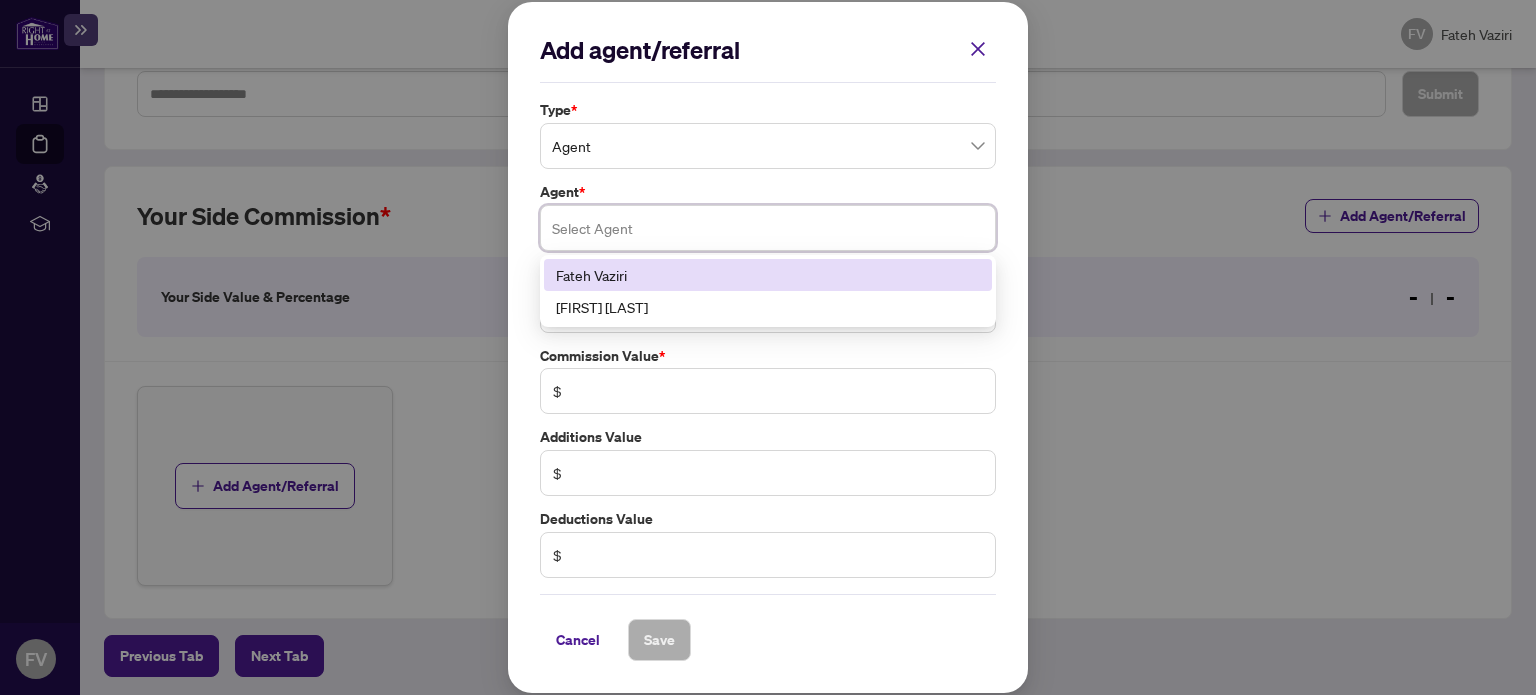 click on "Fateh Vaziri" at bounding box center [768, 275] 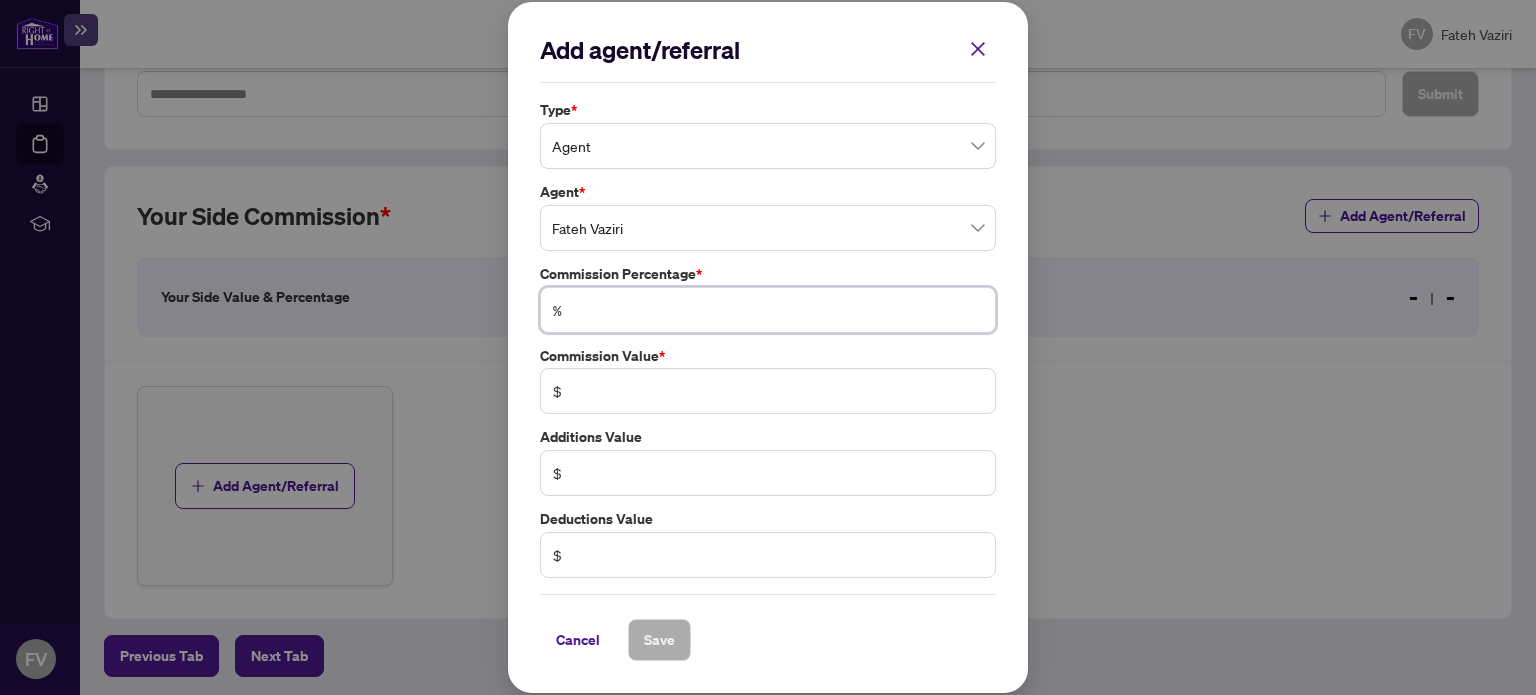click at bounding box center [778, 310] 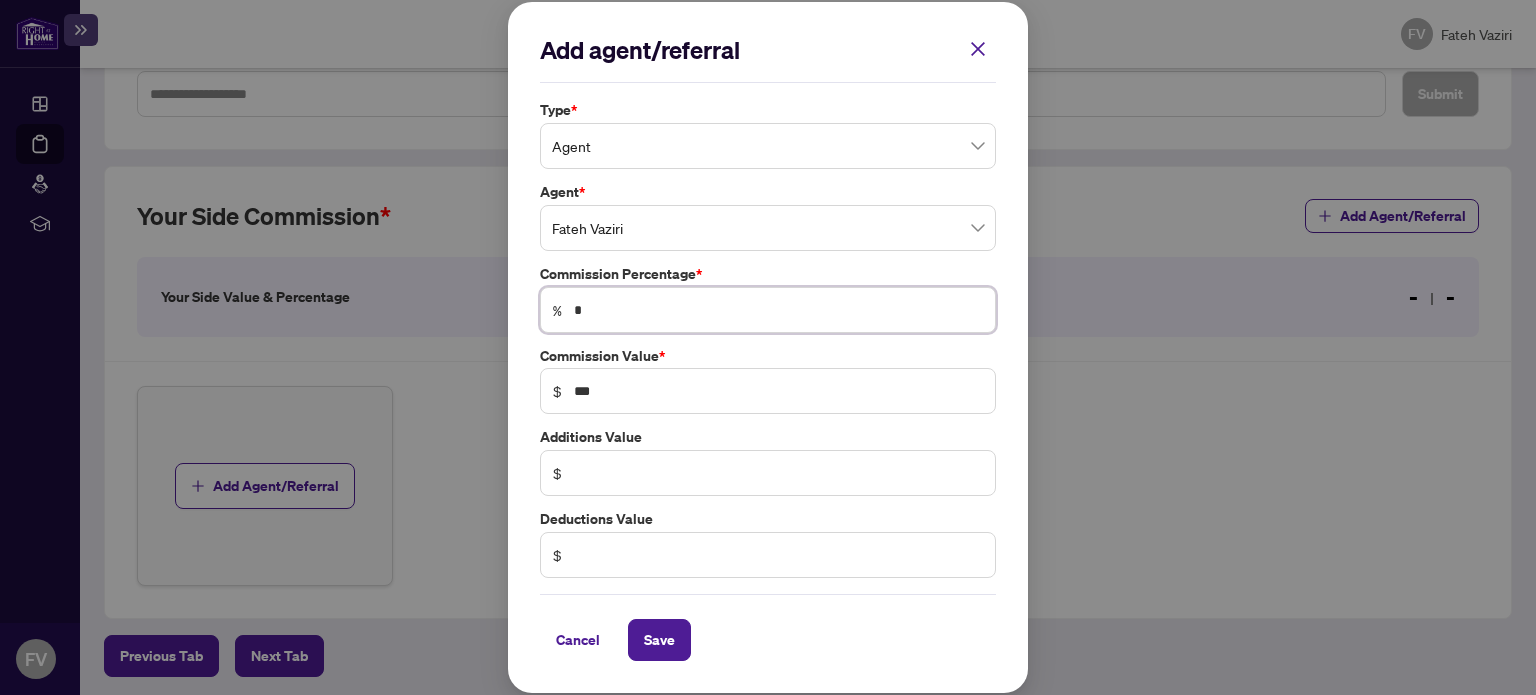 type on "**" 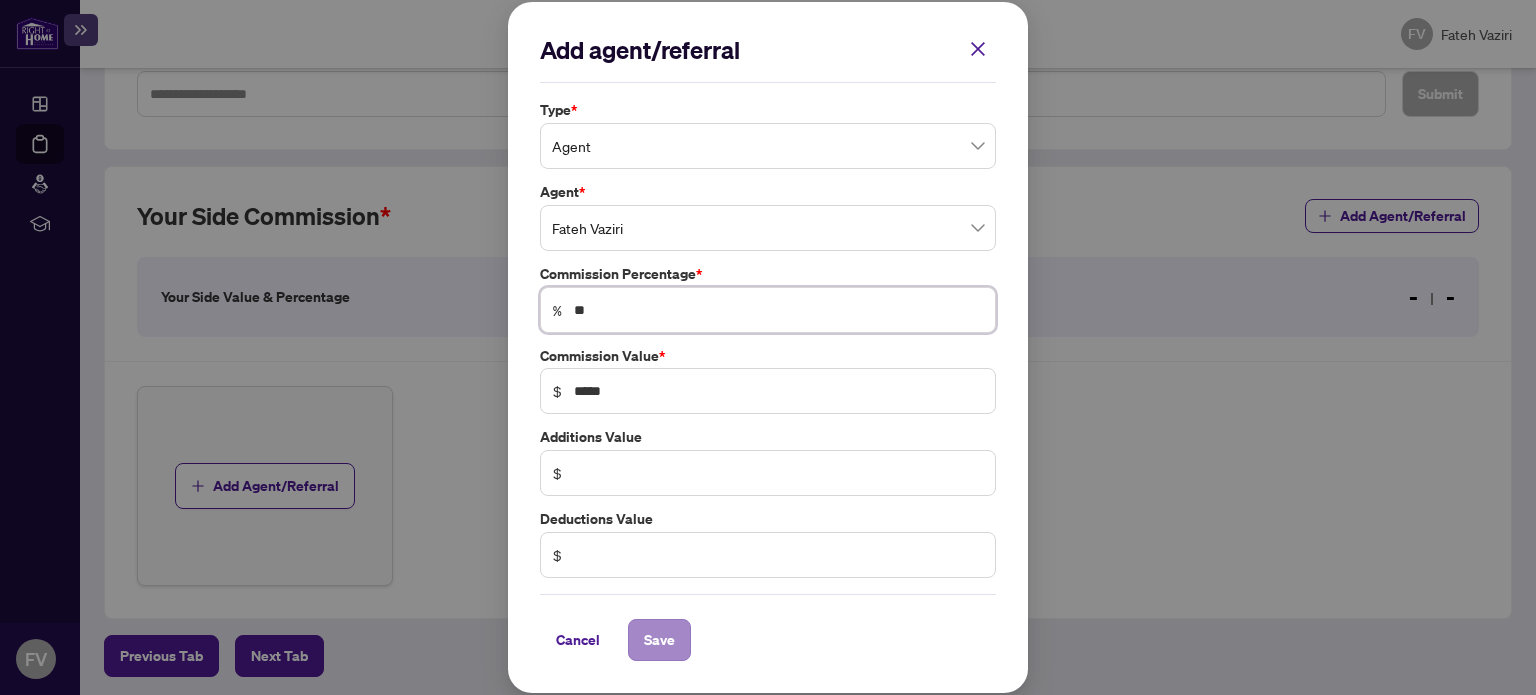 type on "**" 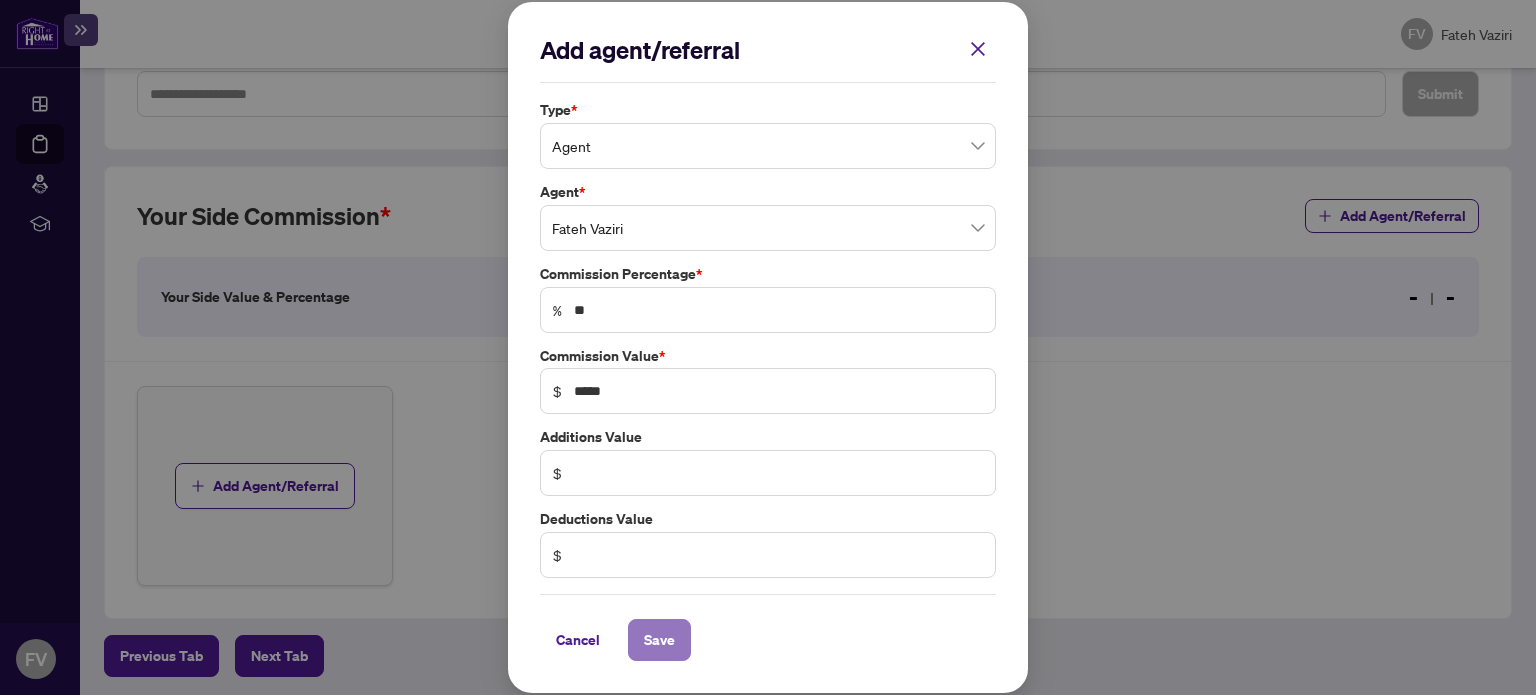 click on "Save" at bounding box center [659, 640] 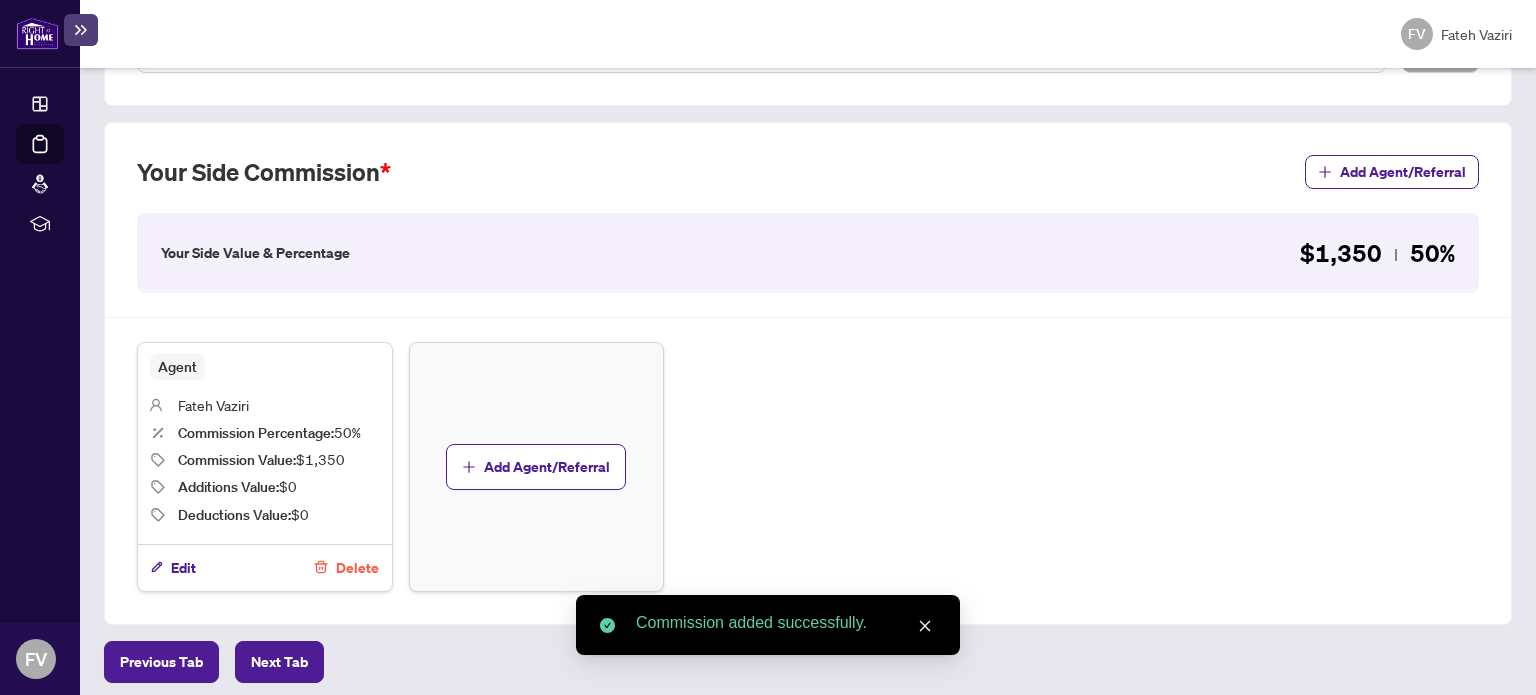 scroll, scrollTop: 548, scrollLeft: 0, axis: vertical 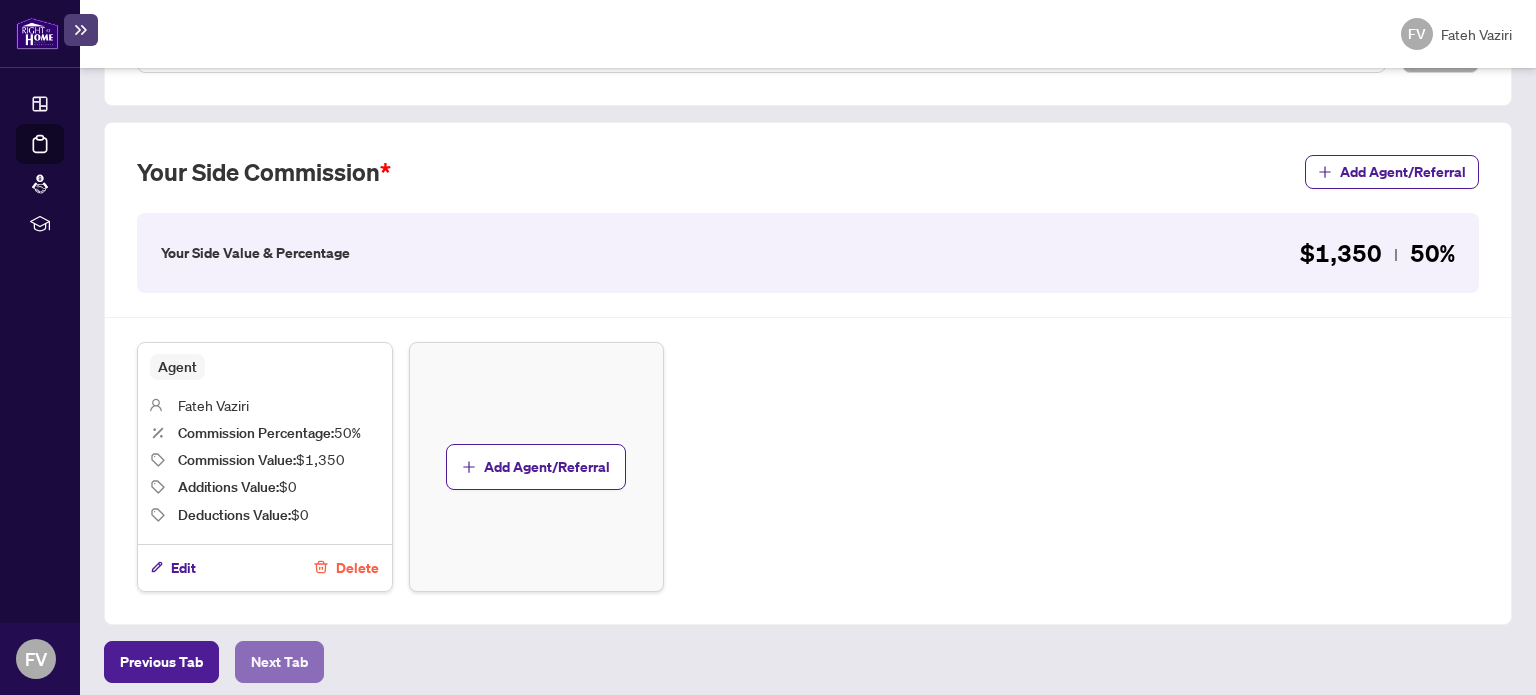 click on "Next Tab" at bounding box center (279, 662) 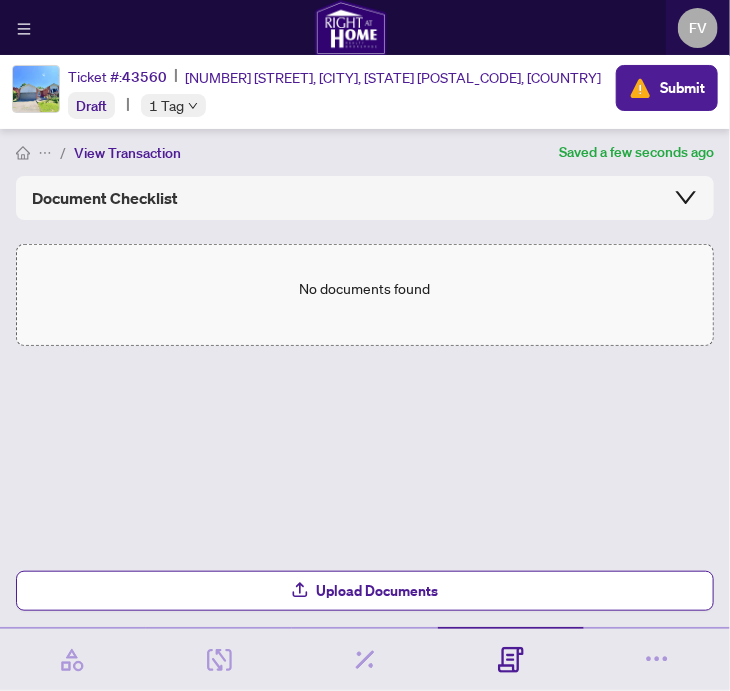 scroll, scrollTop: 0, scrollLeft: 0, axis: both 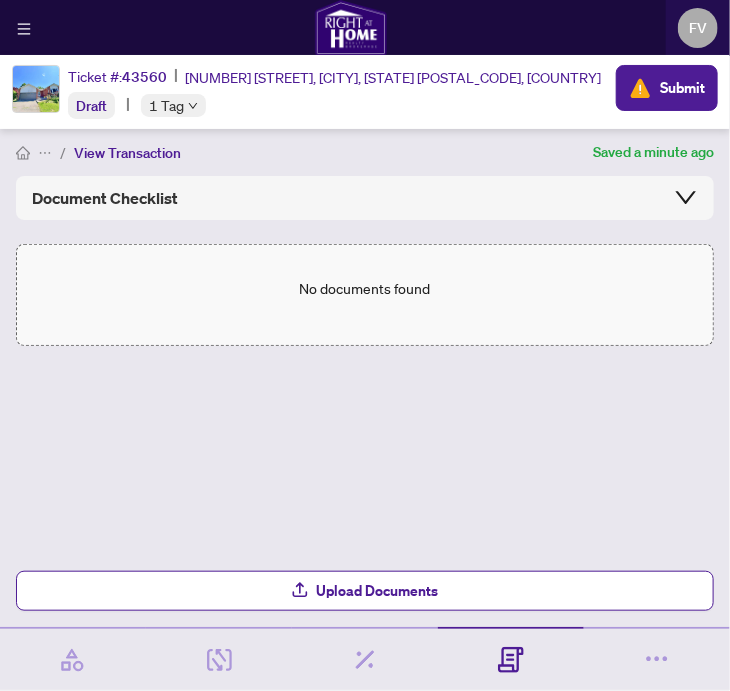click on "No documents found" at bounding box center (365, 288) 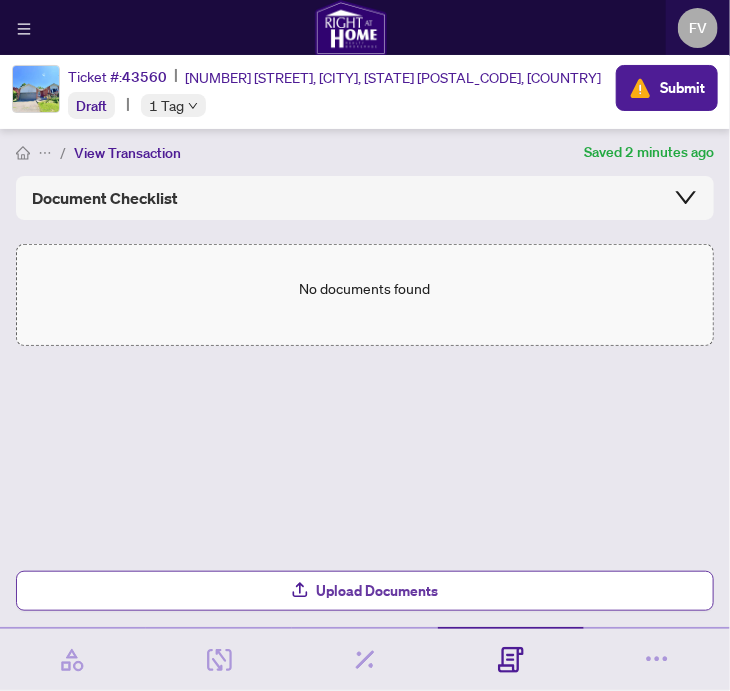 click on "Upload Documents" at bounding box center (377, 591) 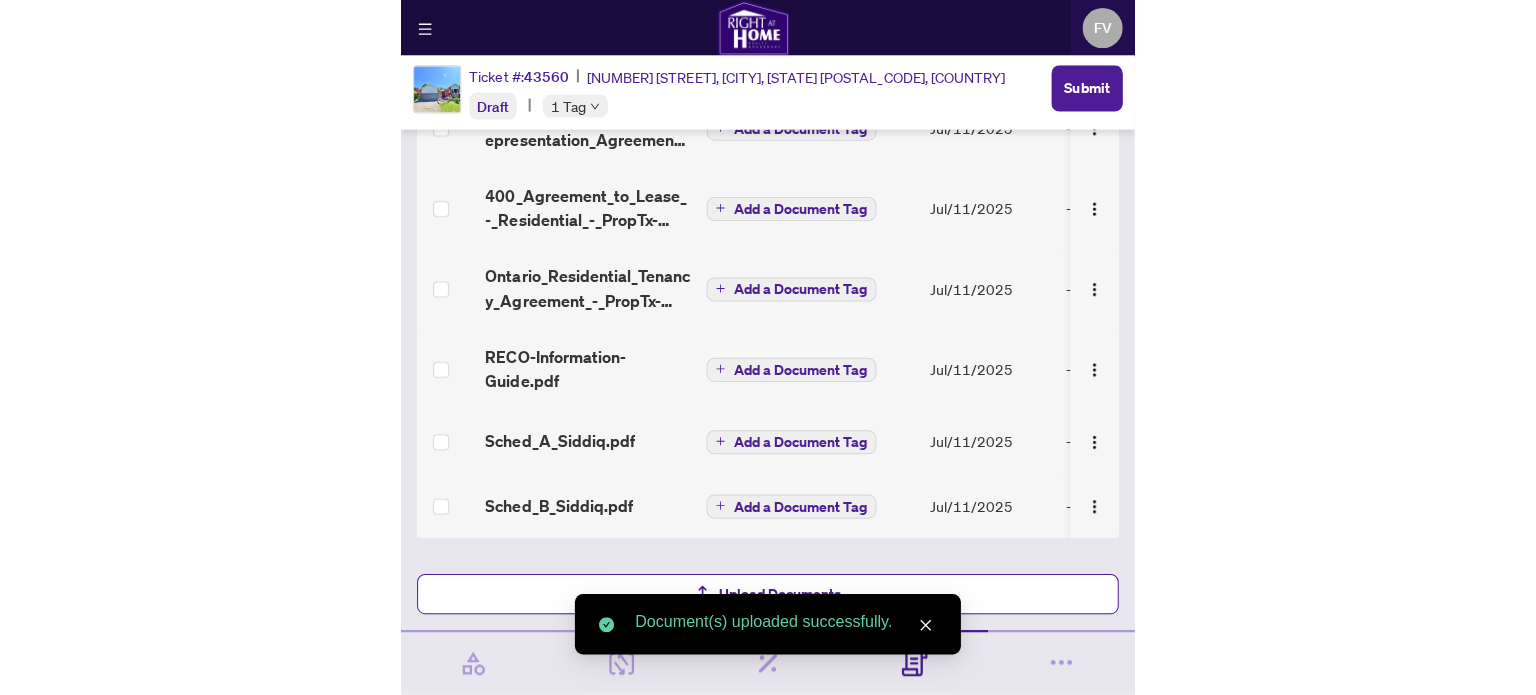 scroll, scrollTop: 297, scrollLeft: 0, axis: vertical 